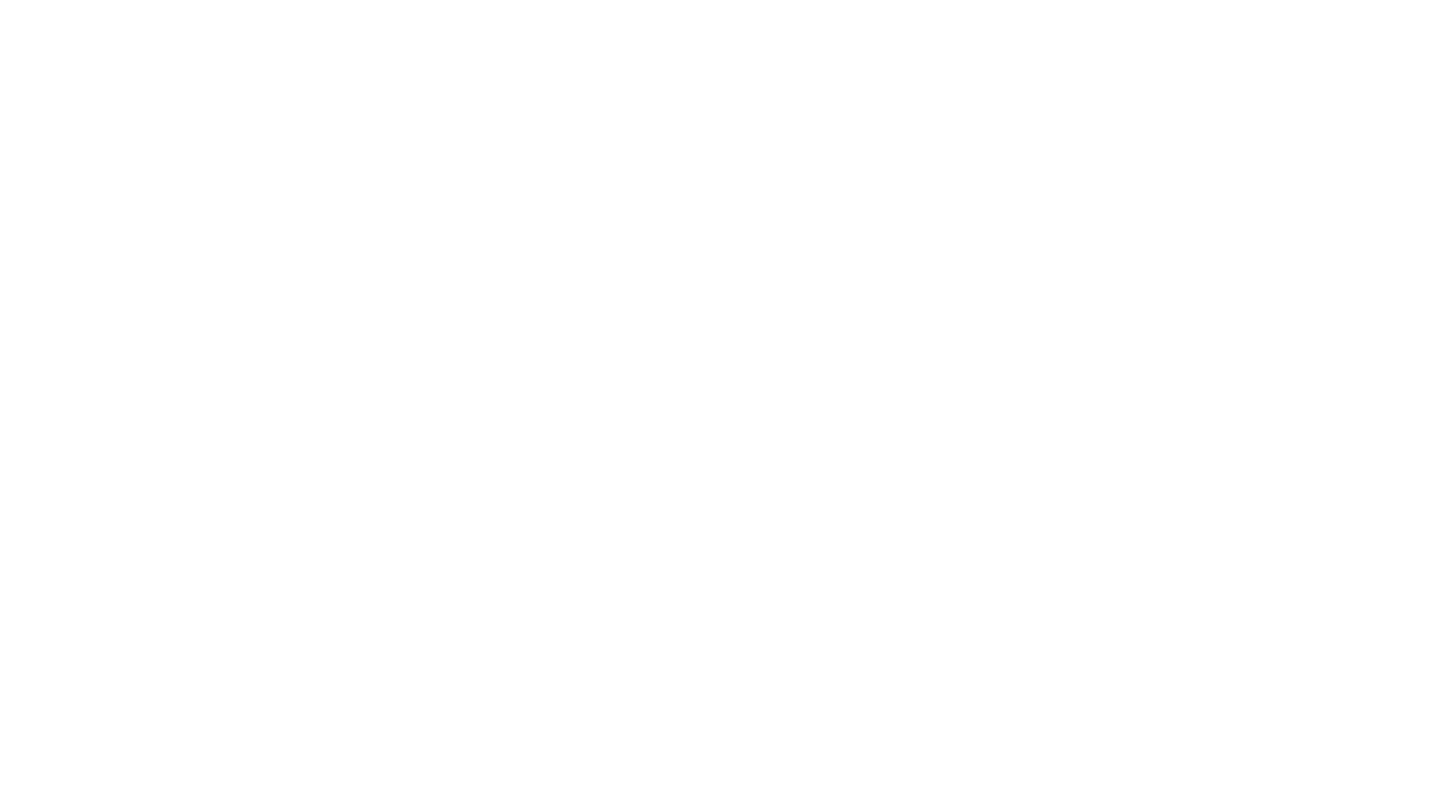scroll, scrollTop: 0, scrollLeft: 0, axis: both 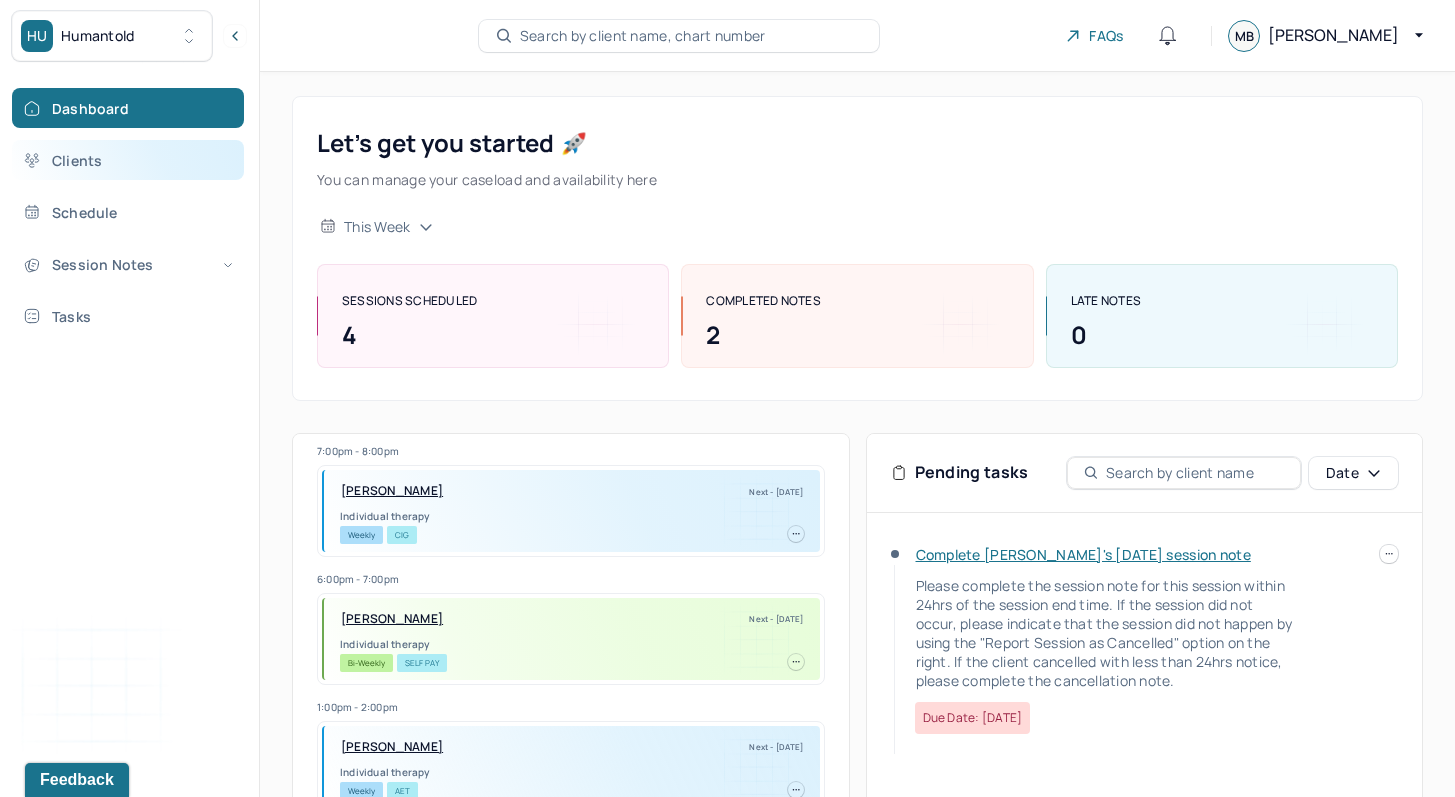 click on "Clients" at bounding box center [128, 160] 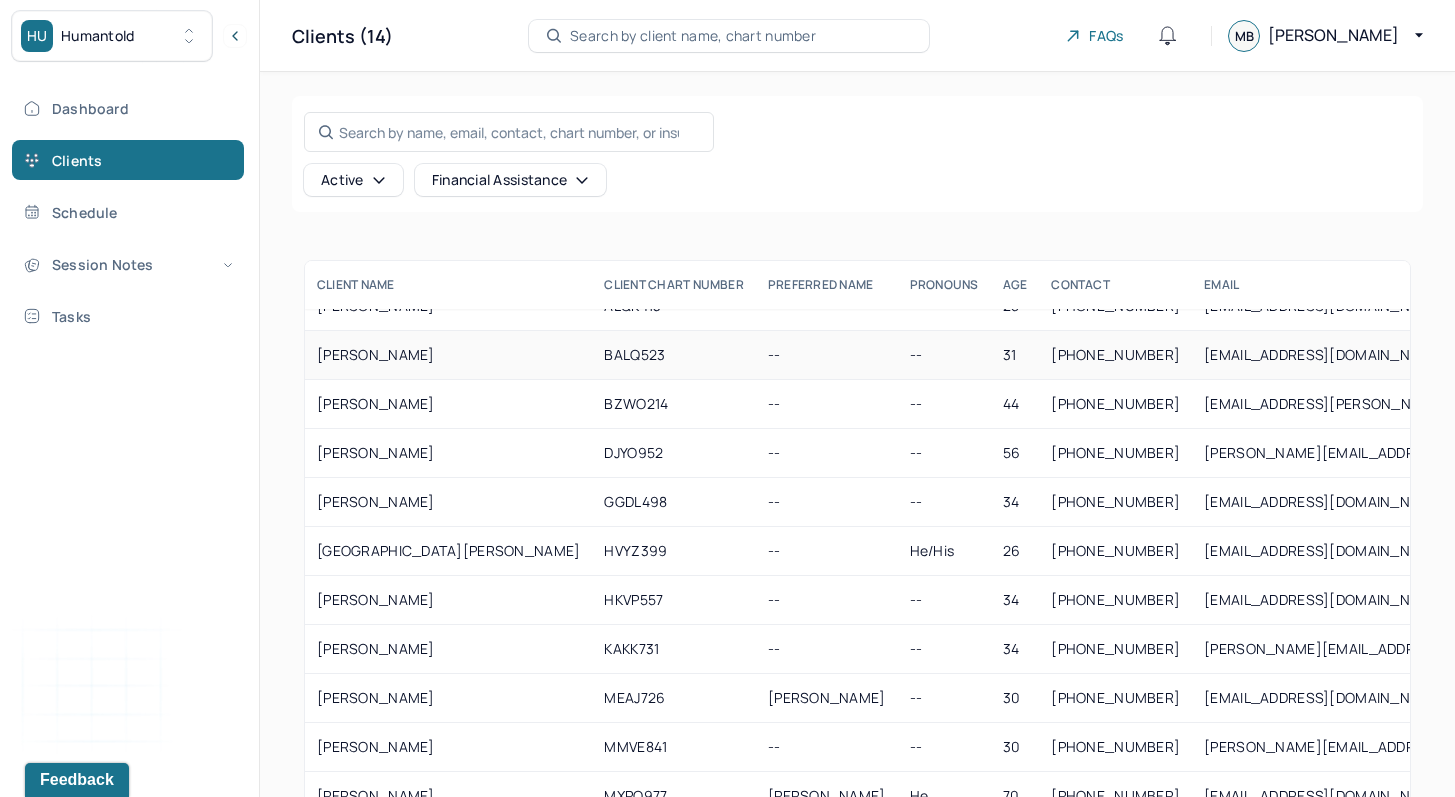scroll, scrollTop: 113, scrollLeft: 0, axis: vertical 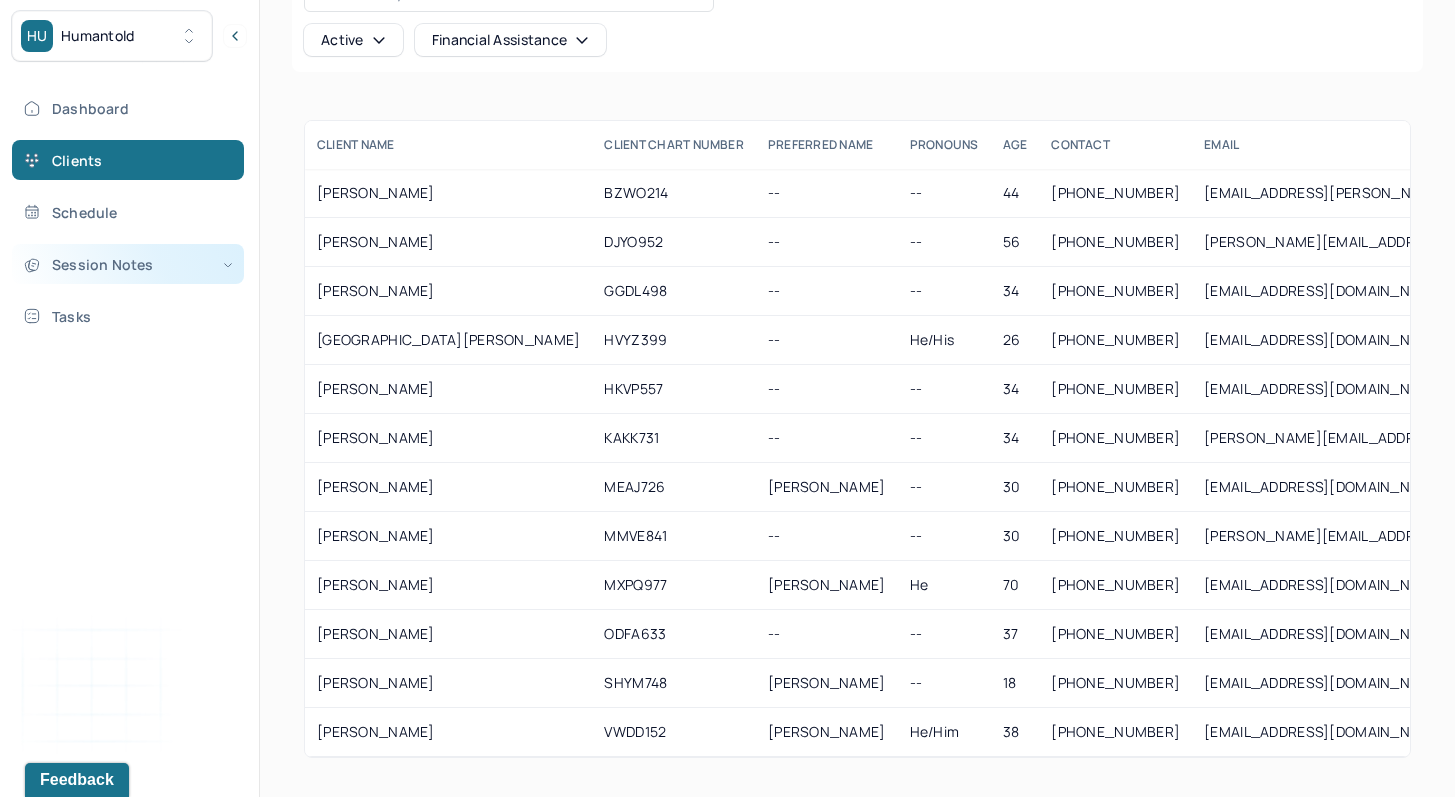 click on "Session Notes" at bounding box center (128, 264) 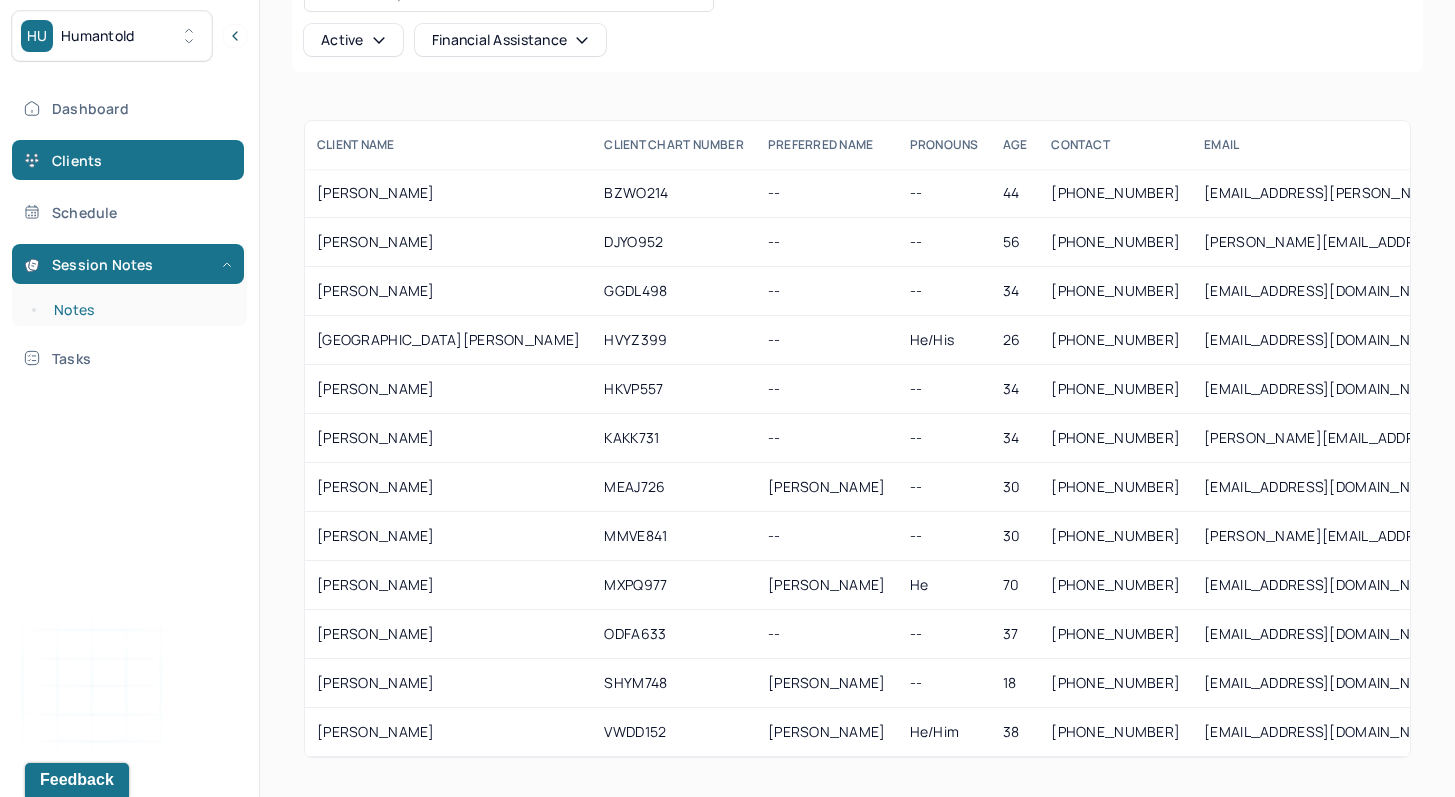 click on "Notes" at bounding box center [139, 310] 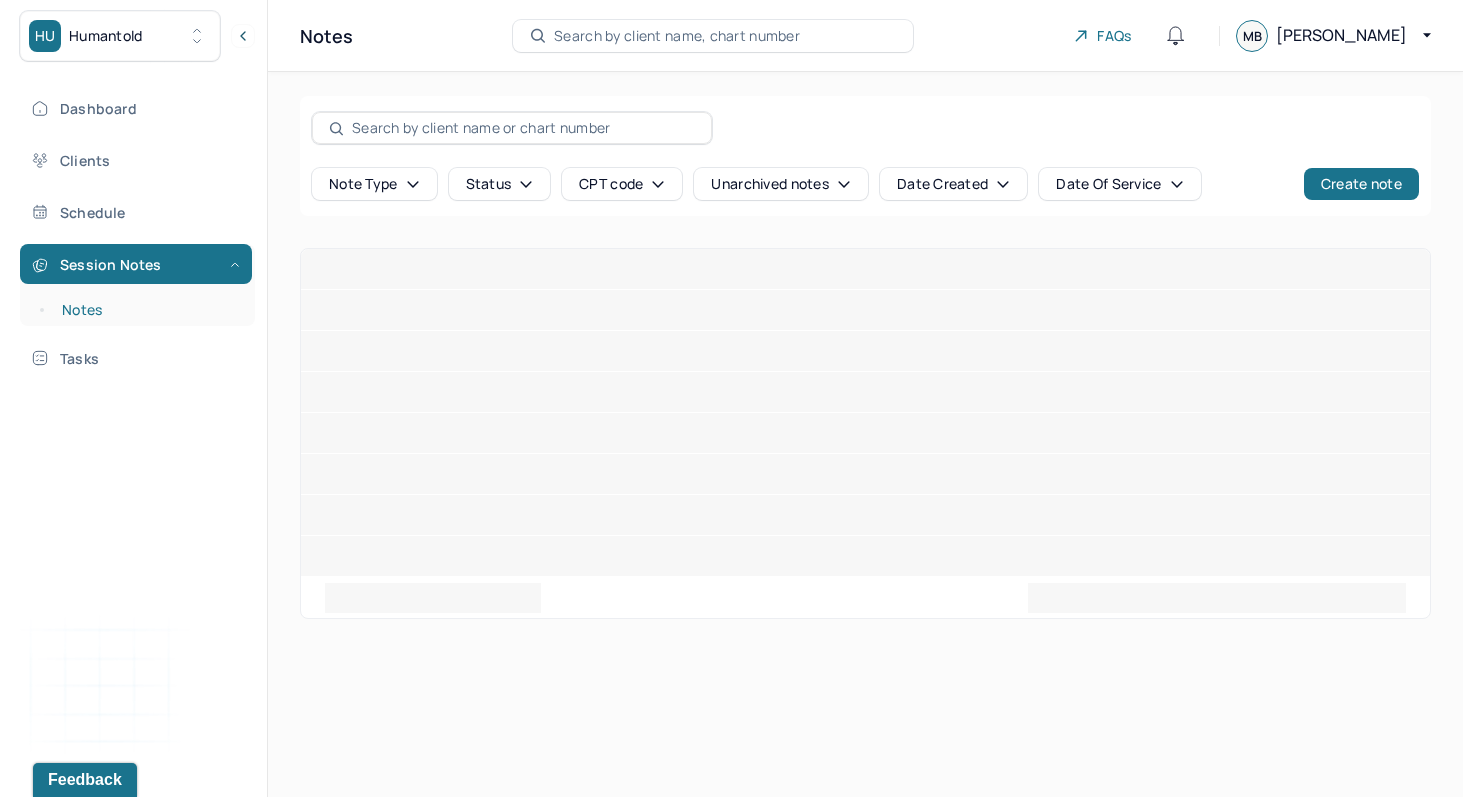 scroll, scrollTop: 0, scrollLeft: 0, axis: both 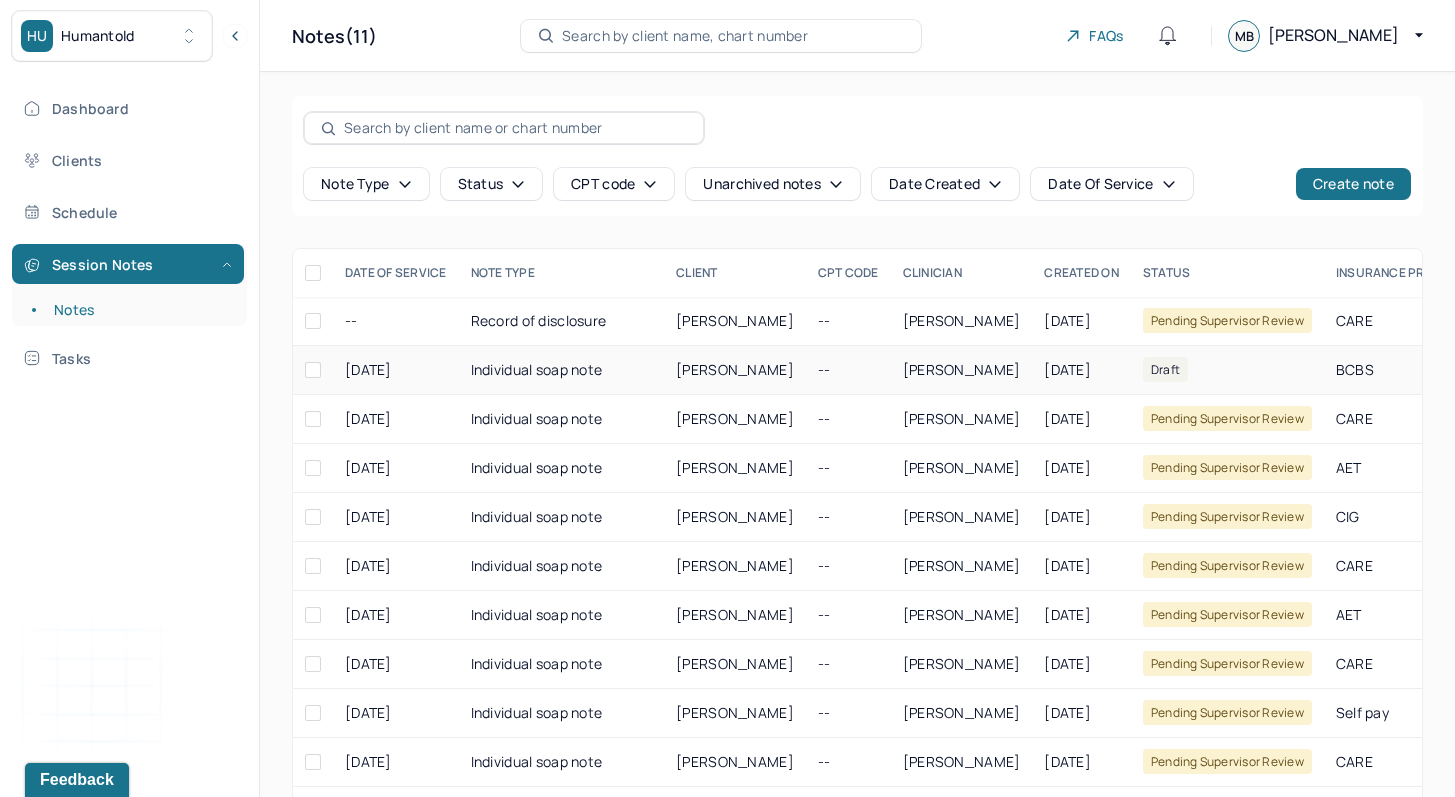 click on "Individual soap note" at bounding box center (562, 370) 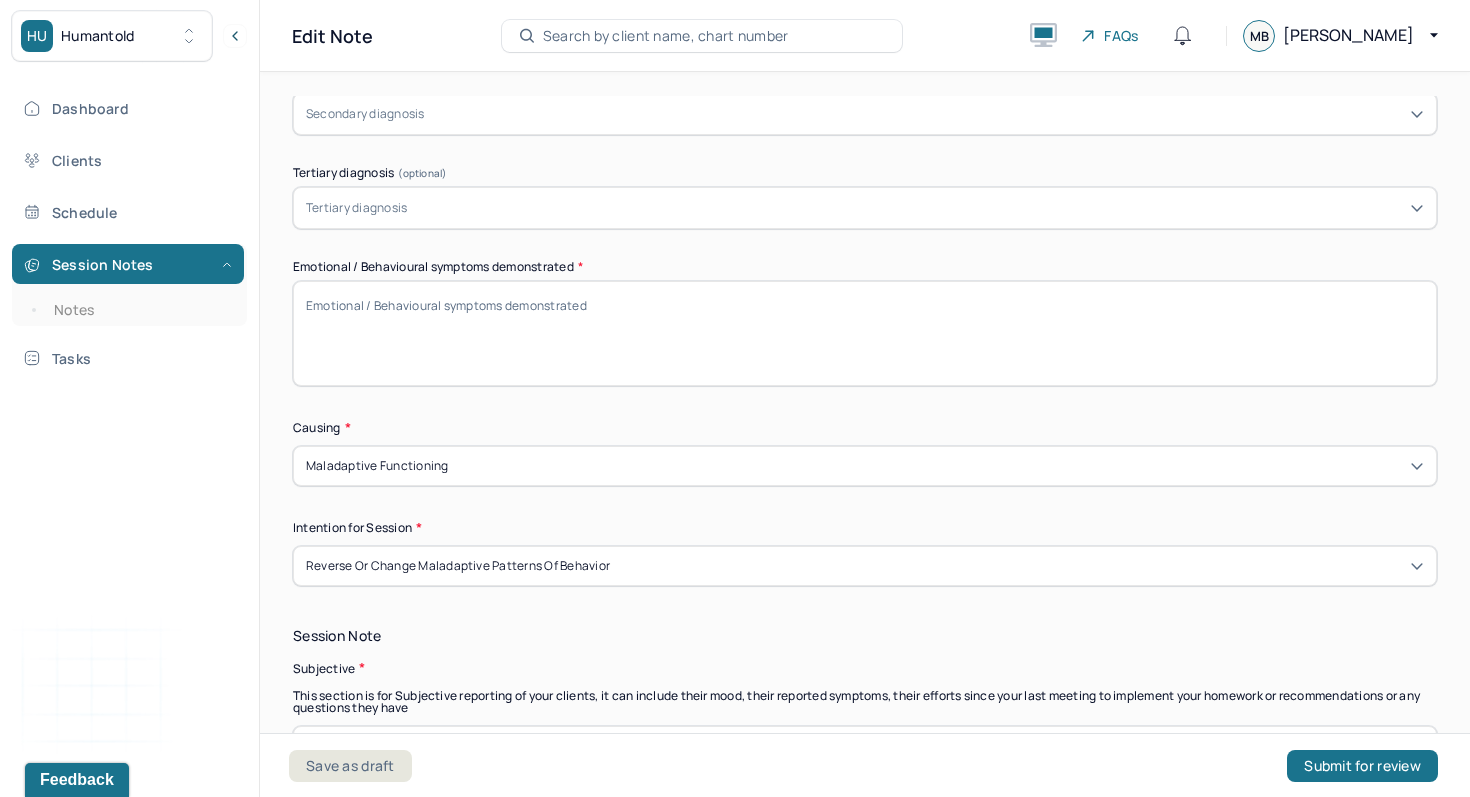 scroll, scrollTop: 830, scrollLeft: 0, axis: vertical 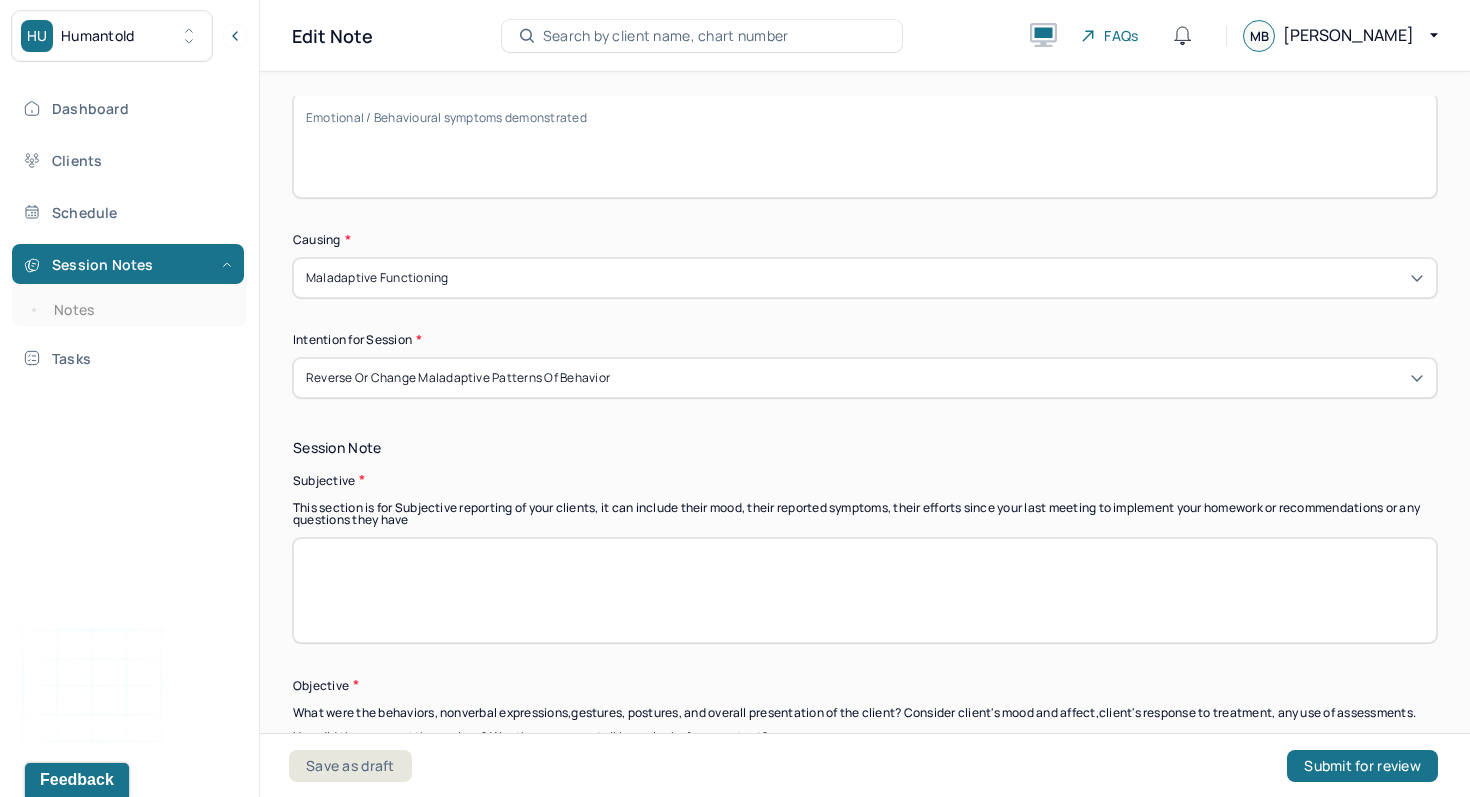 click at bounding box center [865, 590] 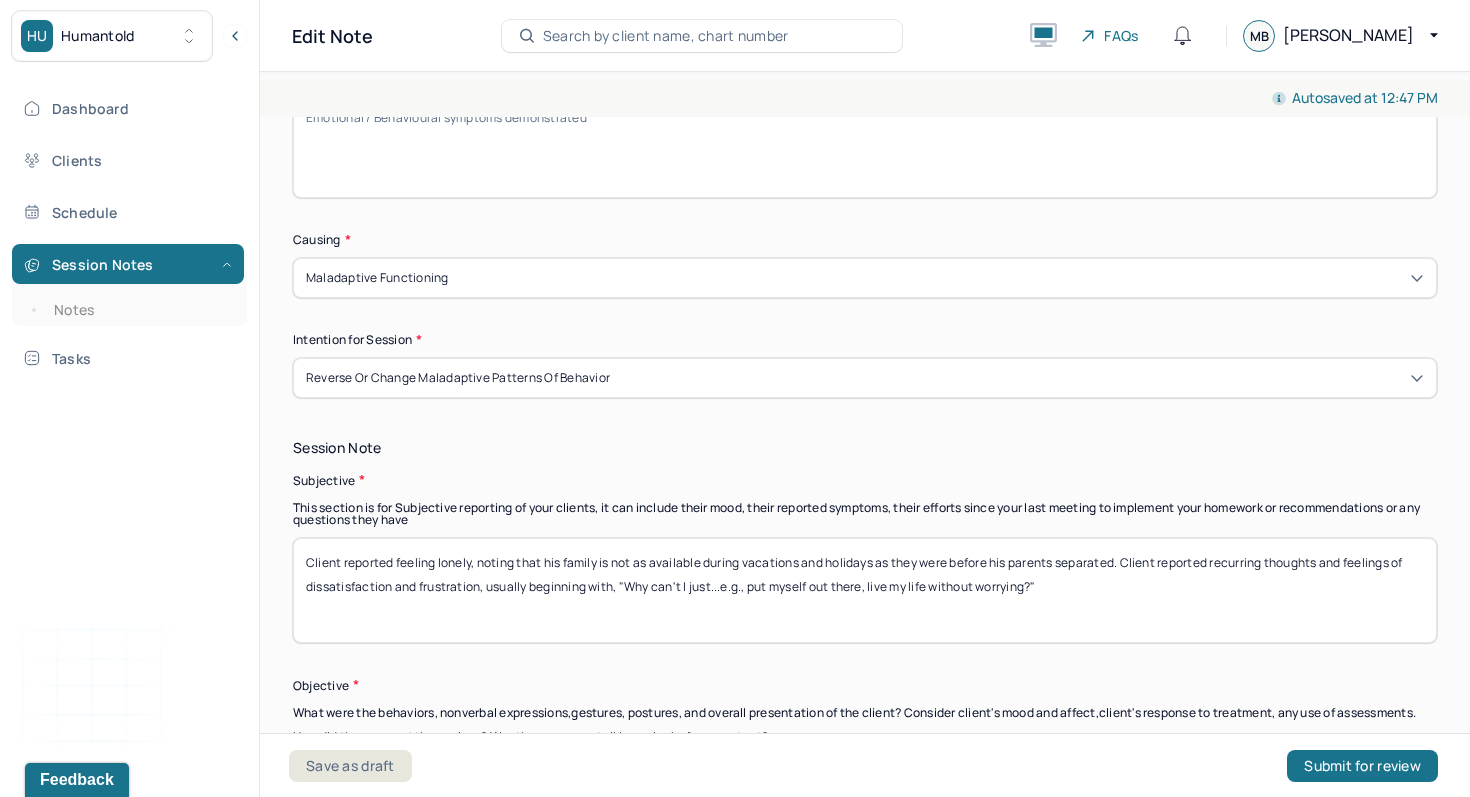 drag, startPoint x: 545, startPoint y: 587, endPoint x: 626, endPoint y: 590, distance: 81.055534 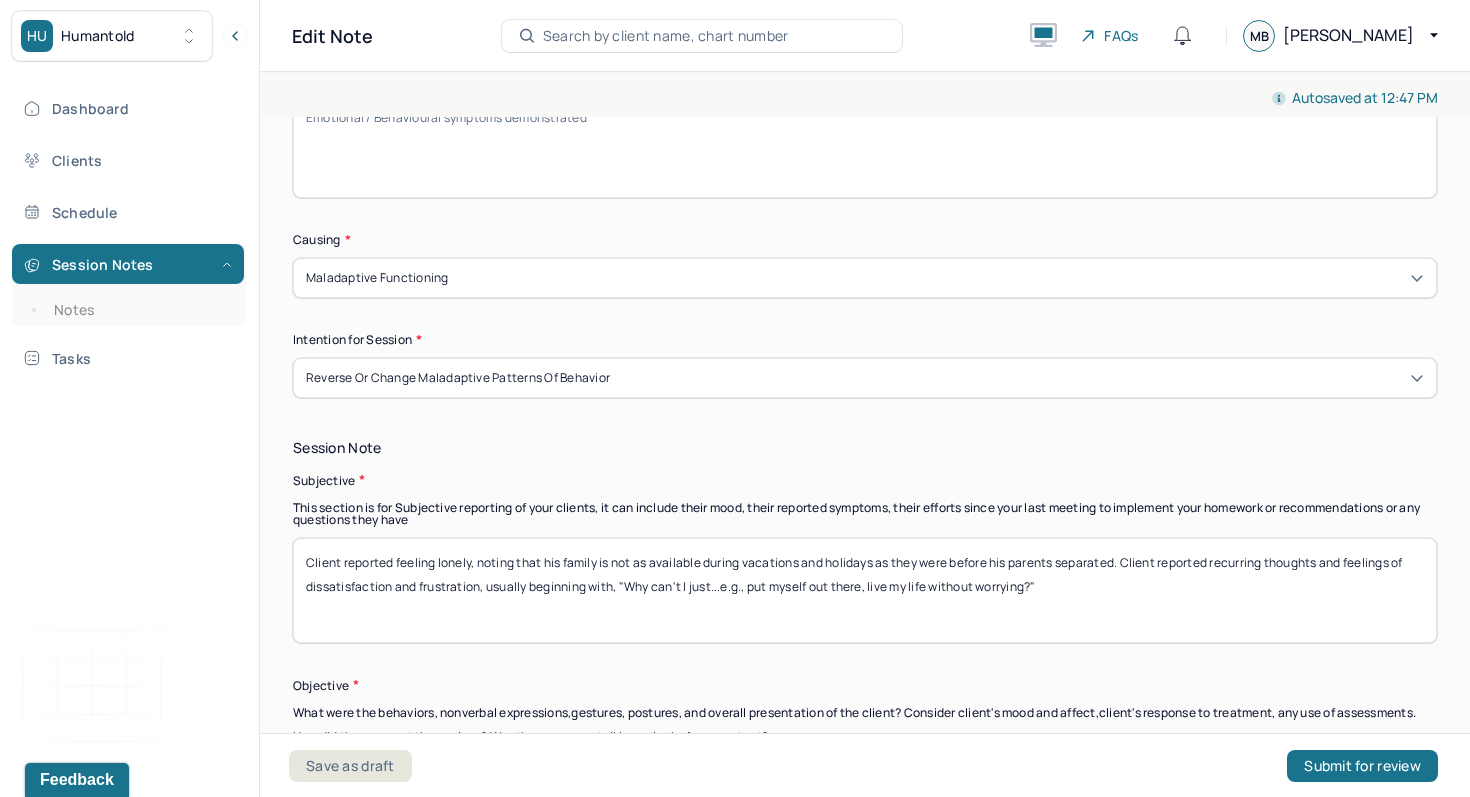 click on "Client reported feeling lonely, noting that his family is not as available during vacations and holidays as they were before his parents separated. Client reported recurring thoughts and feelings of dissatisfaction and frustration, usually beginning with, "Why can't I just...e.g., put myself out there, live my life without worrying?"" at bounding box center (865, 590) 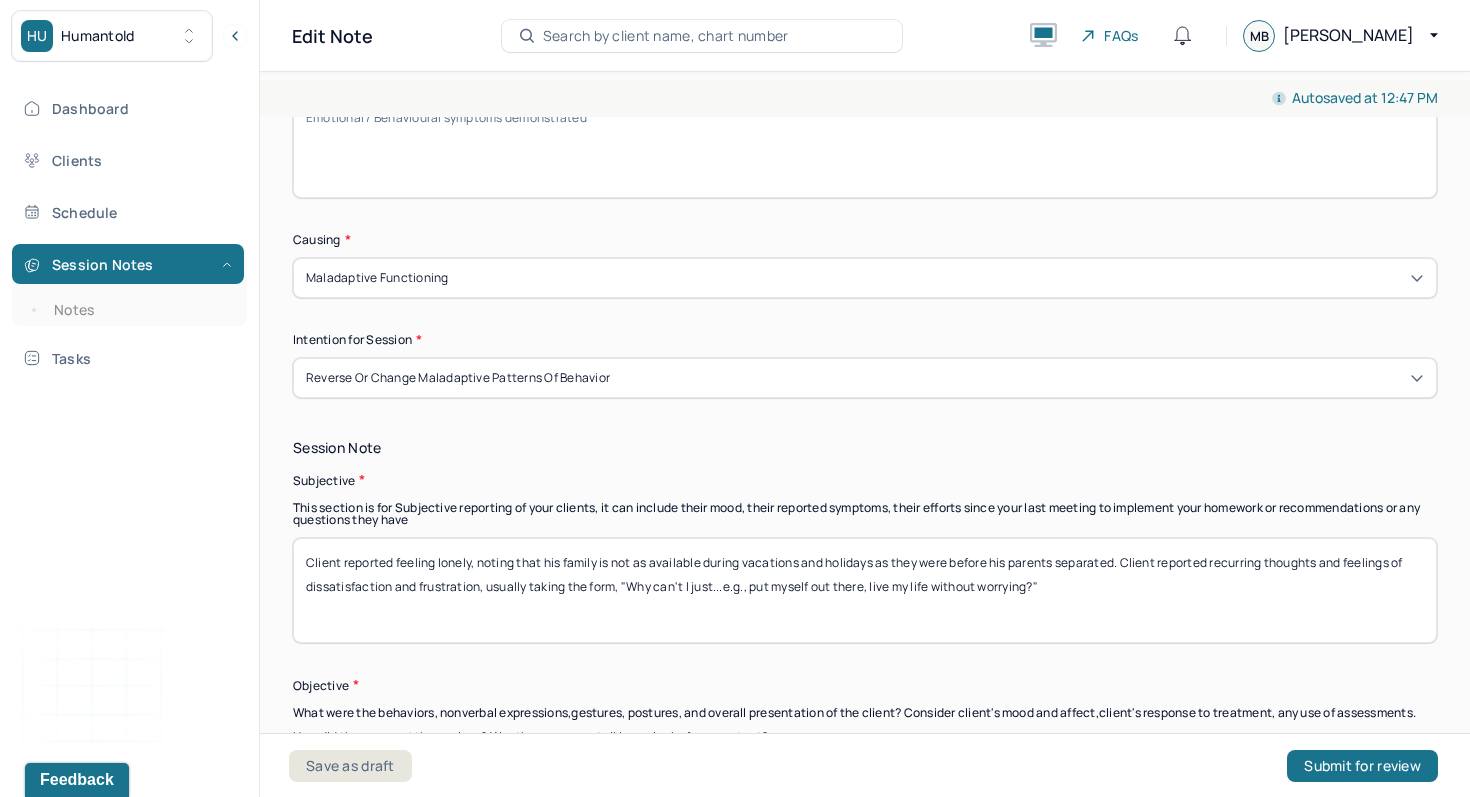 click on "Client reported feeling lonely, noting that his family is not as available during vacations and holidays as they were before his parents separated. Client reported recurring thoughts and feelings of dissatisfaction and frustration, usually taking the form, "Why can't I just...e.g., put myself out there, live my life without worrying?"" at bounding box center [865, 590] 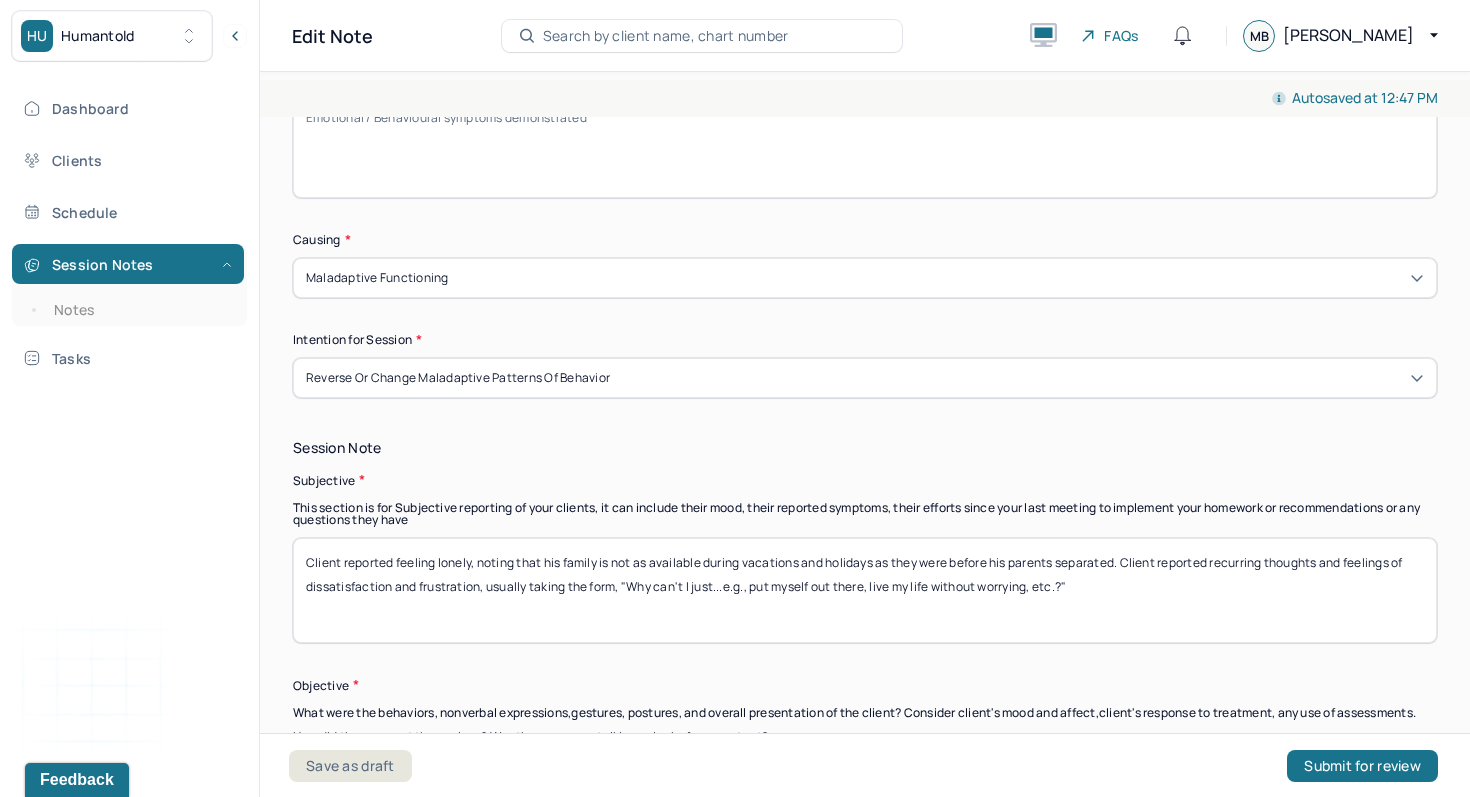 click on "Client reported feeling lonely, noting that his family is not as available during vacations and holidays as they were before his parents separated. Client reported recurring thoughts and feelings of dissatisfaction and frustration, usually taking the form, "Why can't I just...e.g., put myself out there, live my life without worrying?"" at bounding box center (865, 590) 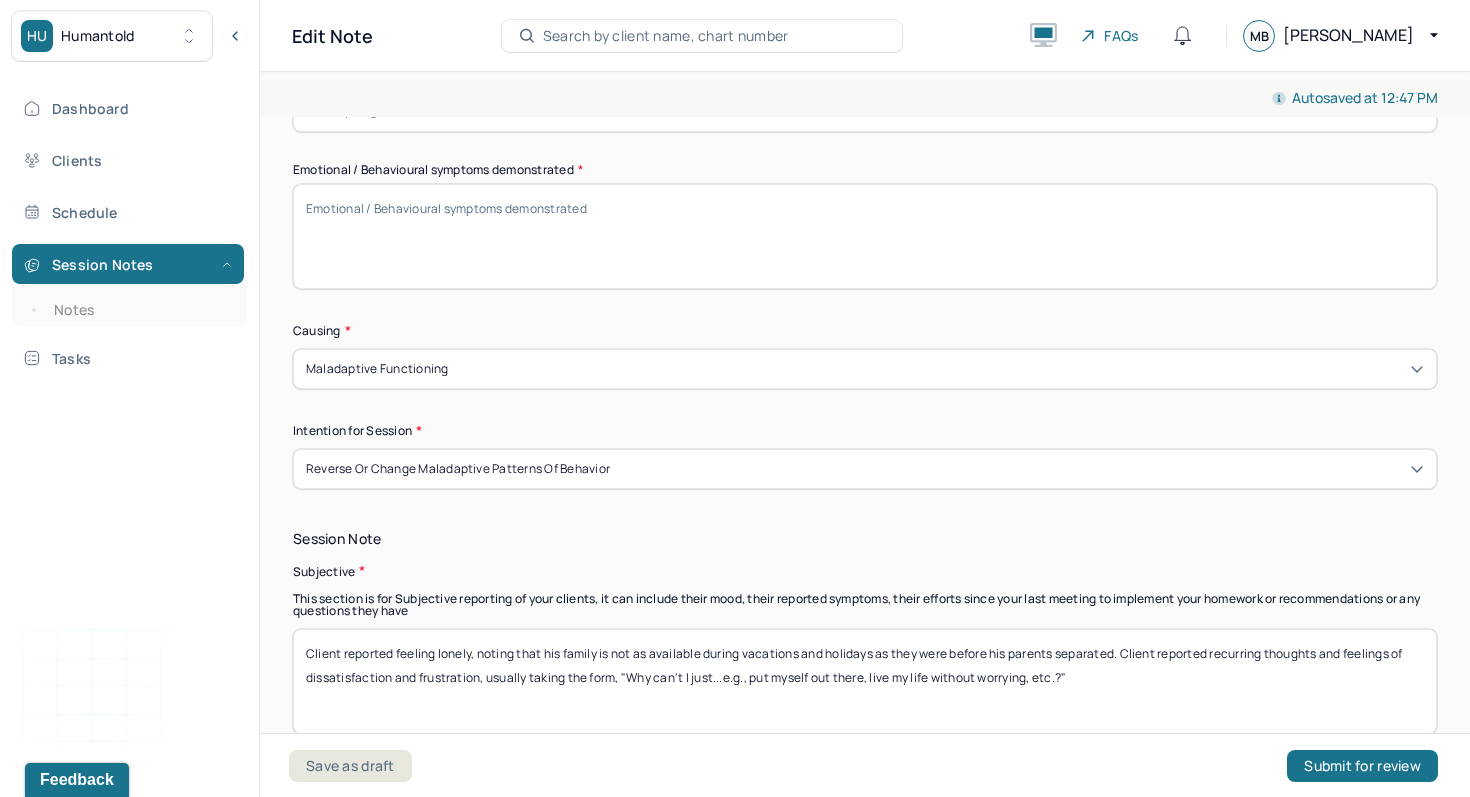 scroll, scrollTop: 699, scrollLeft: 0, axis: vertical 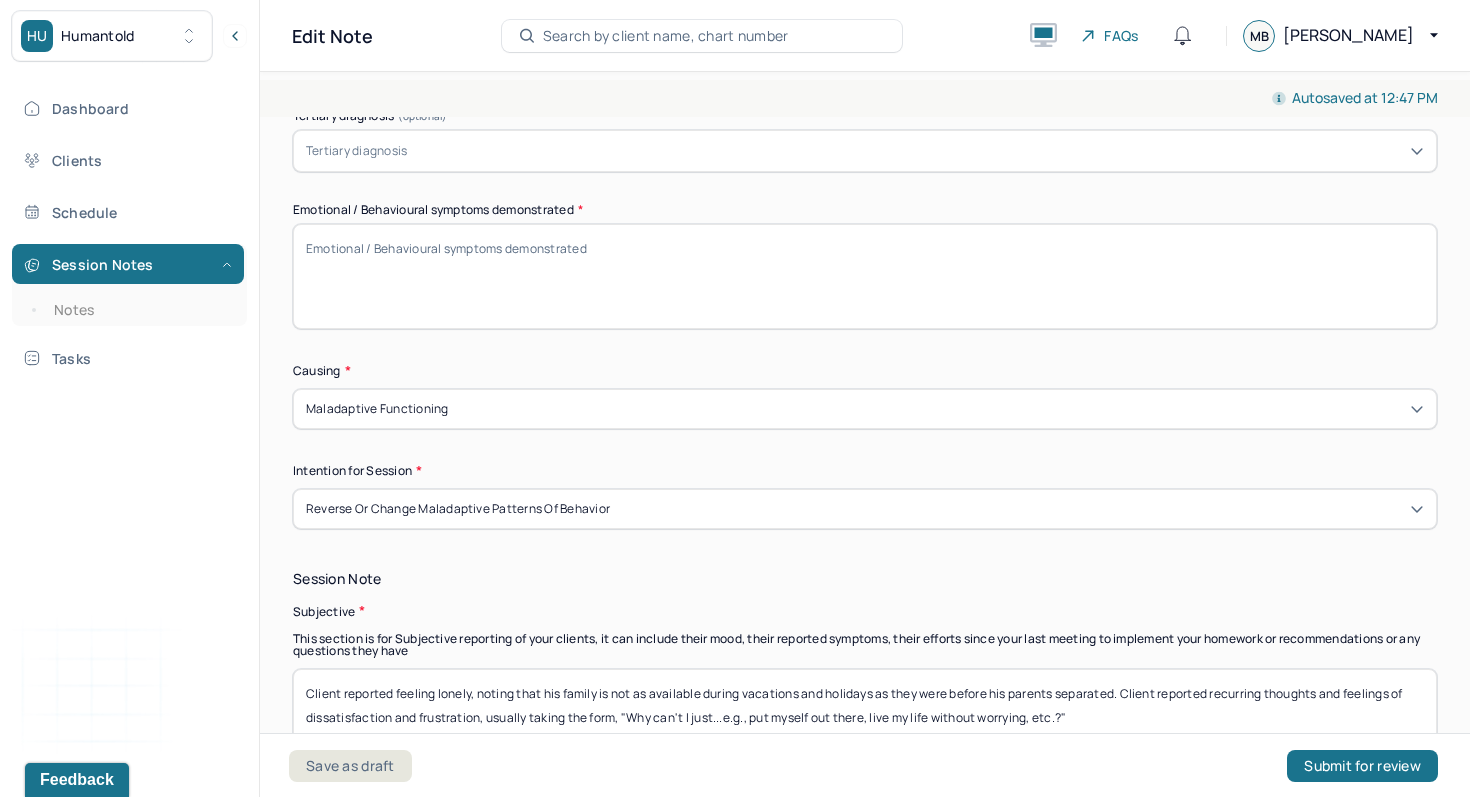 type on "Client reported feeling lonely, noting that his family is not as available during vacations and holidays as they were before his parents separated. Client reported recurring thoughts and feelings of dissatisfaction and frustration, usually taking the form, "Why can't I just...e.g., put myself out there, live my life without worrying, etc.?"" 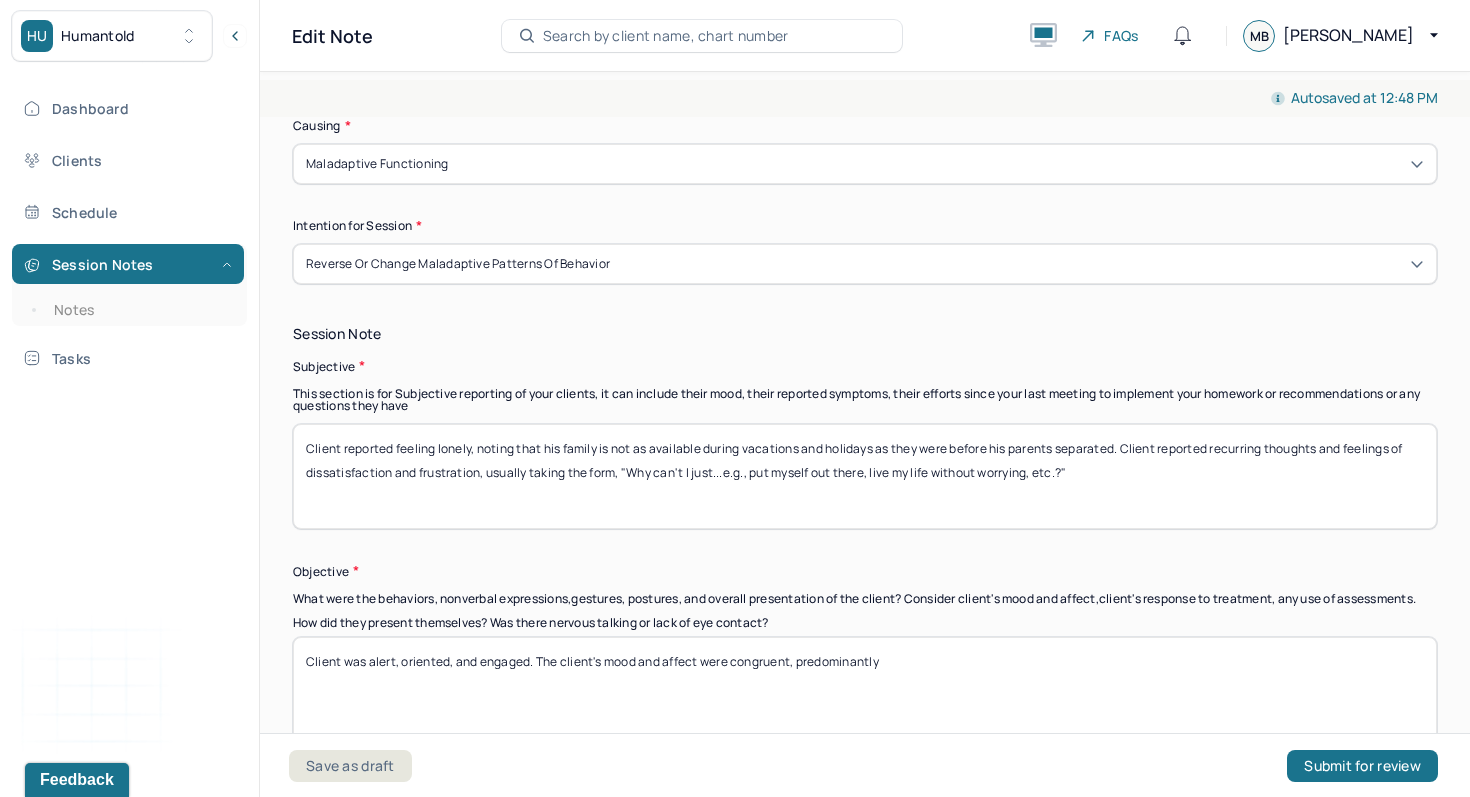 scroll, scrollTop: 1323, scrollLeft: 0, axis: vertical 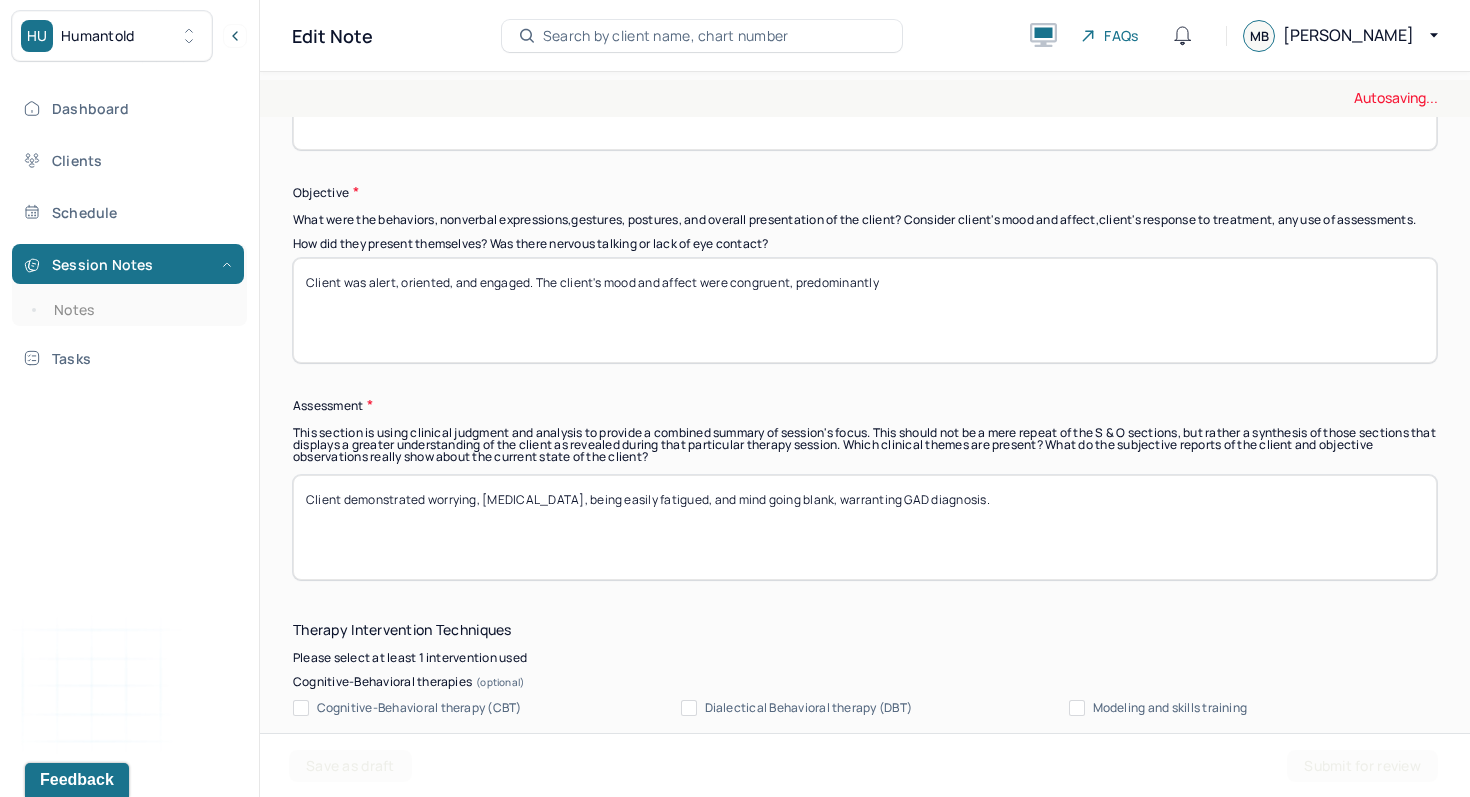 type on "Loneliness, frustration, worry, rejection sensitivity" 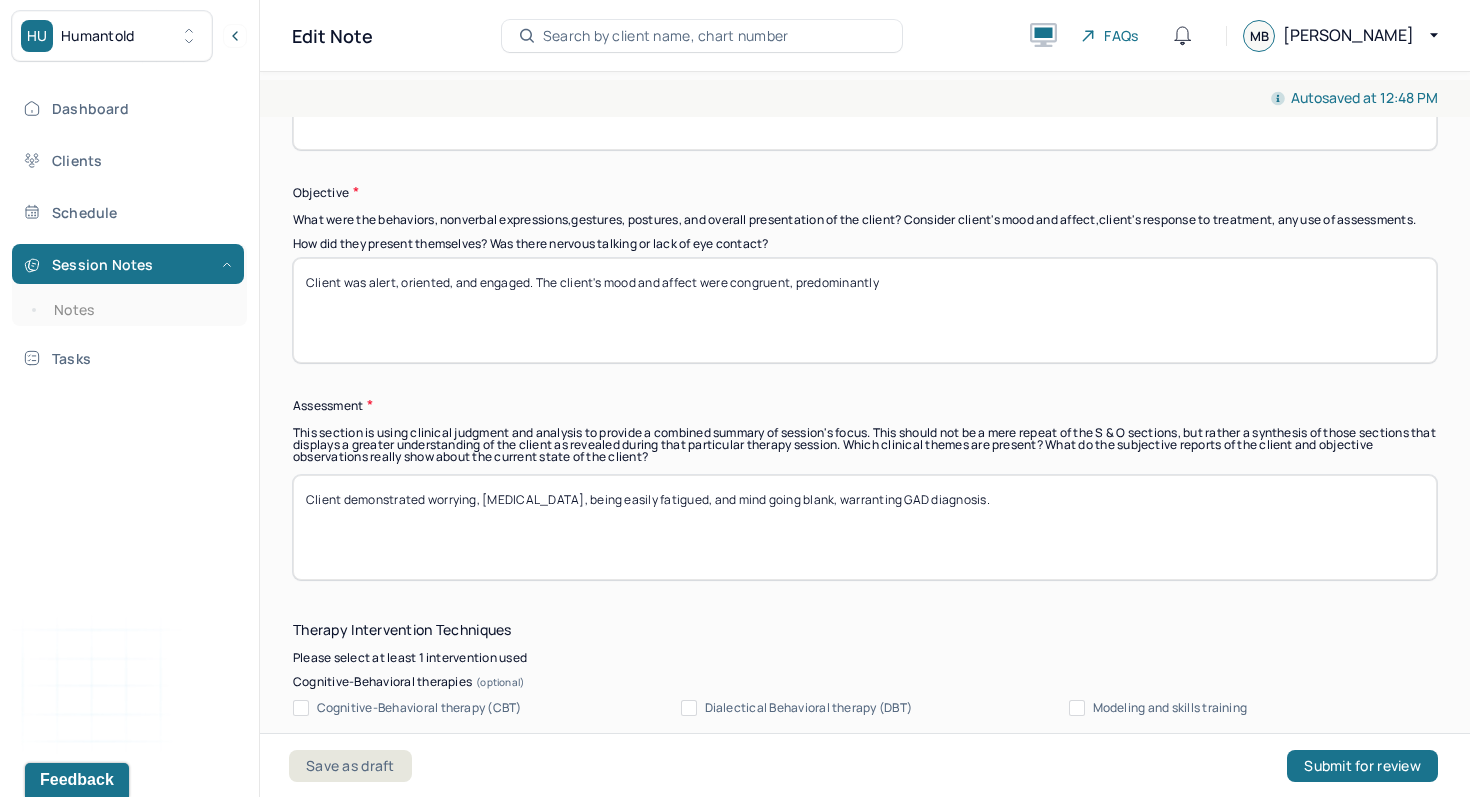 click on "Client was alert, oriented, and engaged. The client's mood and affect were congruent, predominantly" at bounding box center (865, 310) 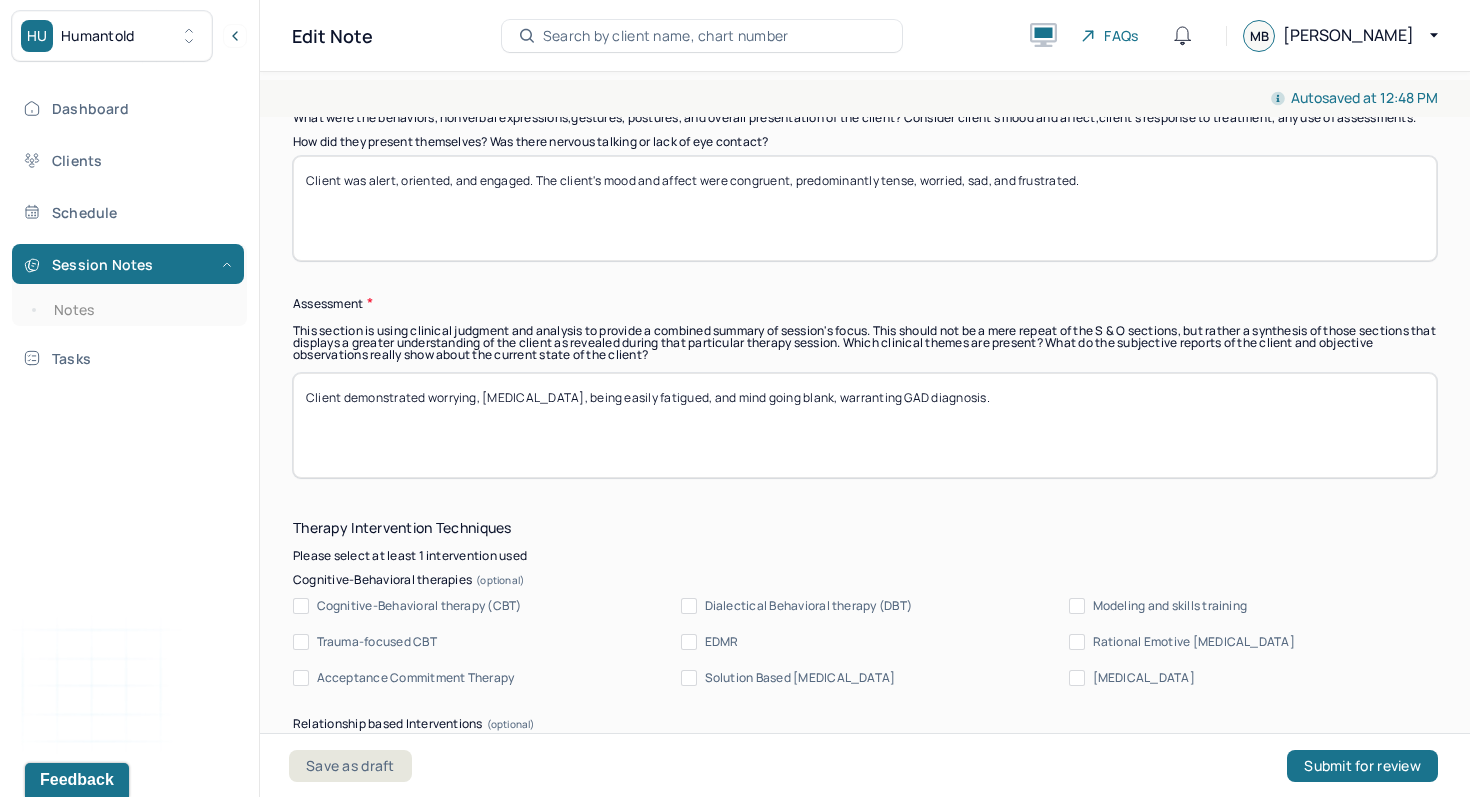 scroll, scrollTop: 1435, scrollLeft: 0, axis: vertical 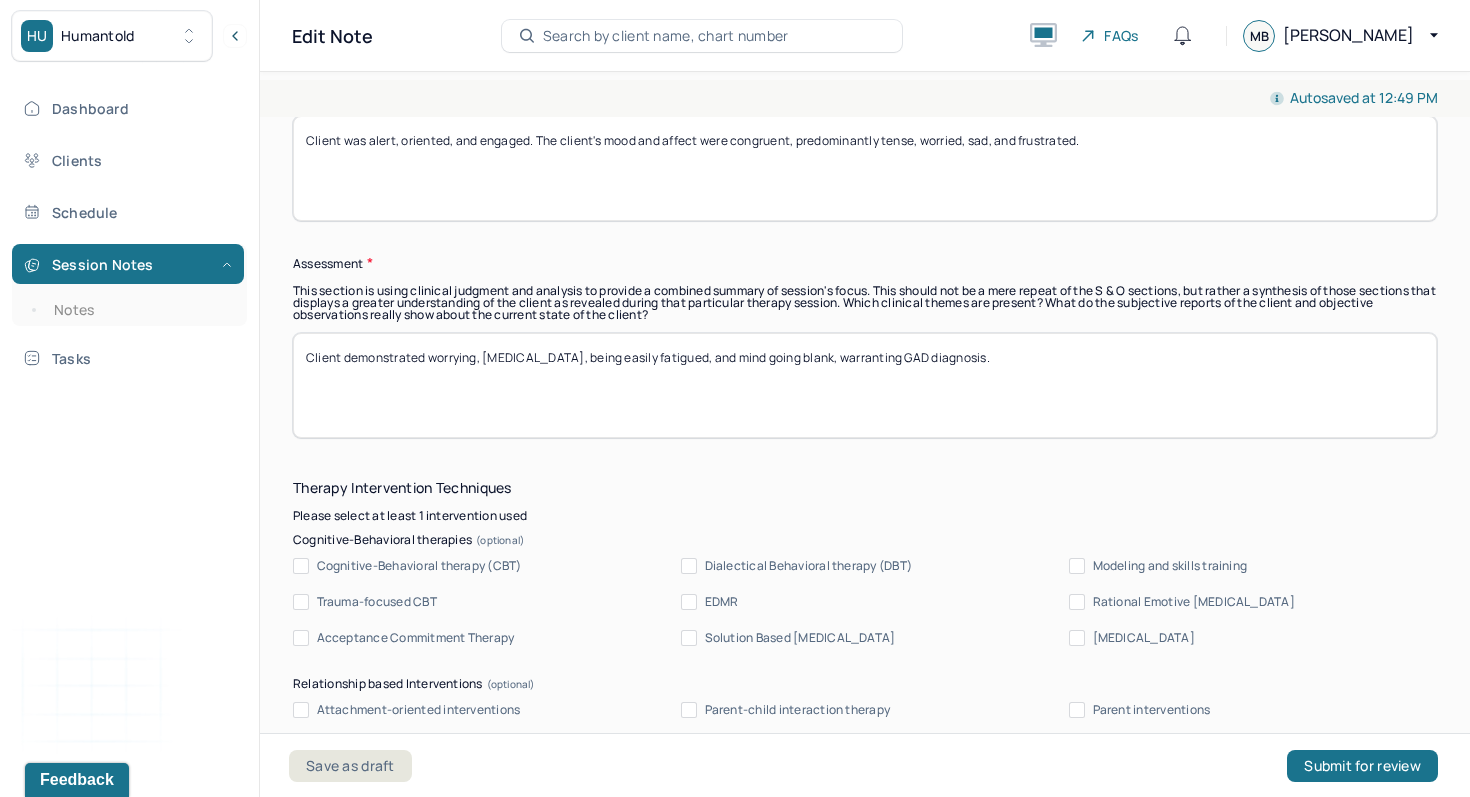 type on "Client was alert, oriented, and engaged. The client's mood and affect were congruent, predominantly tense, worried, sad, and frustrated." 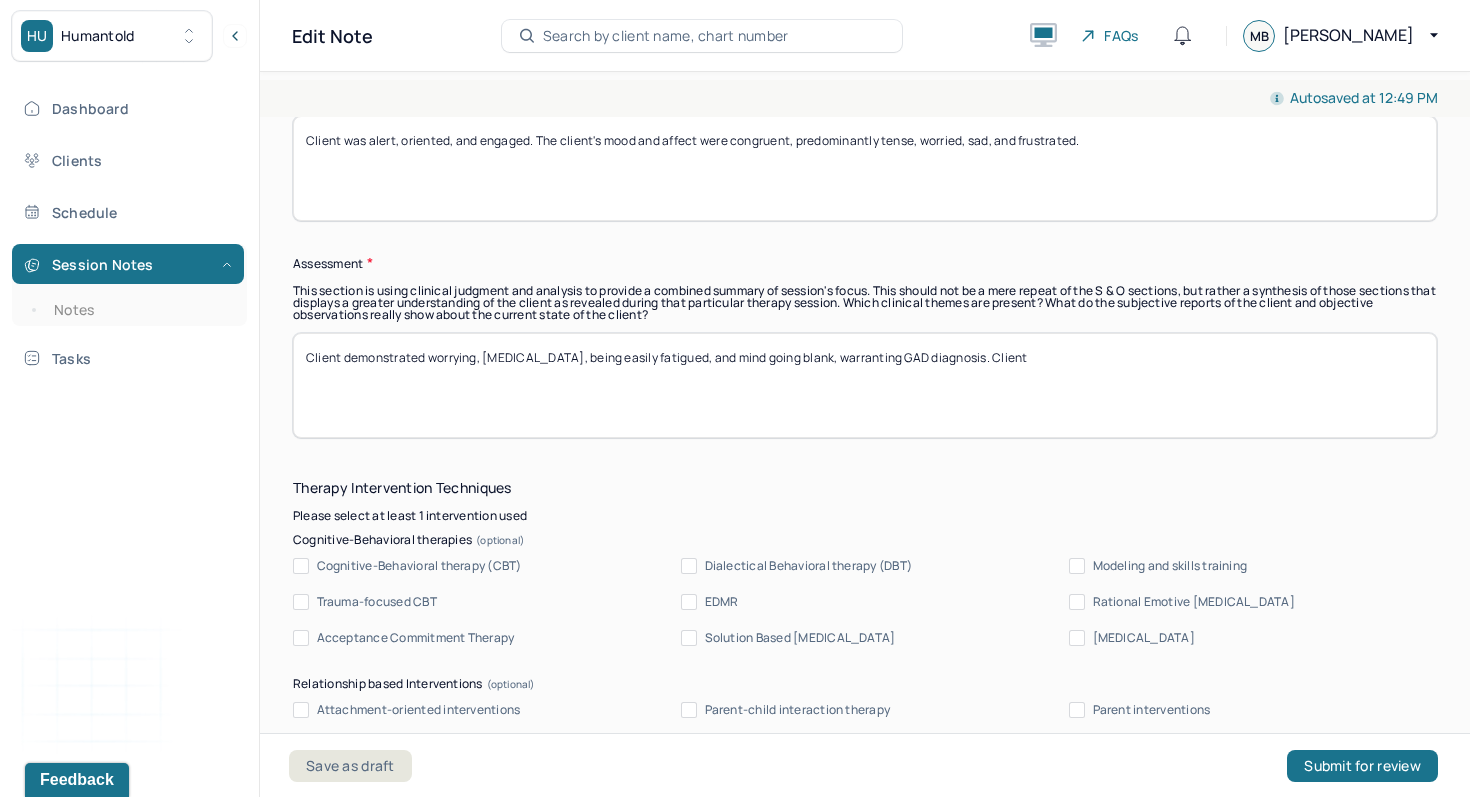 scroll, scrollTop: 994, scrollLeft: 0, axis: vertical 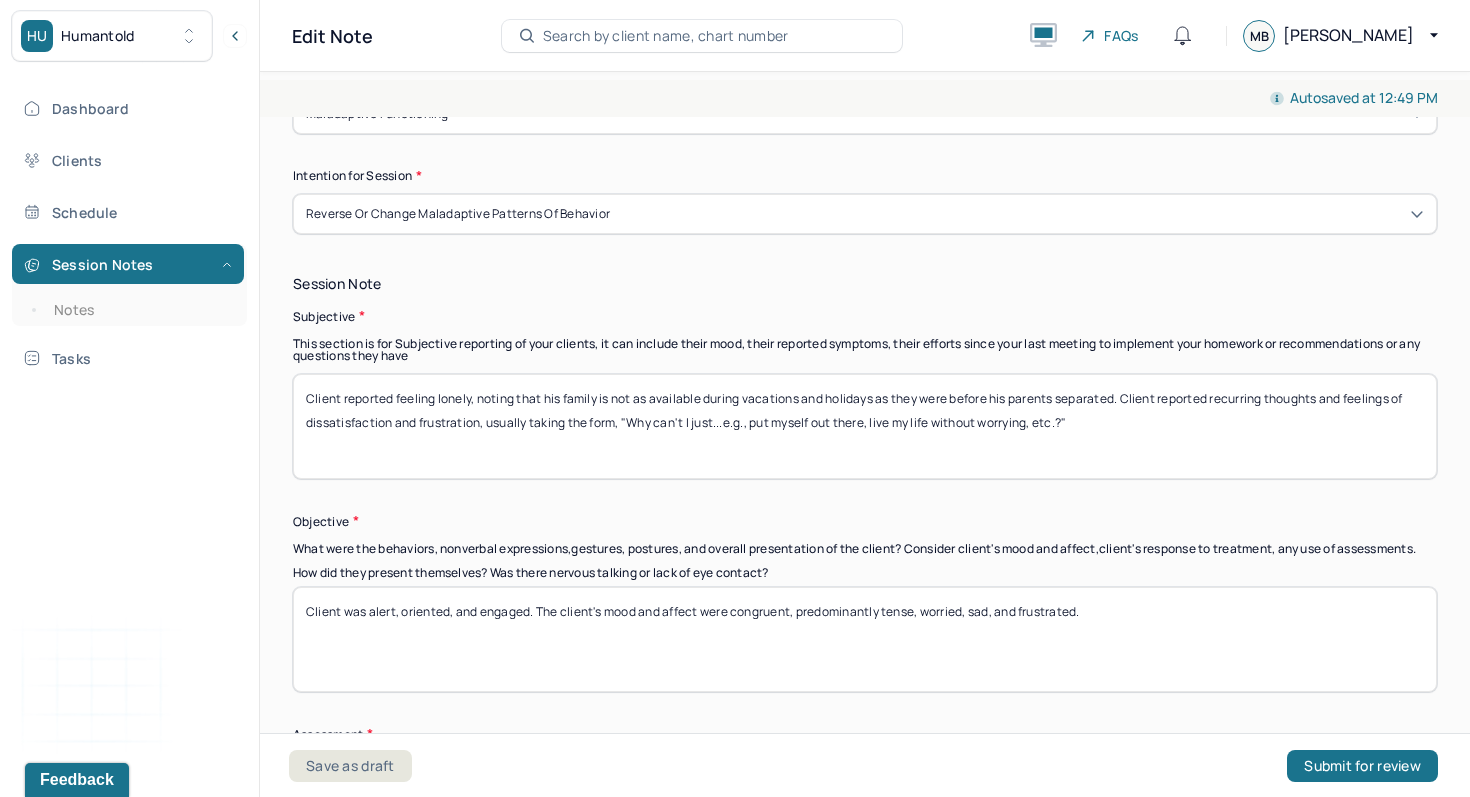 type on "Client demonstrated worrying, [MEDICAL_DATA], being easily fatigued, and mind going blank, warranting GAD diagnosis. Client" 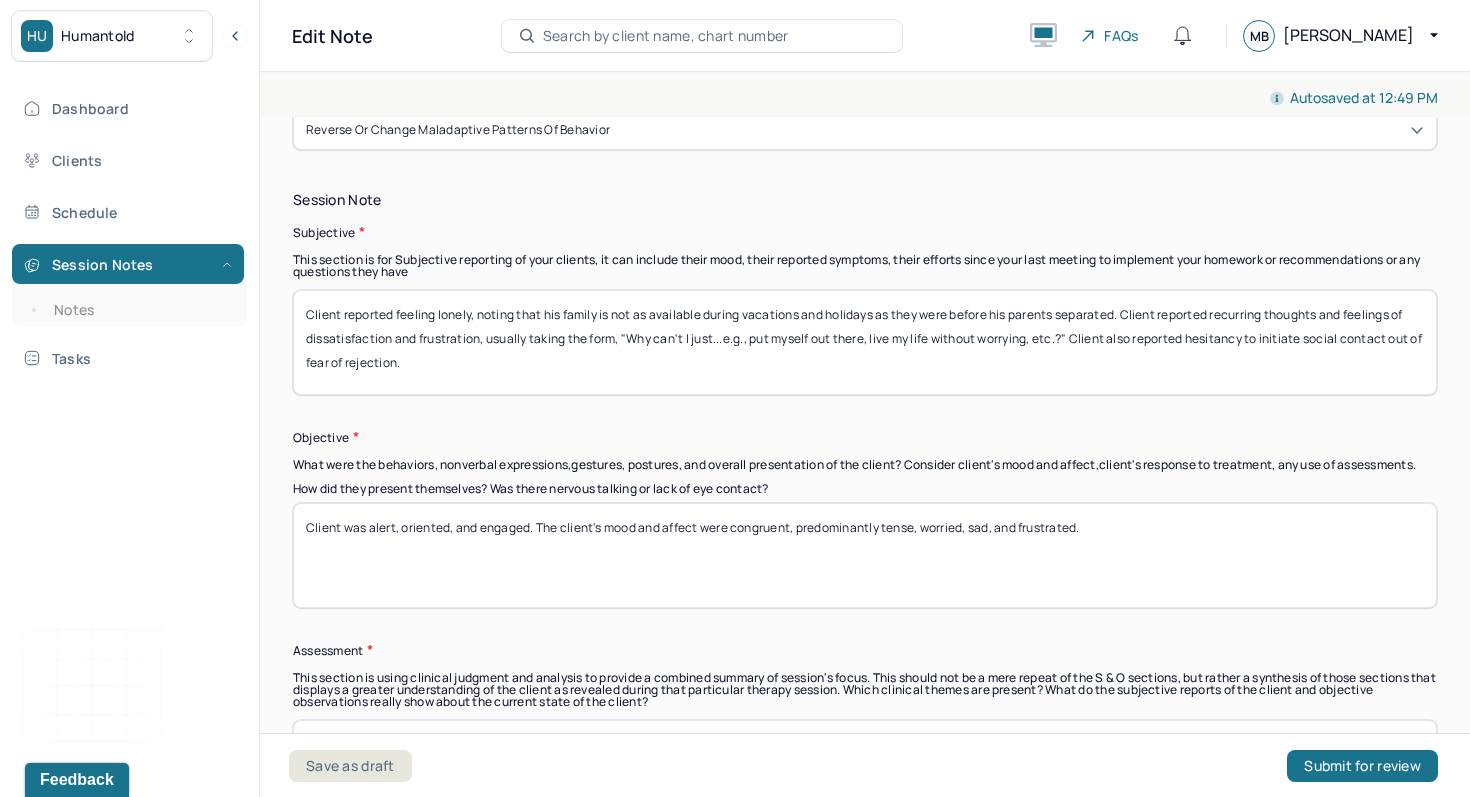 scroll, scrollTop: 1398, scrollLeft: 0, axis: vertical 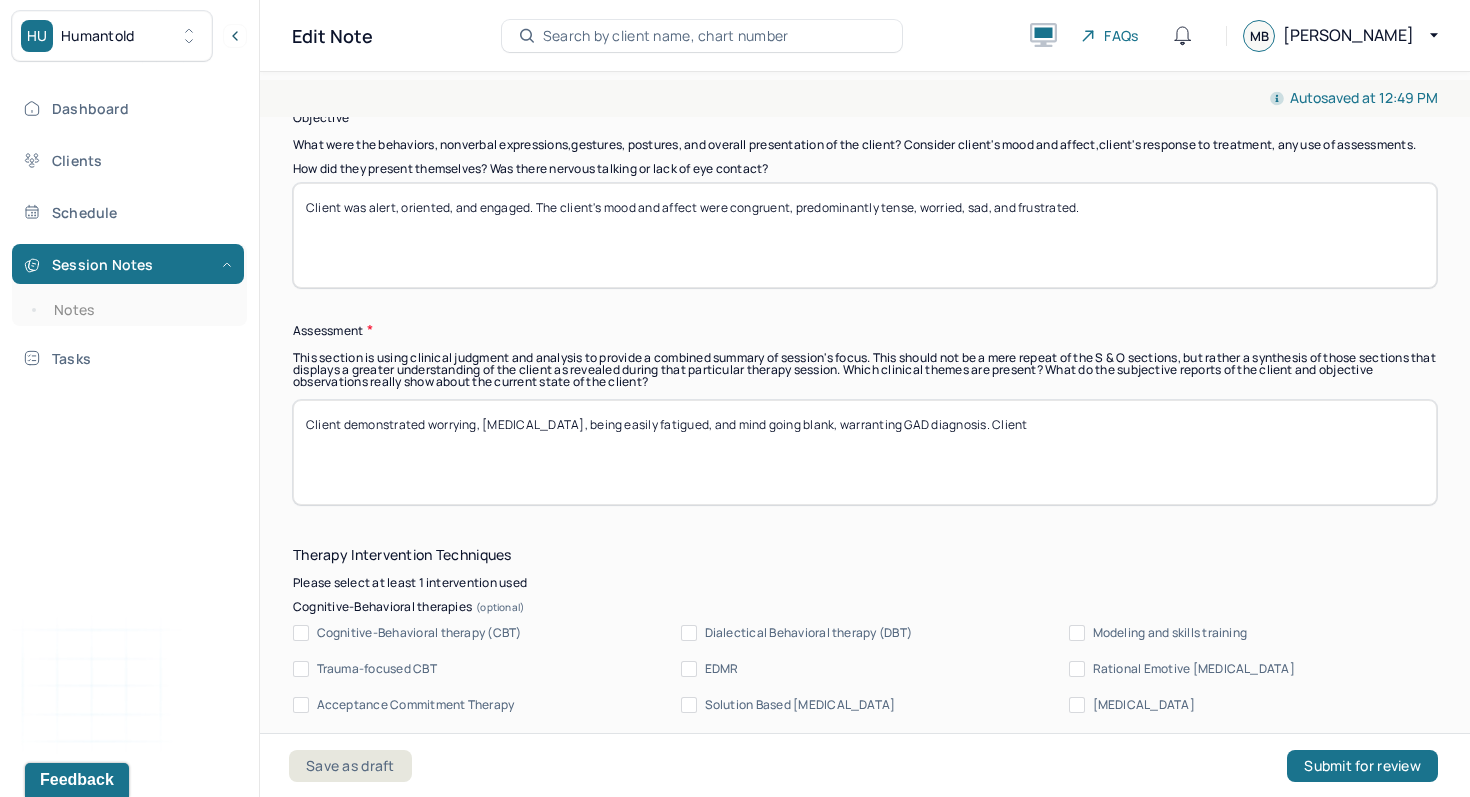 type on "Client reported feeling lonely, noting that his family is not as available during vacations and holidays as they were before his parents separated. Client reported recurring thoughts and feelings of dissatisfaction and frustration, usually taking the form, "Why can't I just...e.g., put myself out there, live my life without worrying, etc.?" Client also reported hesitancy to initiate social contact out of fear of rejection." 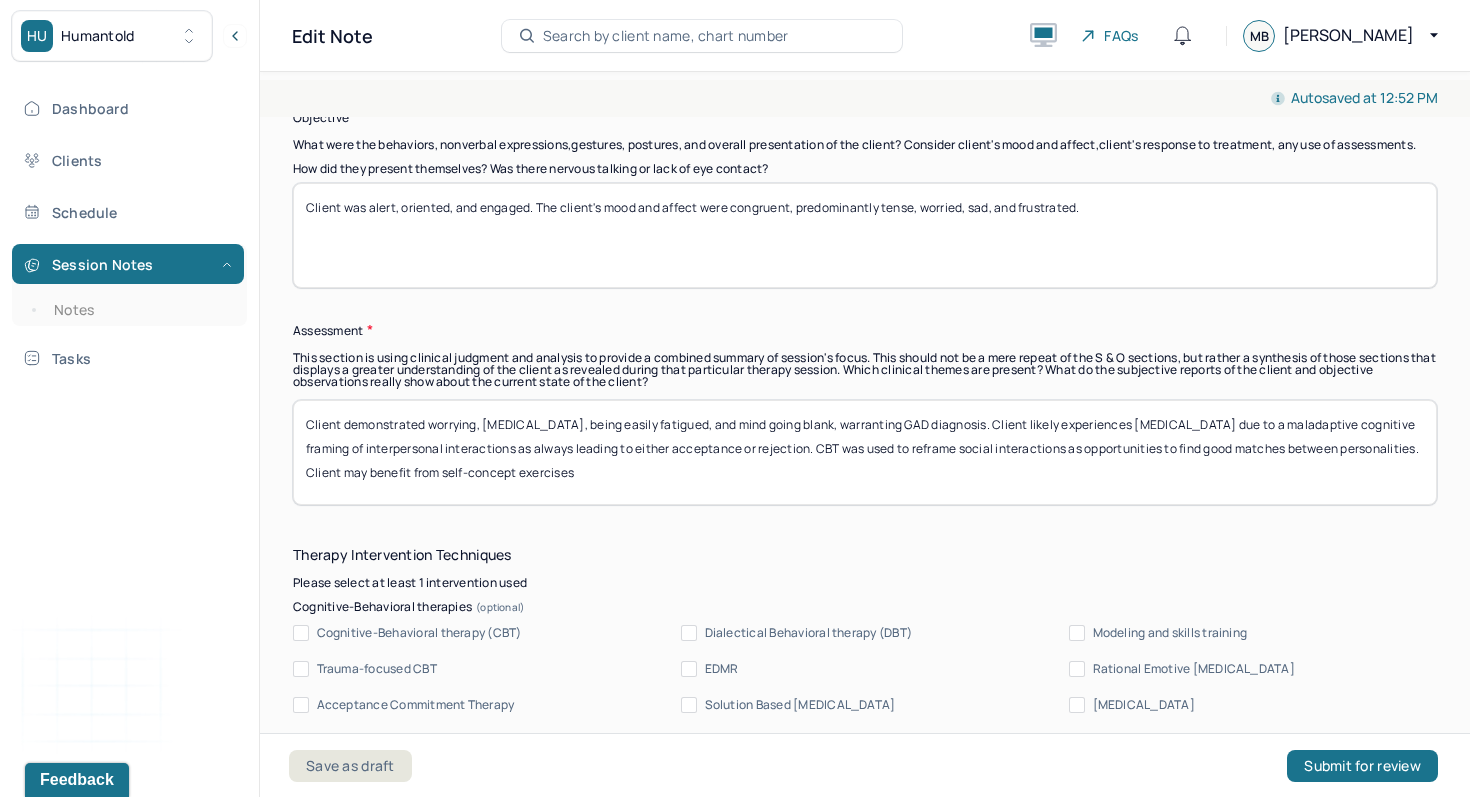 drag, startPoint x: 715, startPoint y: 488, endPoint x: 388, endPoint y: 489, distance: 327.00153 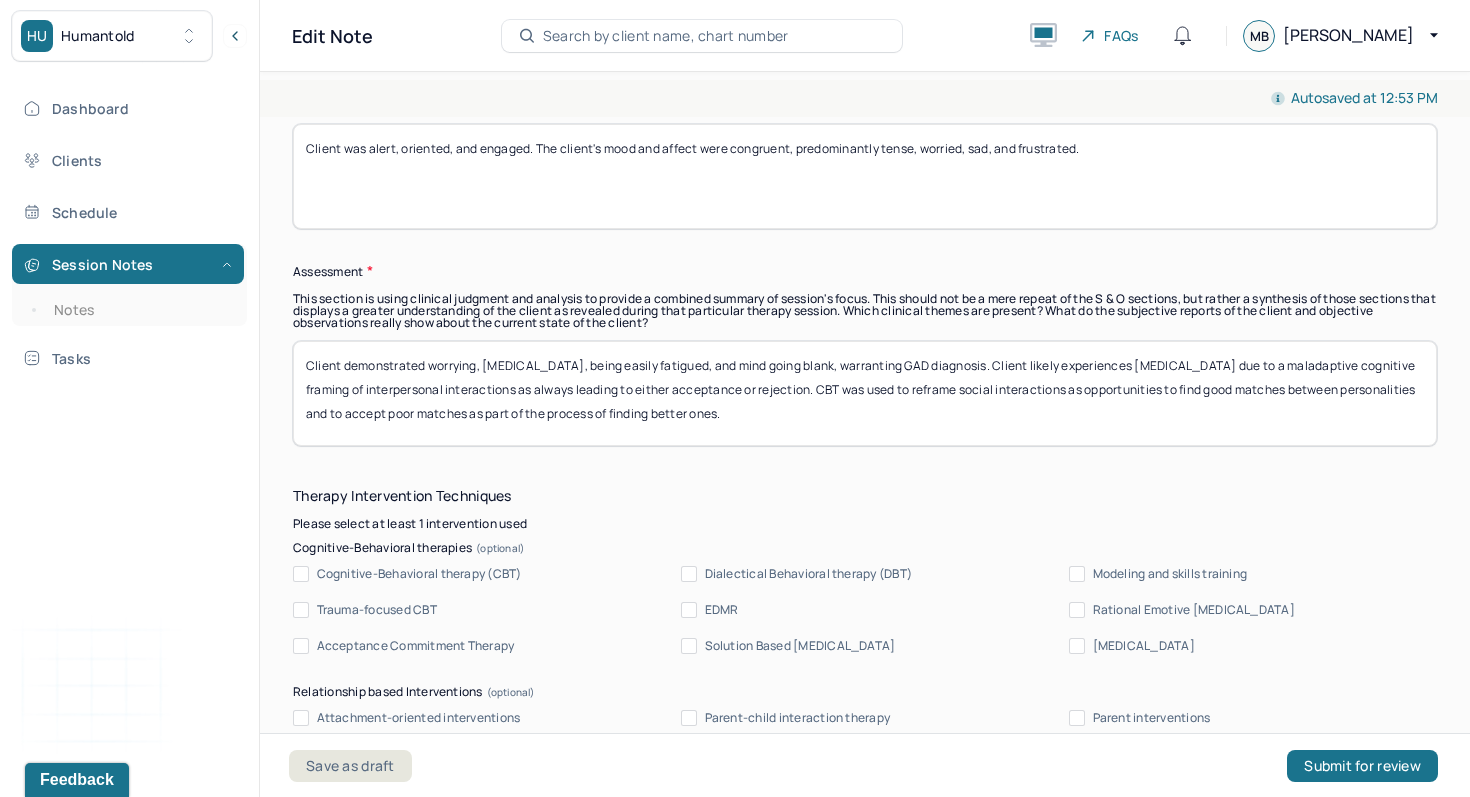 scroll, scrollTop: 1459, scrollLeft: 0, axis: vertical 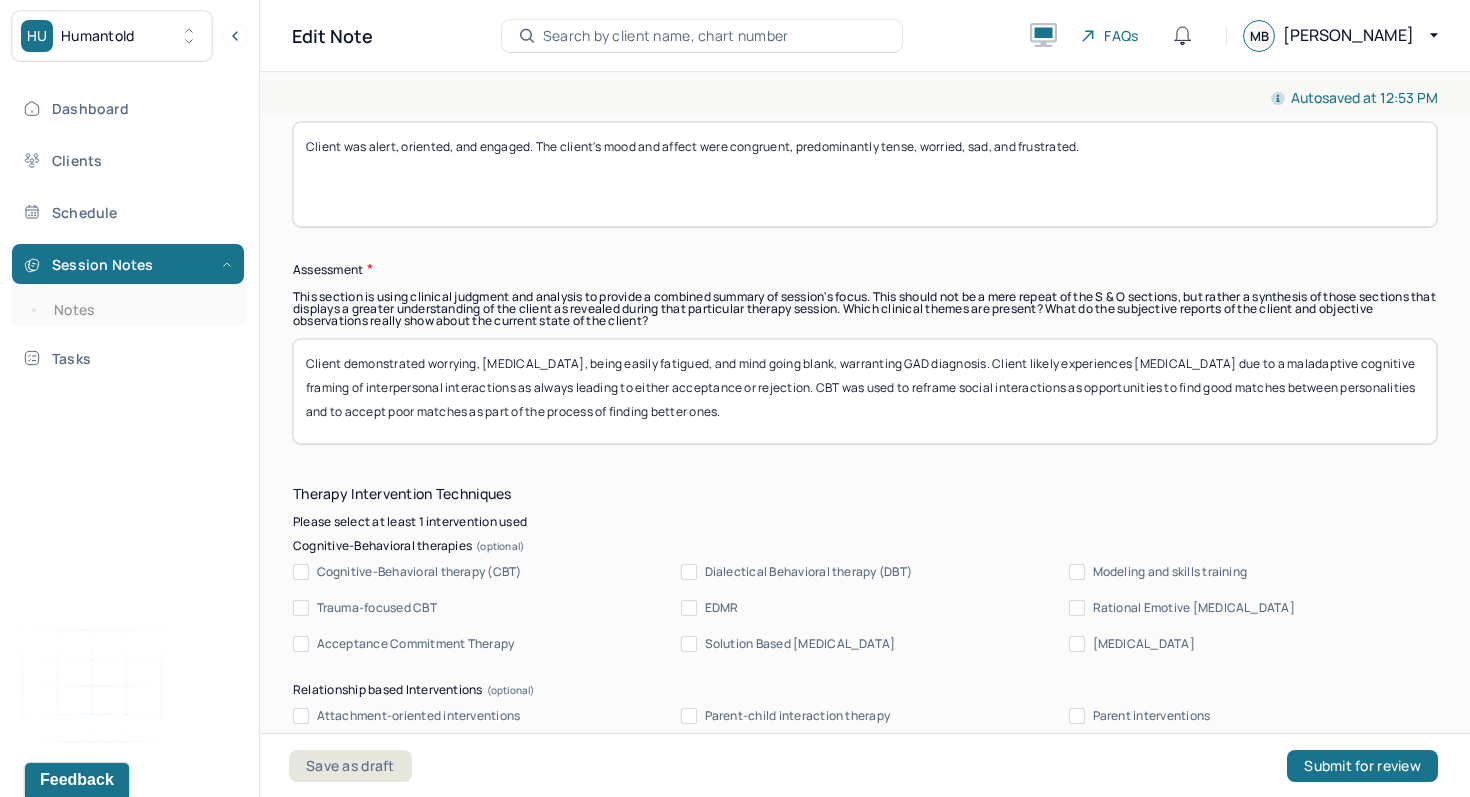 type on "Client demonstrated worrying, [MEDICAL_DATA], being easily fatigued, and mind going blank, warranting GAD diagnosis. Client likely experiences [MEDICAL_DATA] due to a maladaptive cognitive framing of interpersonal interactions as always leading to either acceptance or rejection. CBT was used to reframe social interactions as opportunities to find good matches between personalities and to accept poor matches as part of the process of finding better ones." 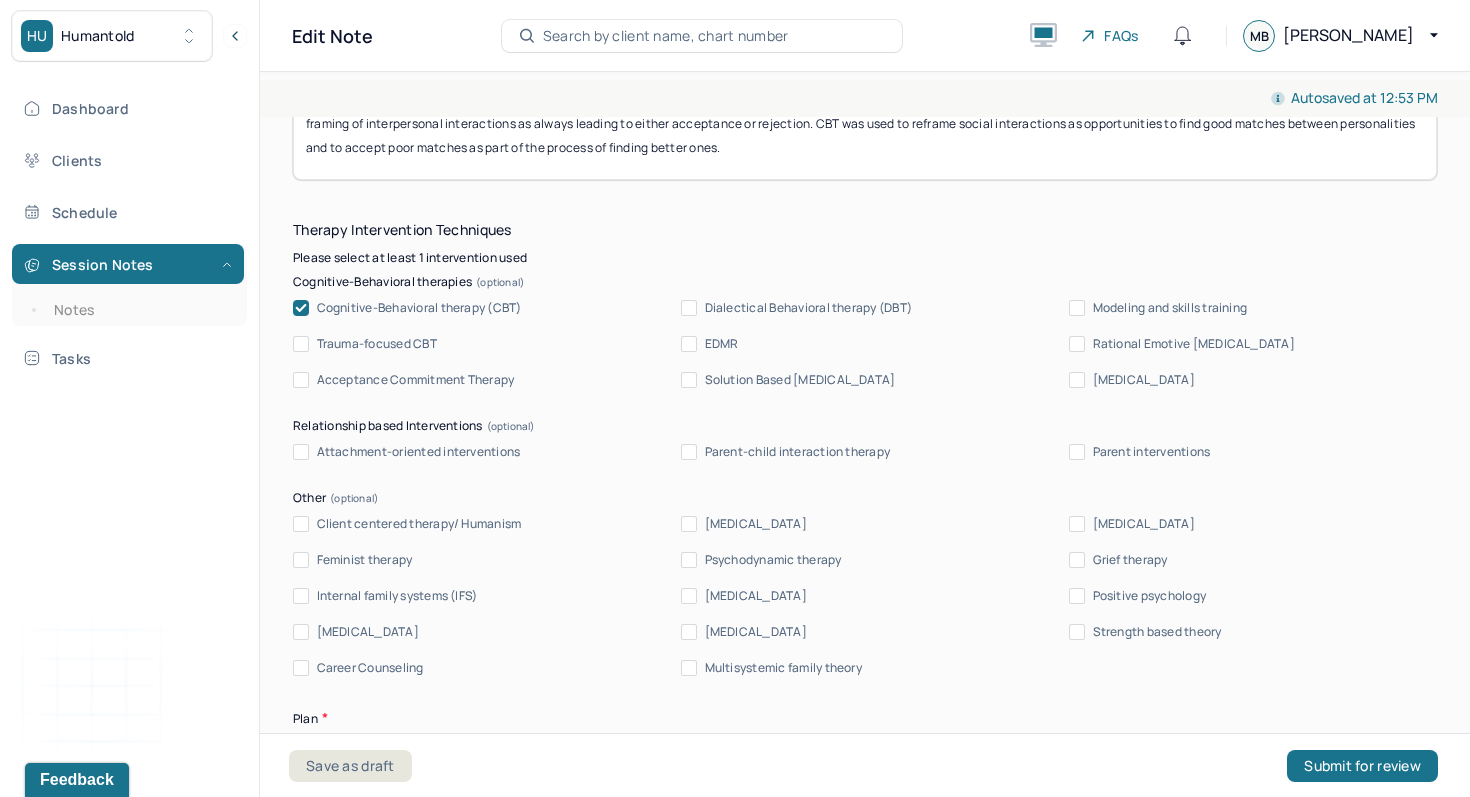 scroll, scrollTop: 2087, scrollLeft: 0, axis: vertical 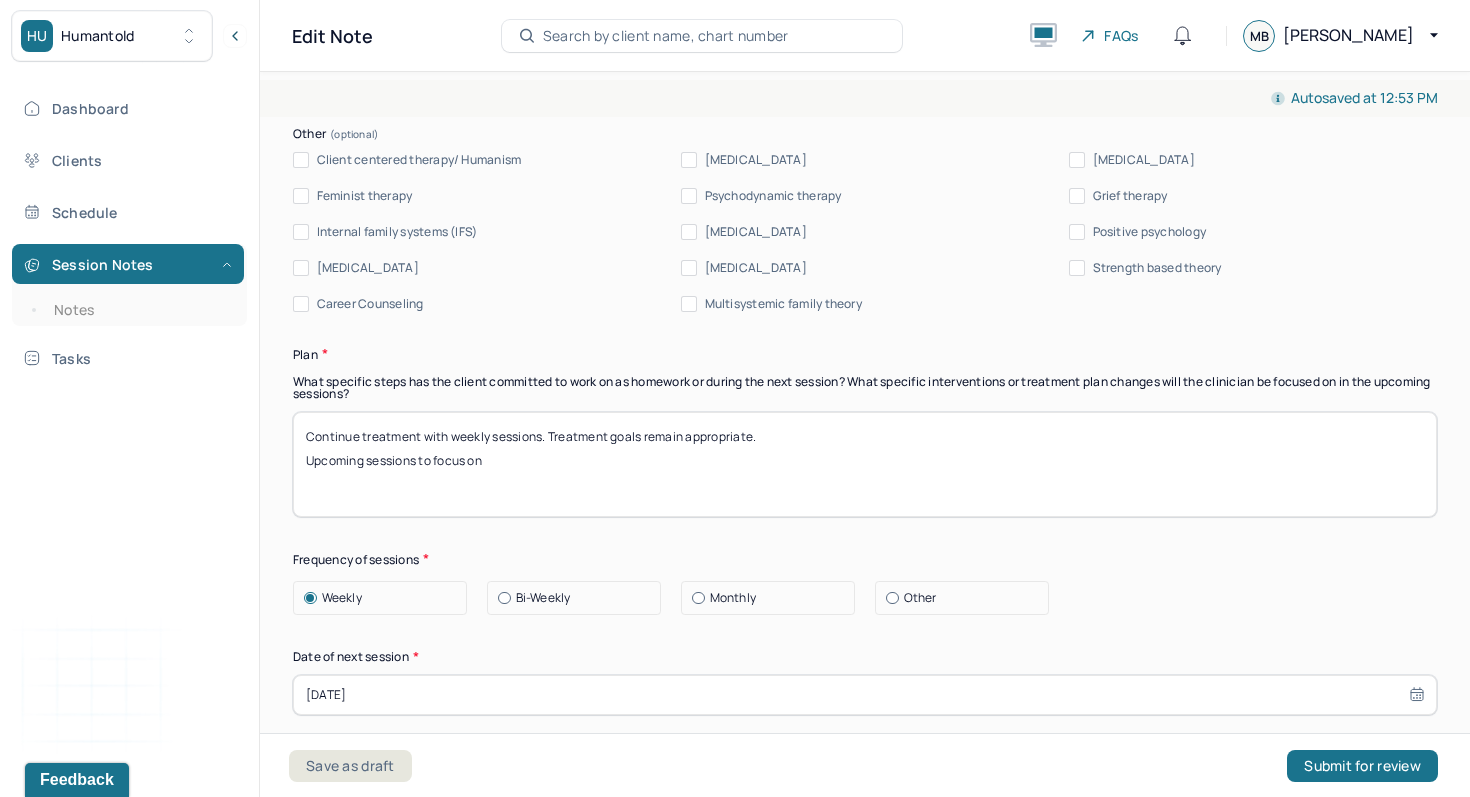 click on "Continue treatment with weekly sessions. Treatment goals remain appropriate.
Upcoming sessions to focus on" at bounding box center [865, 464] 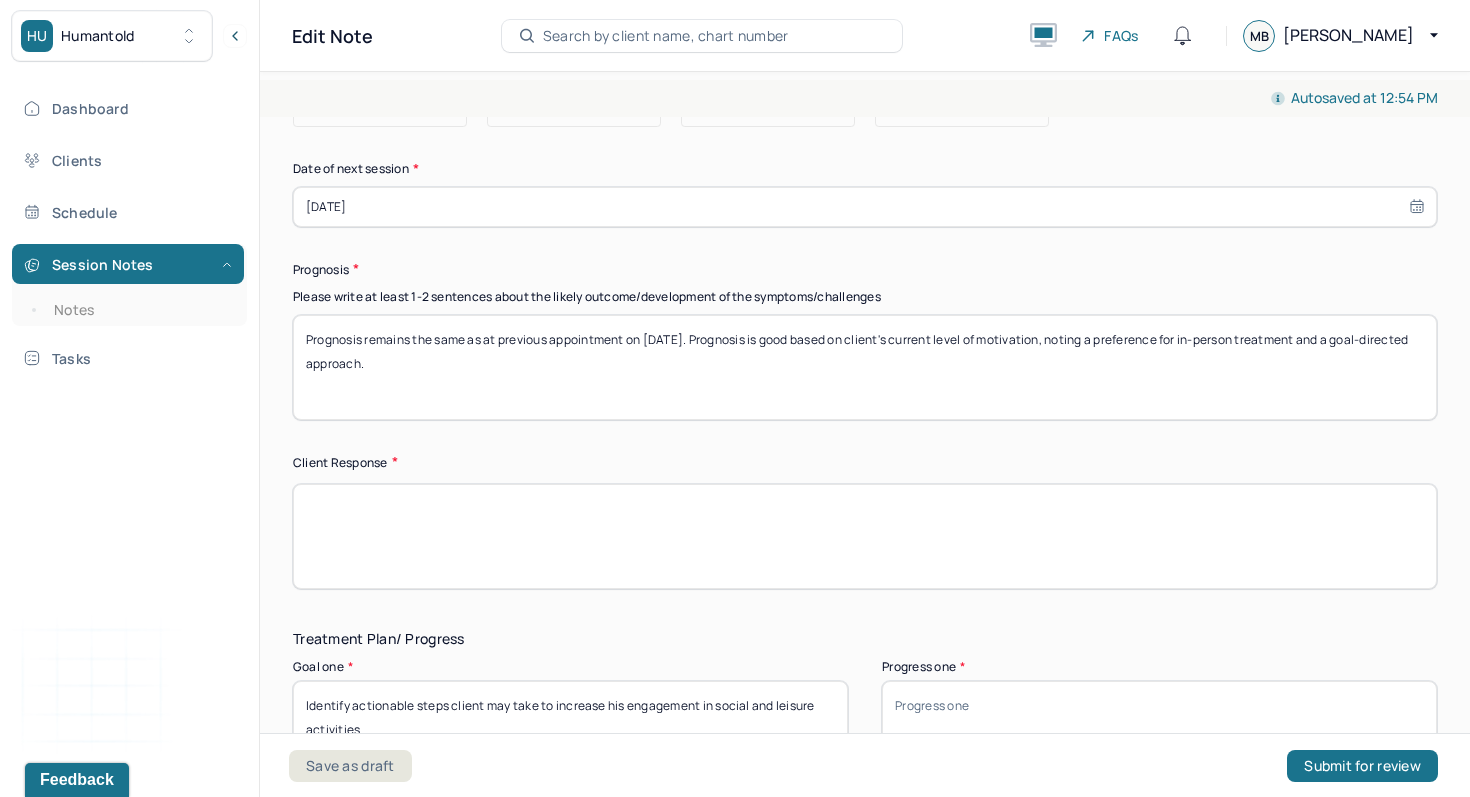 scroll, scrollTop: 2576, scrollLeft: 0, axis: vertical 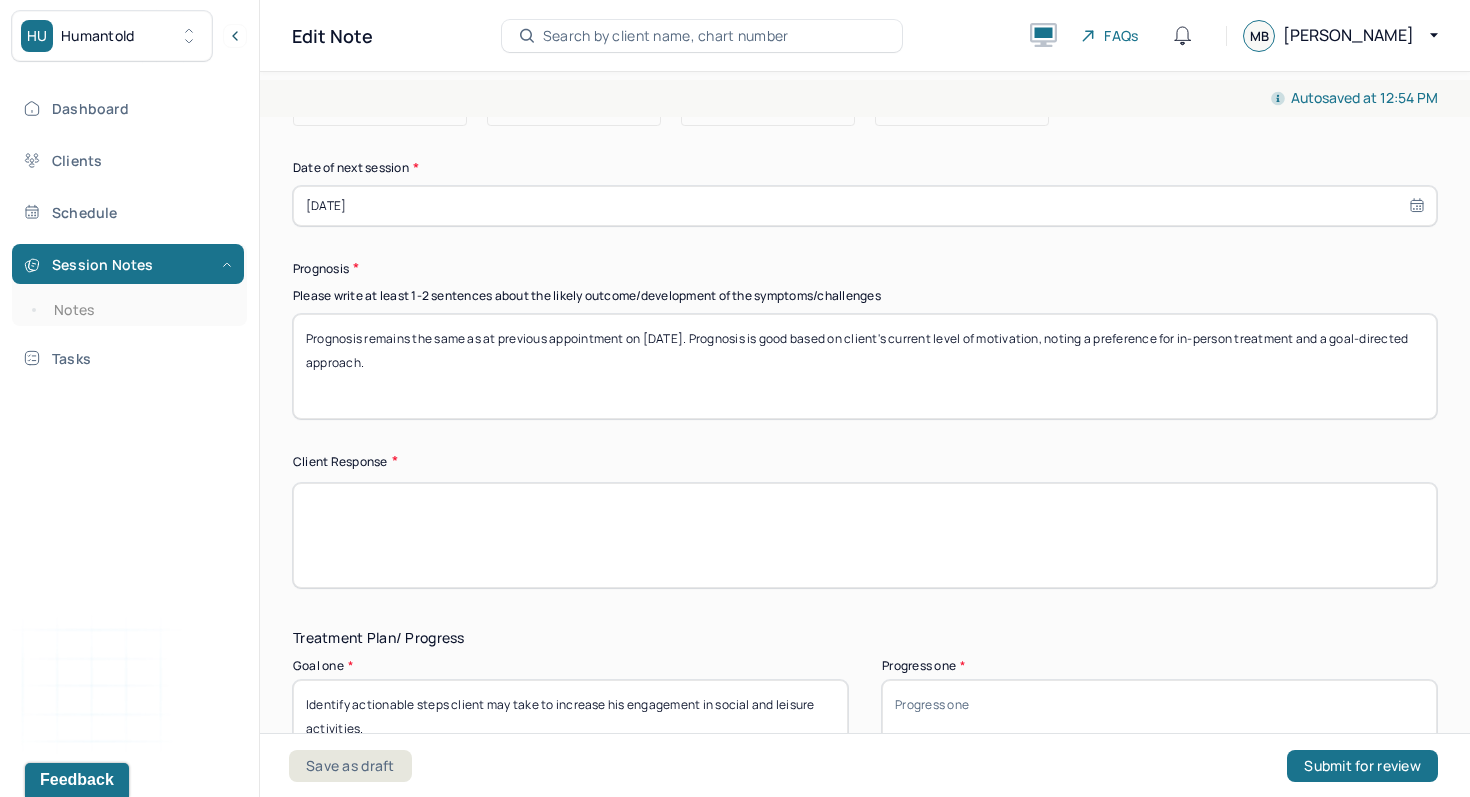 type on "Continue treatment with weekly sessions. Treatment goals remain appropriate.
Upcoming sessions to focus on exposure exercises to reduce anxiety around interpersonal rejection." 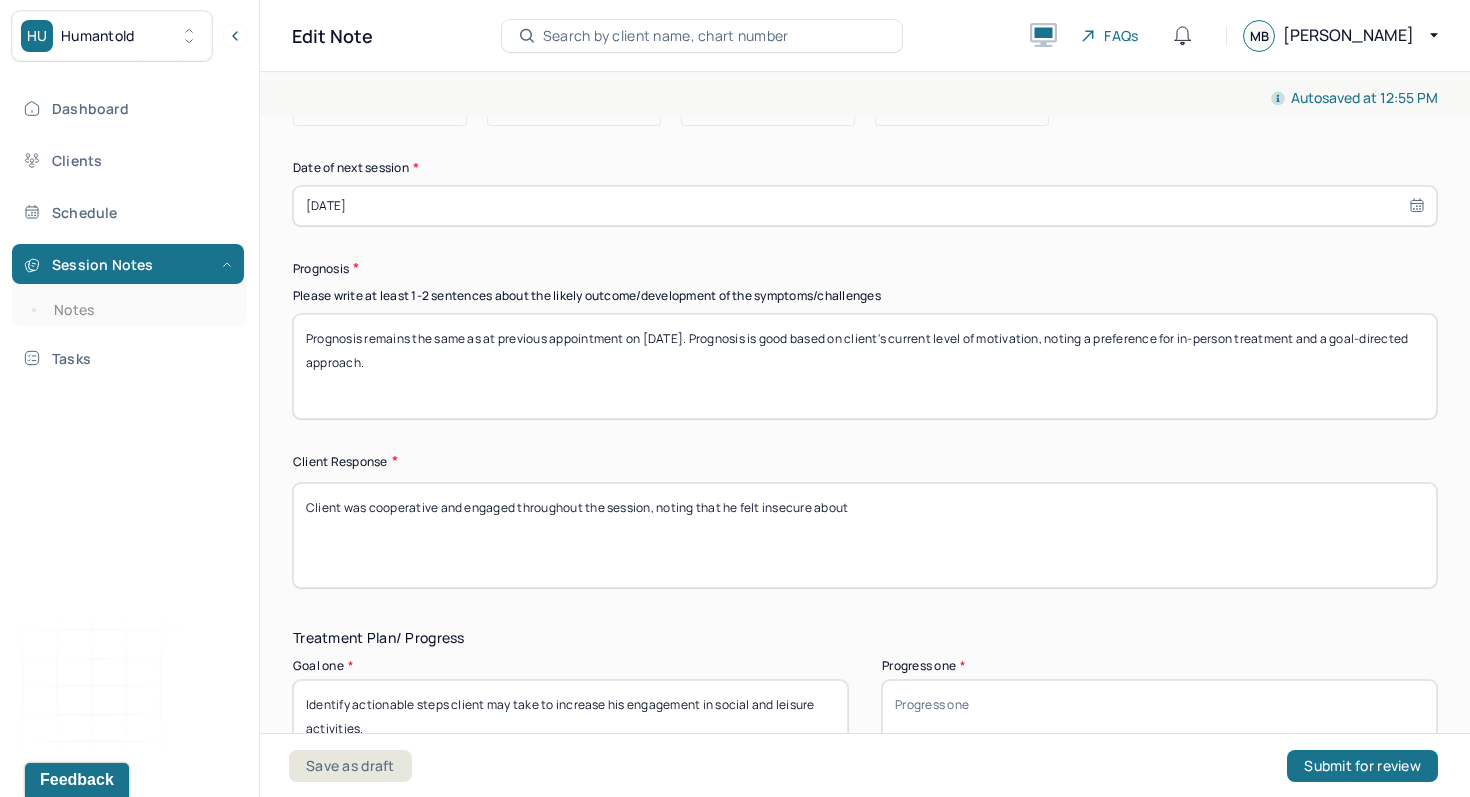 drag, startPoint x: 844, startPoint y: 522, endPoint x: 700, endPoint y: 512, distance: 144.3468 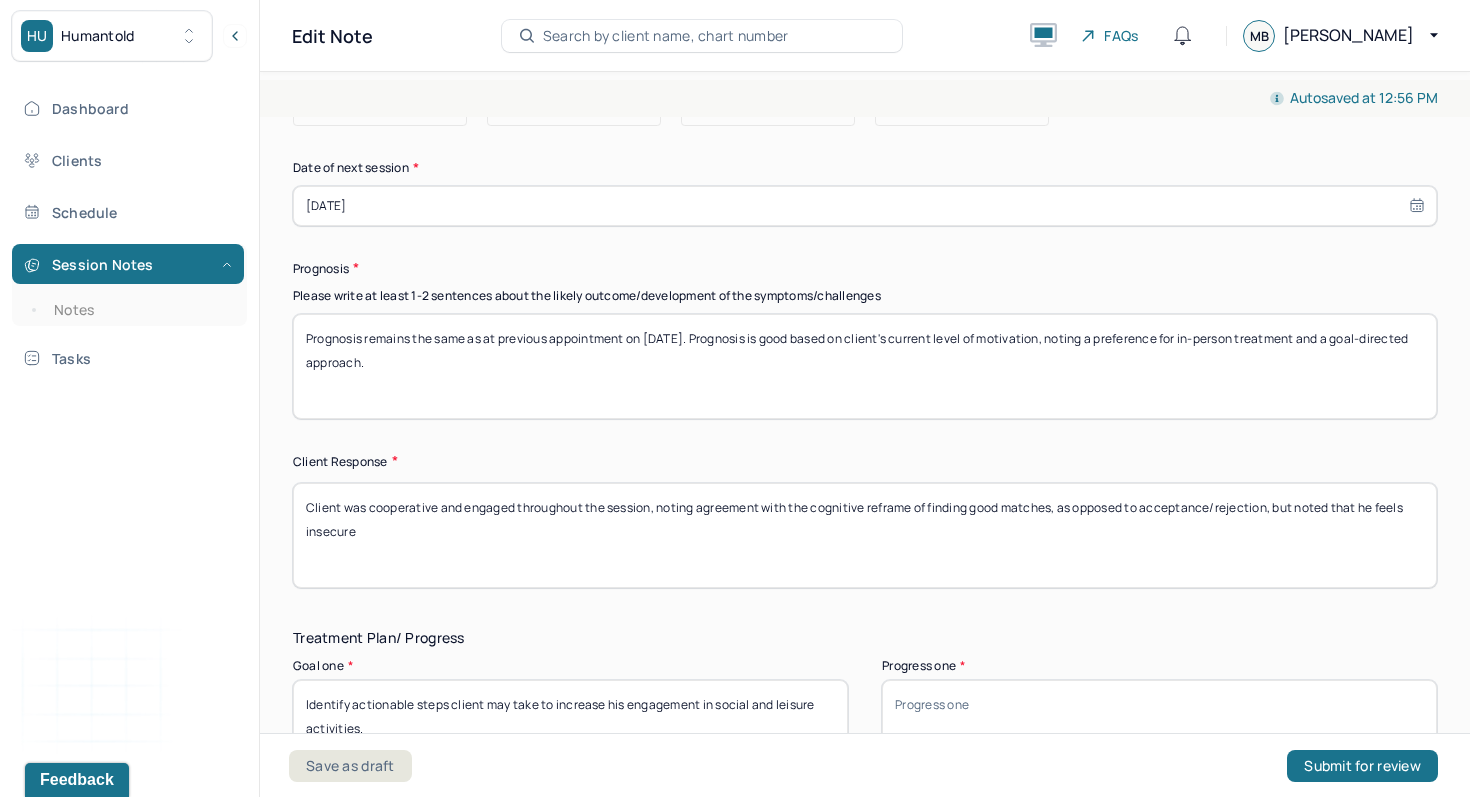 click on "Client was cooperative and engaged throughout the session, noting agreement with the cognitive reframe of finding good matches, as opposed to acceptance/rejection, but noted that he feels insecure" at bounding box center [865, 535] 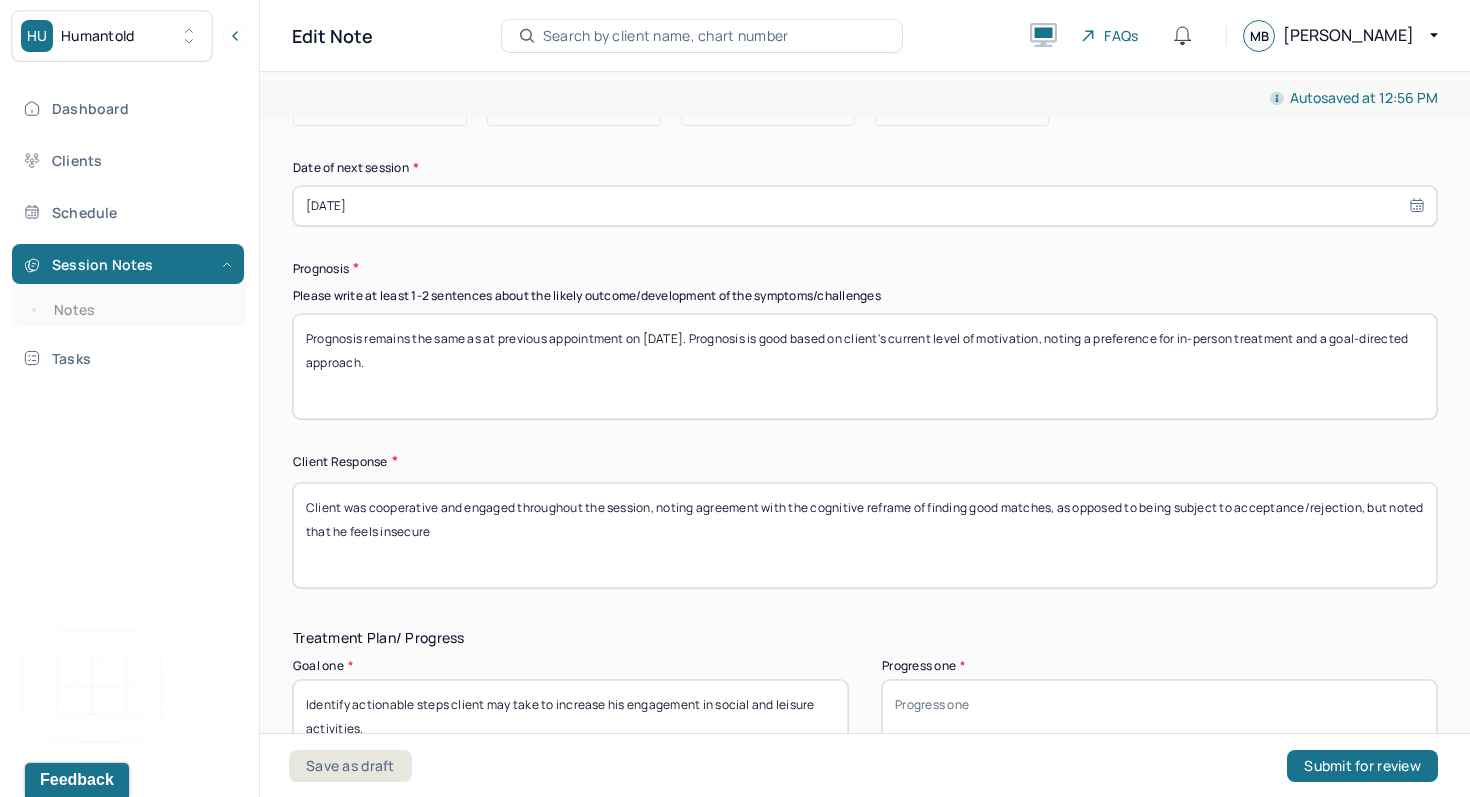 click on "Client was cooperative and engaged throughout the session, noting agreement with the cognitive reframe of finding good matches, as opposed to acceptance/rejection, but noted that he feels insecure" at bounding box center (865, 535) 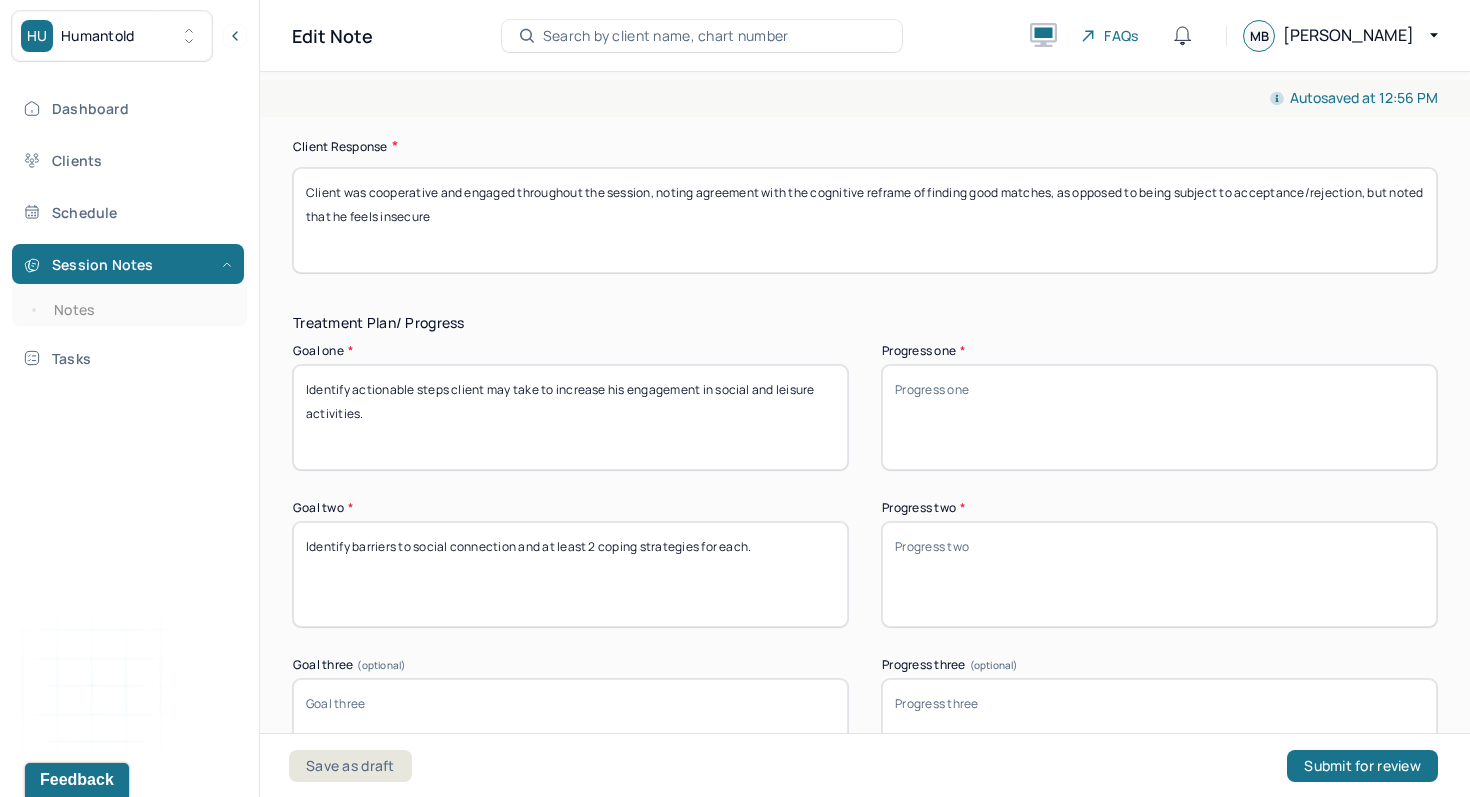 scroll, scrollTop: 2891, scrollLeft: 0, axis: vertical 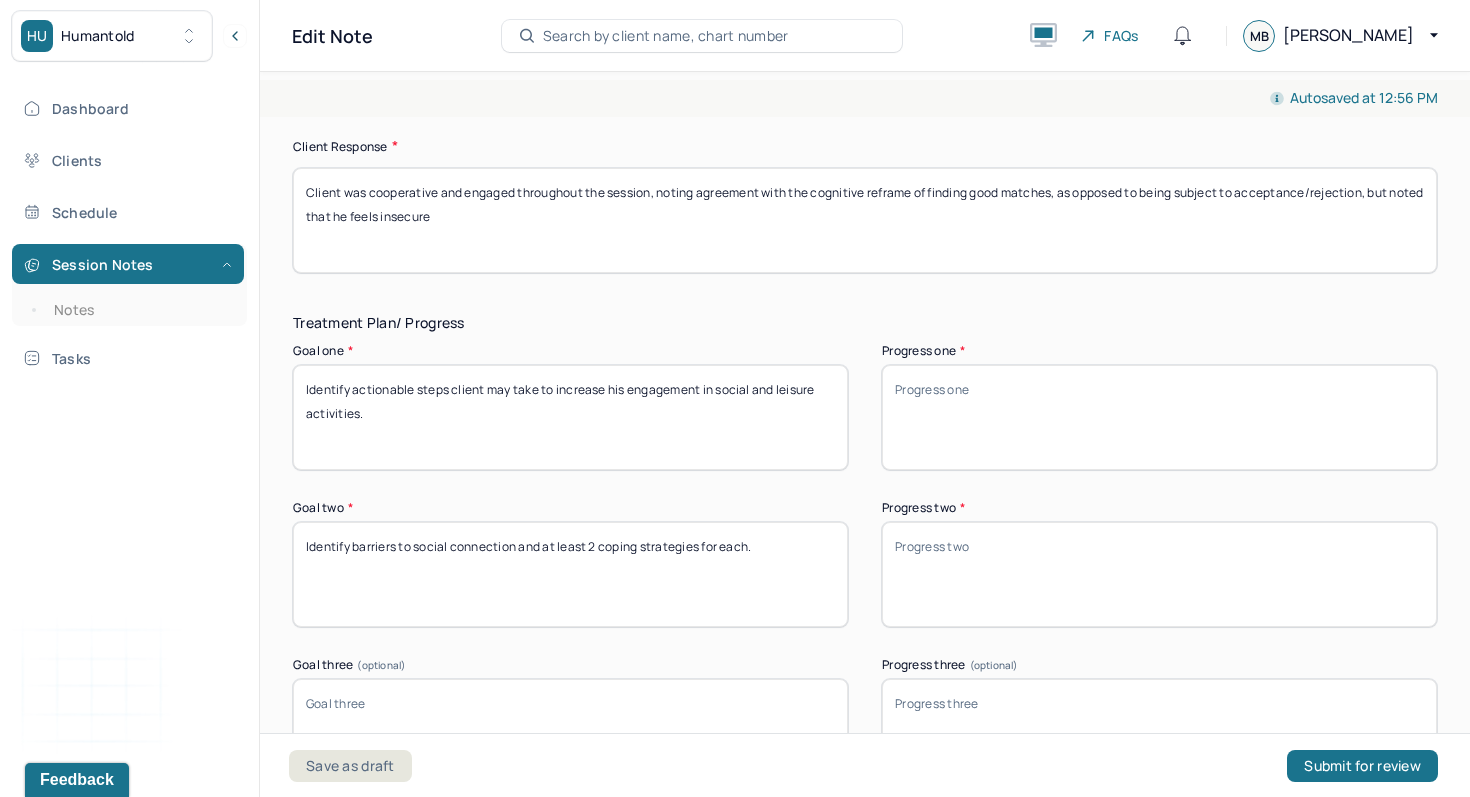 click on "Client was cooperative and engaged throughout the session, noting agreement with the cognitive reframe of finding good matches, as opposed to being subject to acceptance/rejection, but noted that he feels insecure" at bounding box center [865, 220] 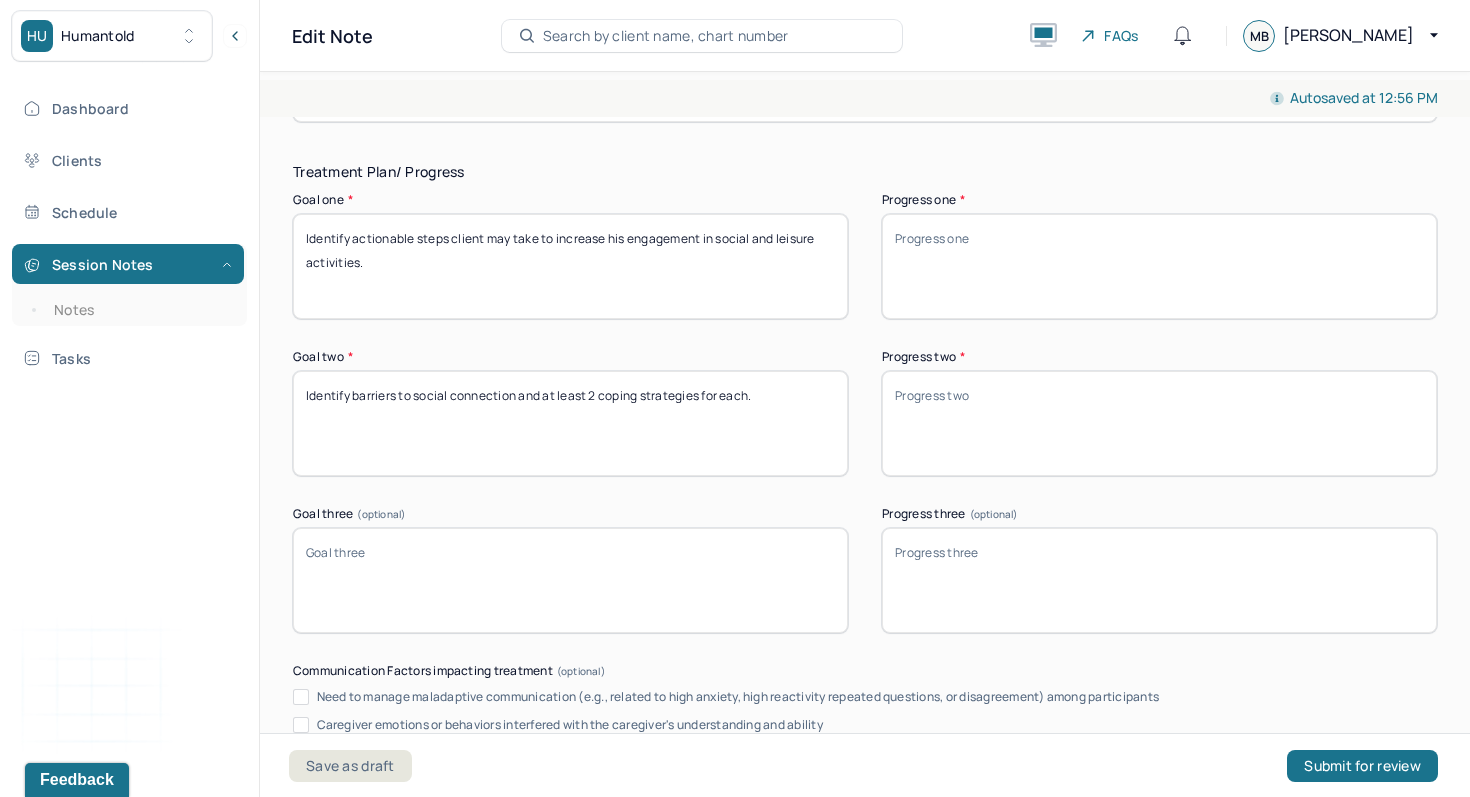 scroll, scrollTop: 3044, scrollLeft: 0, axis: vertical 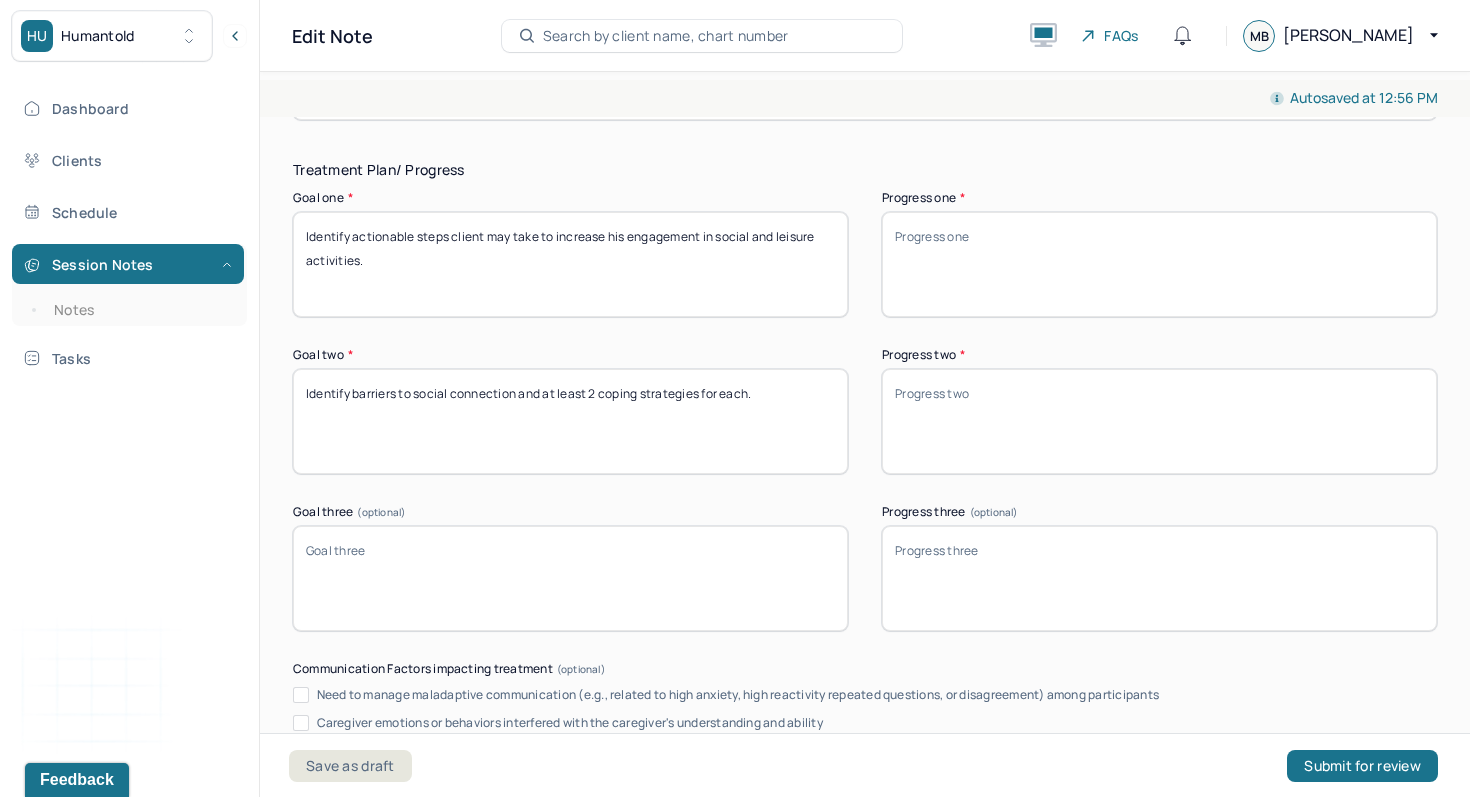 type on "Client was cooperative and engaged throughout the session, noting agreement with the cognitive reframe of finding good matches, as opposed to being subject to acceptance/rejection, but noted that his feelings of insecurity may make it difficult to put into practice." 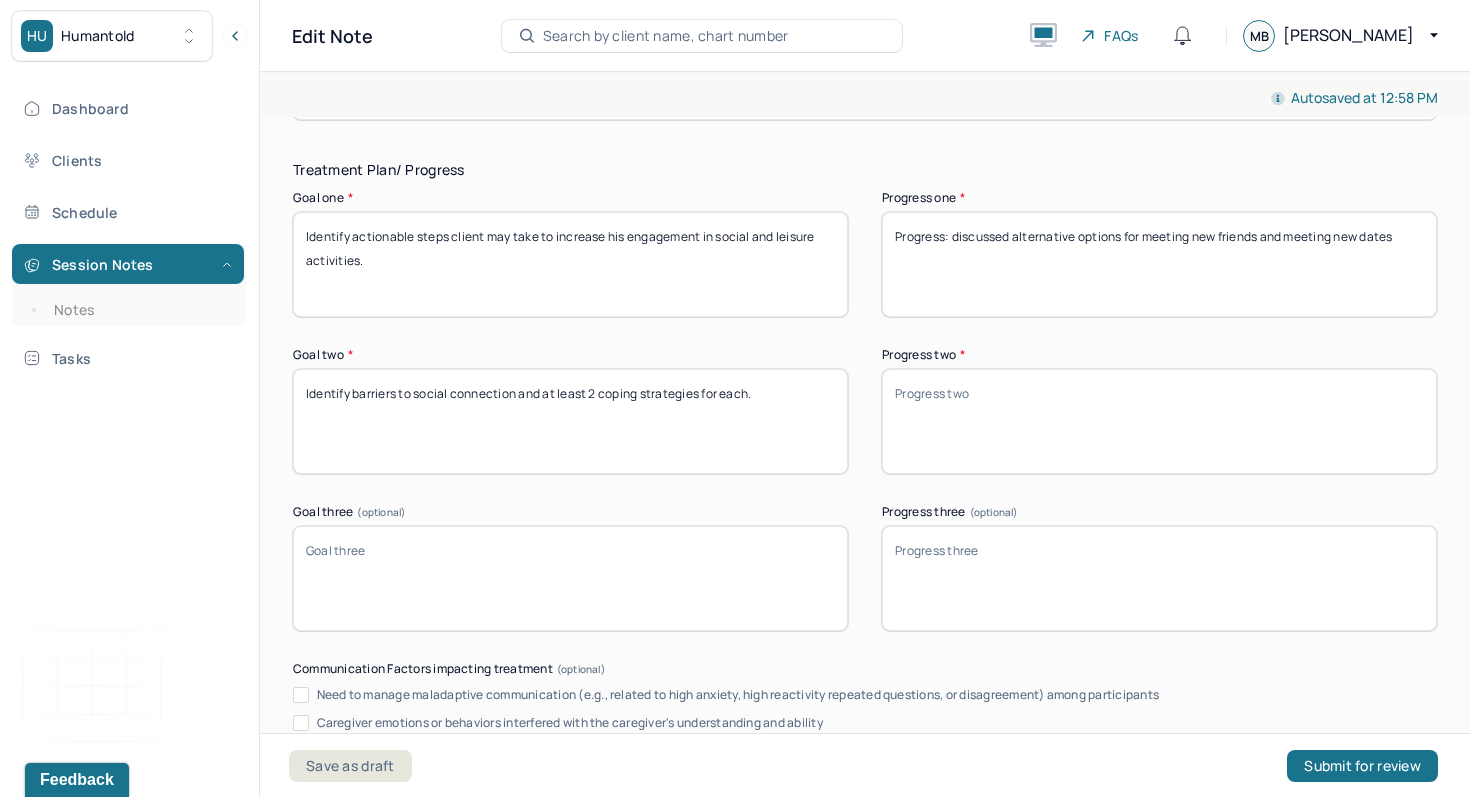click on "Progress: discussed alternative options for meeting new friends and meeting new dates" at bounding box center (1159, 264) 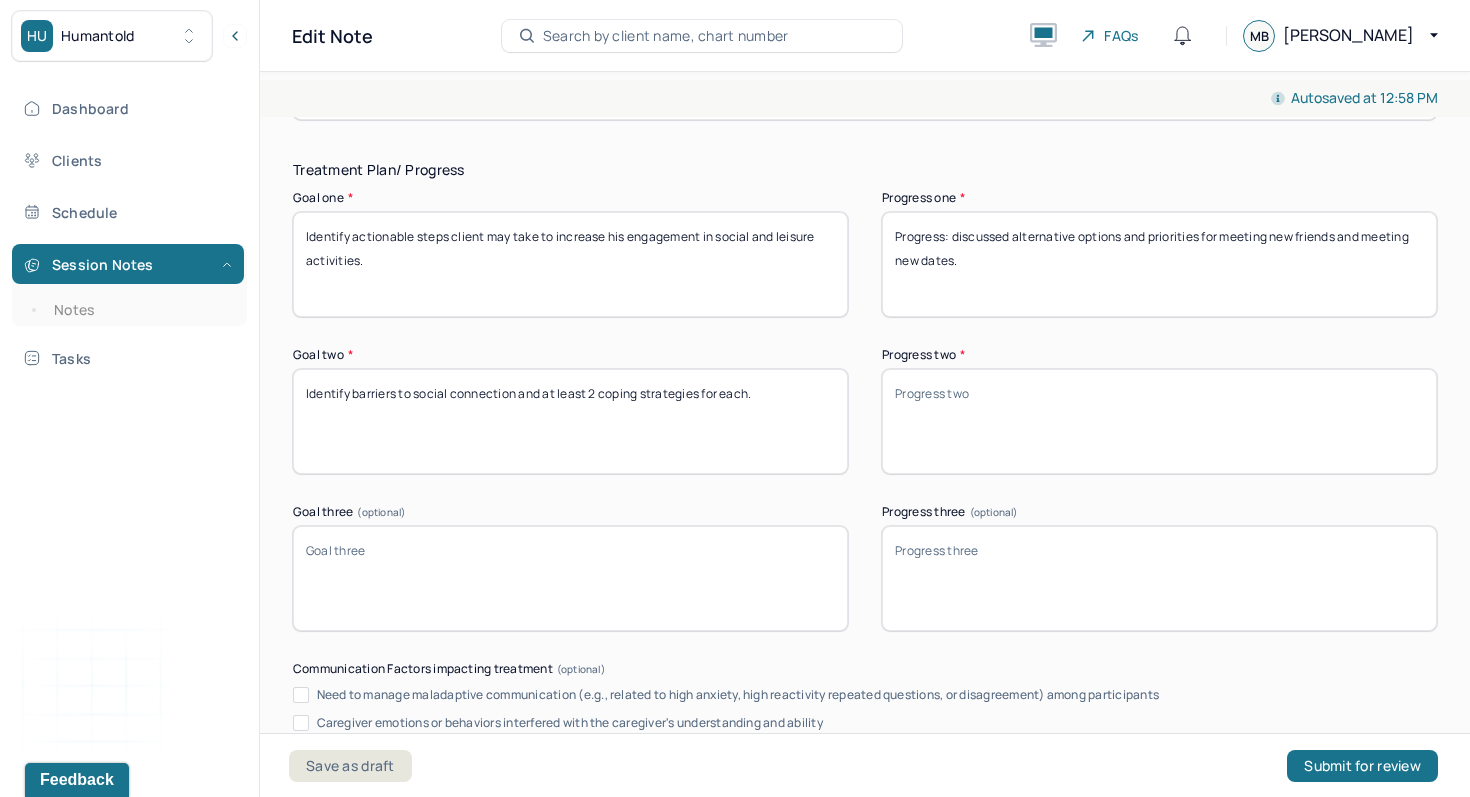 type on "Progress: discussed alternative options and priorities for meeting new friends and meeting new dates." 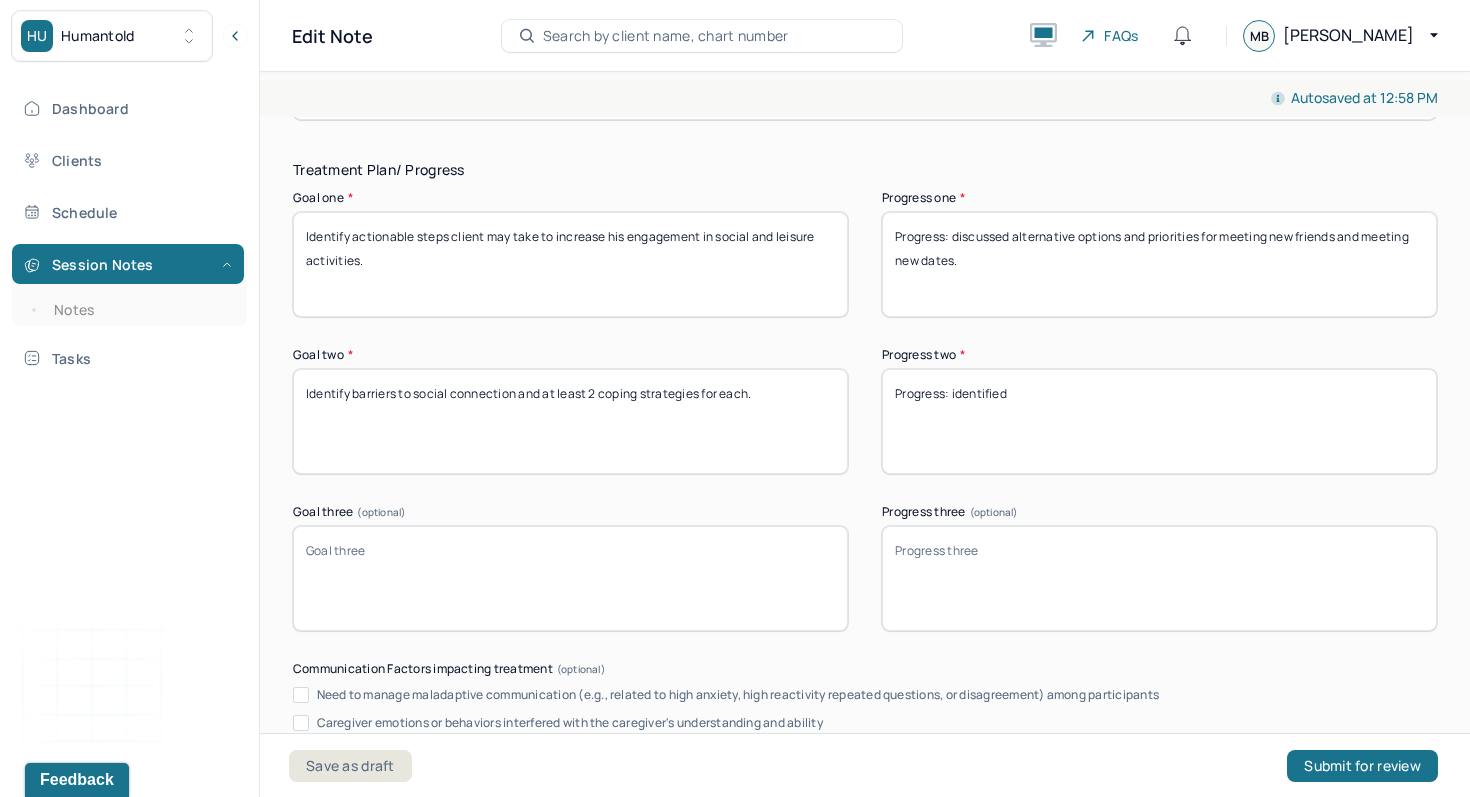 type on "Progress: identified" 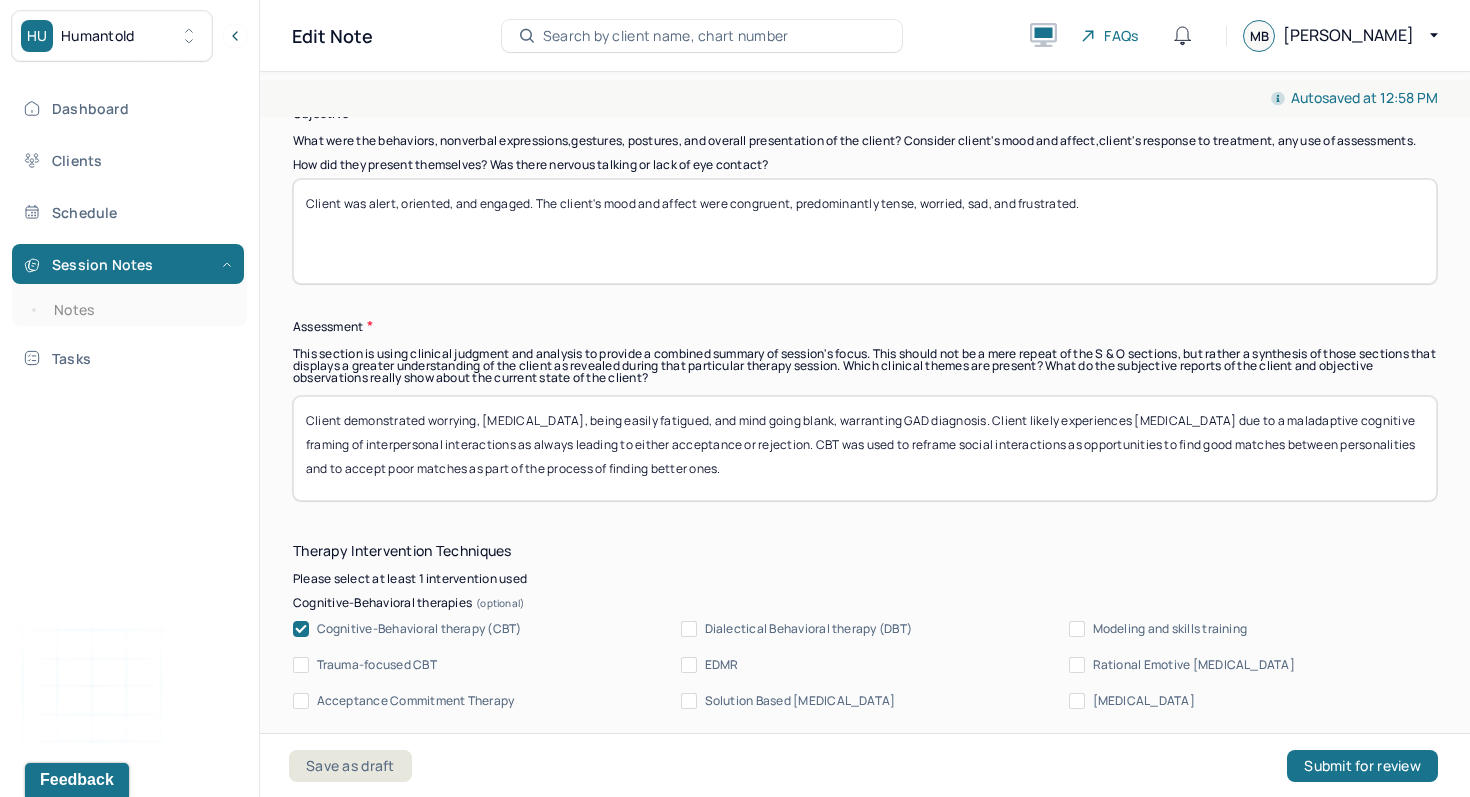 click on "Client demonstrated worrying, [MEDICAL_DATA], being easily fatigued, and mind going blank, warranting GAD diagnosis. Client likely experiences [MEDICAL_DATA] due to a maladaptive cognitive framing of interpersonal interactions as always leading to either acceptance or rejection. CBT was used to reframe social interactions as opportunities to find good matches between personalities and to accept poor matches as part of the process of finding better ones." at bounding box center [865, 448] 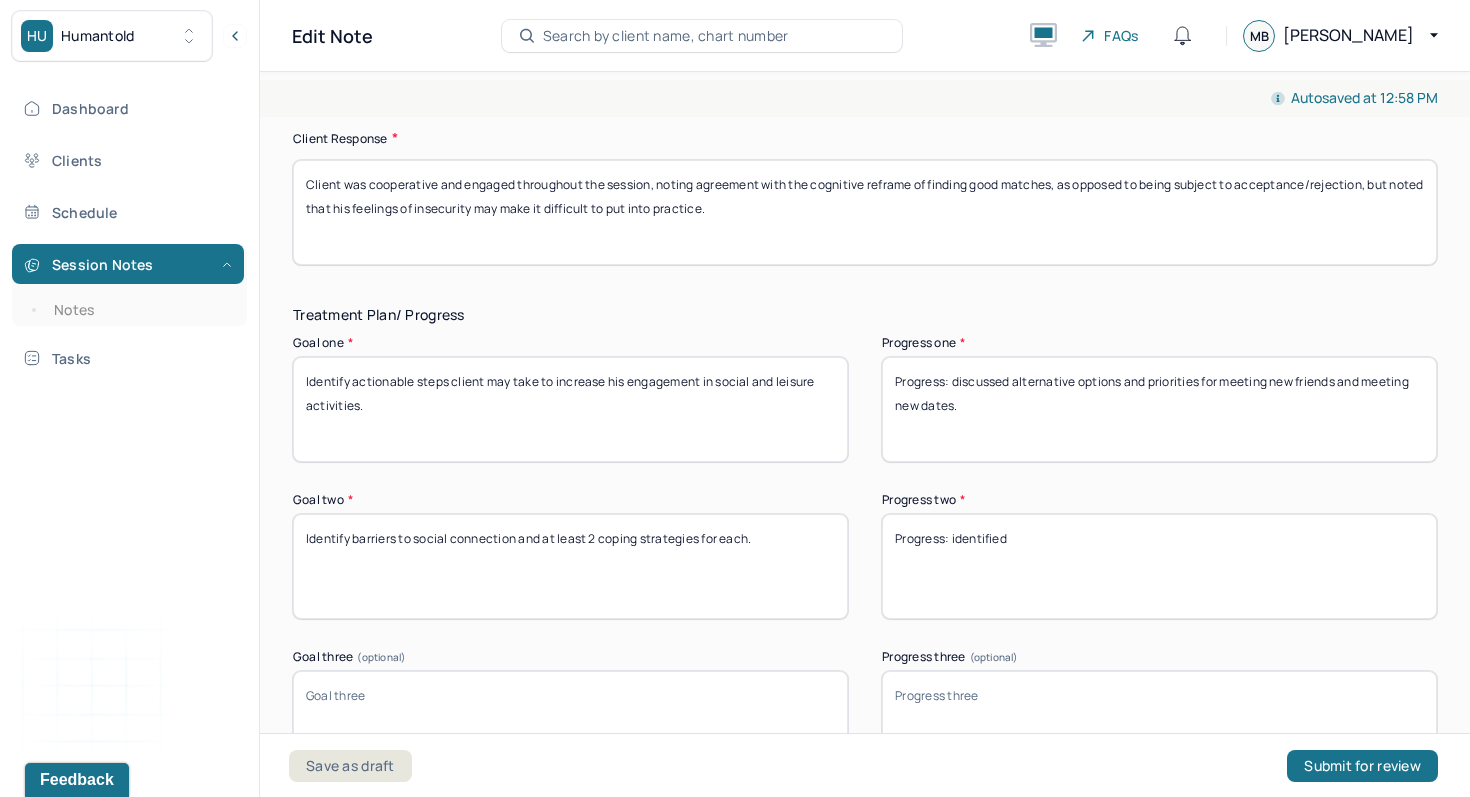 scroll, scrollTop: 2924, scrollLeft: 0, axis: vertical 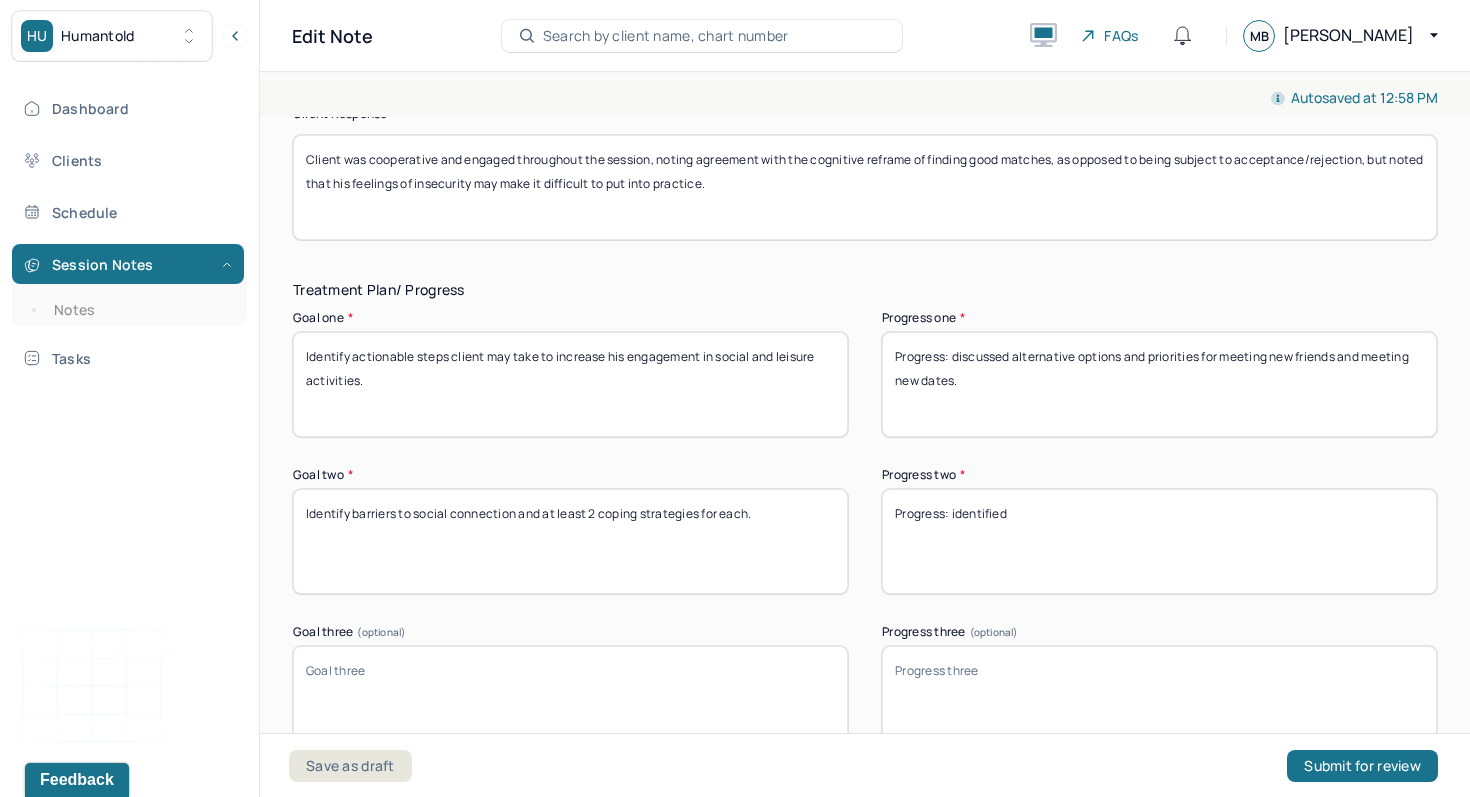 type on "Client demonstrated worrying, [MEDICAL_DATA], being easily fatigued, and mind going blank, warranting GAD diagnosis. Client likely experiences [MEDICAL_DATA] due to a maladaptive cognitive schema of interpersonal interactions as always leading to either acceptance or rejection. CBT was used to reframe social interactions as opportunities to find good matches between personalities and to accept poor matches as part of the process of finding better ones." 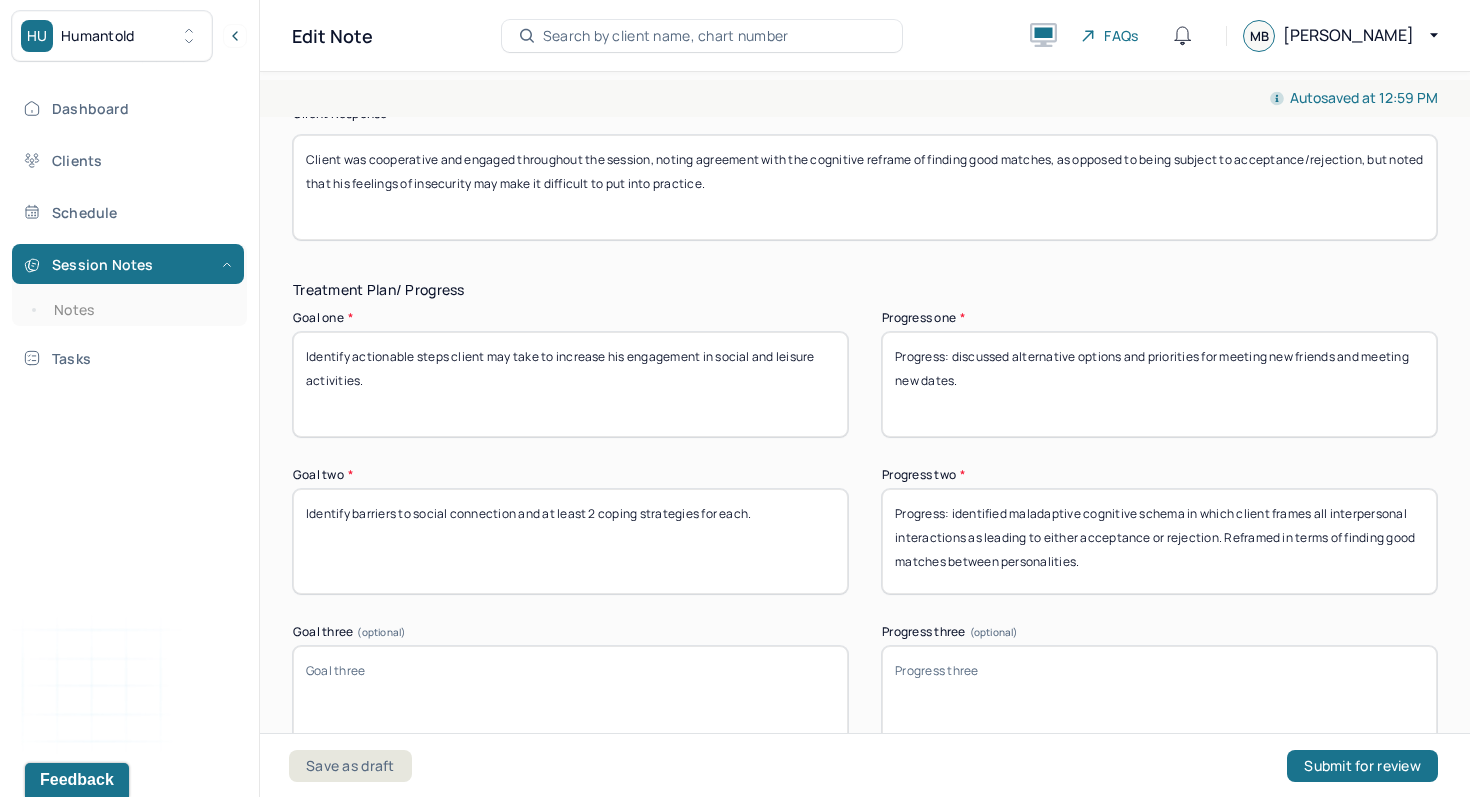 click on "Progress: identified maladaptive cognitive schema" at bounding box center (1159, 541) 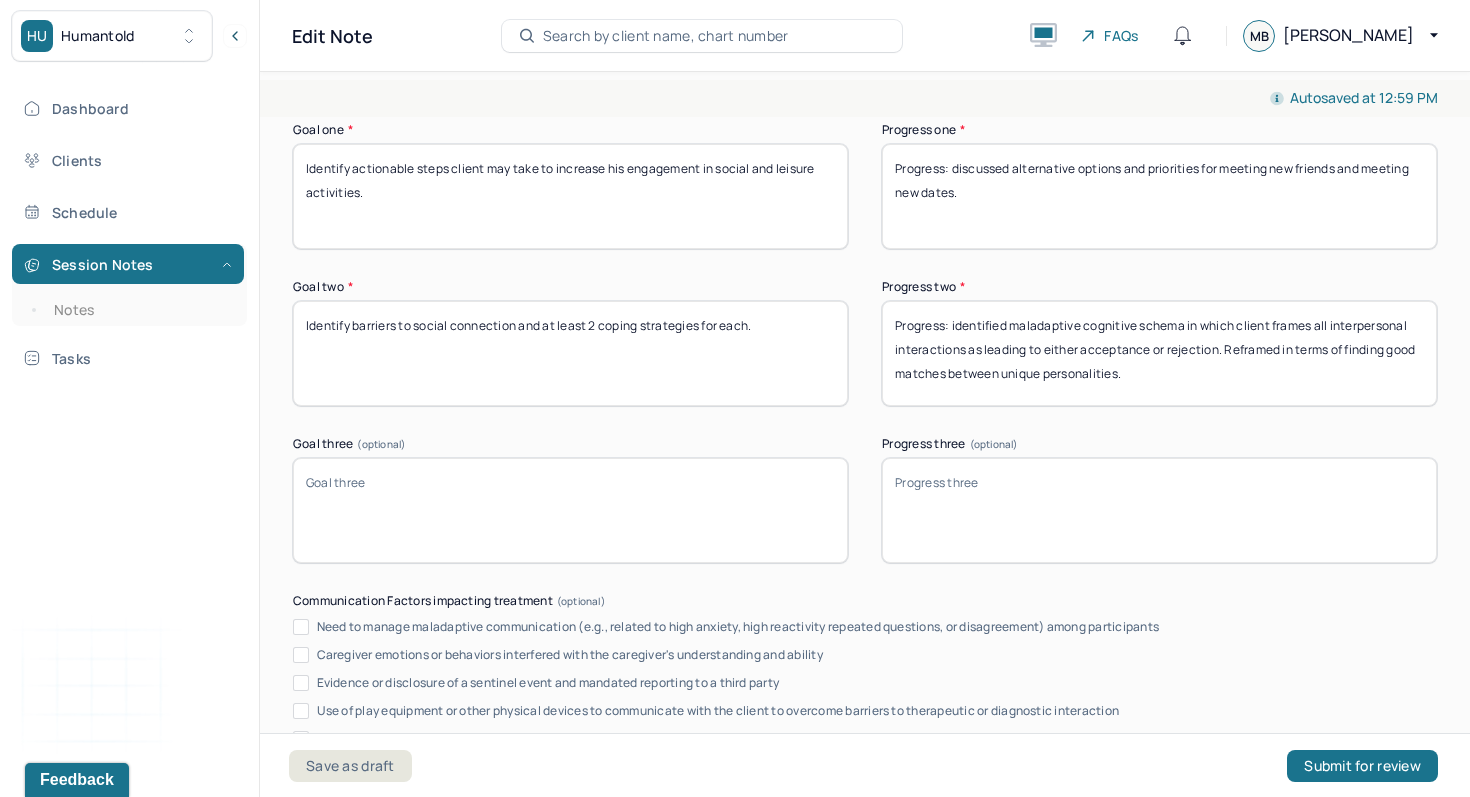 scroll, scrollTop: 3206, scrollLeft: 0, axis: vertical 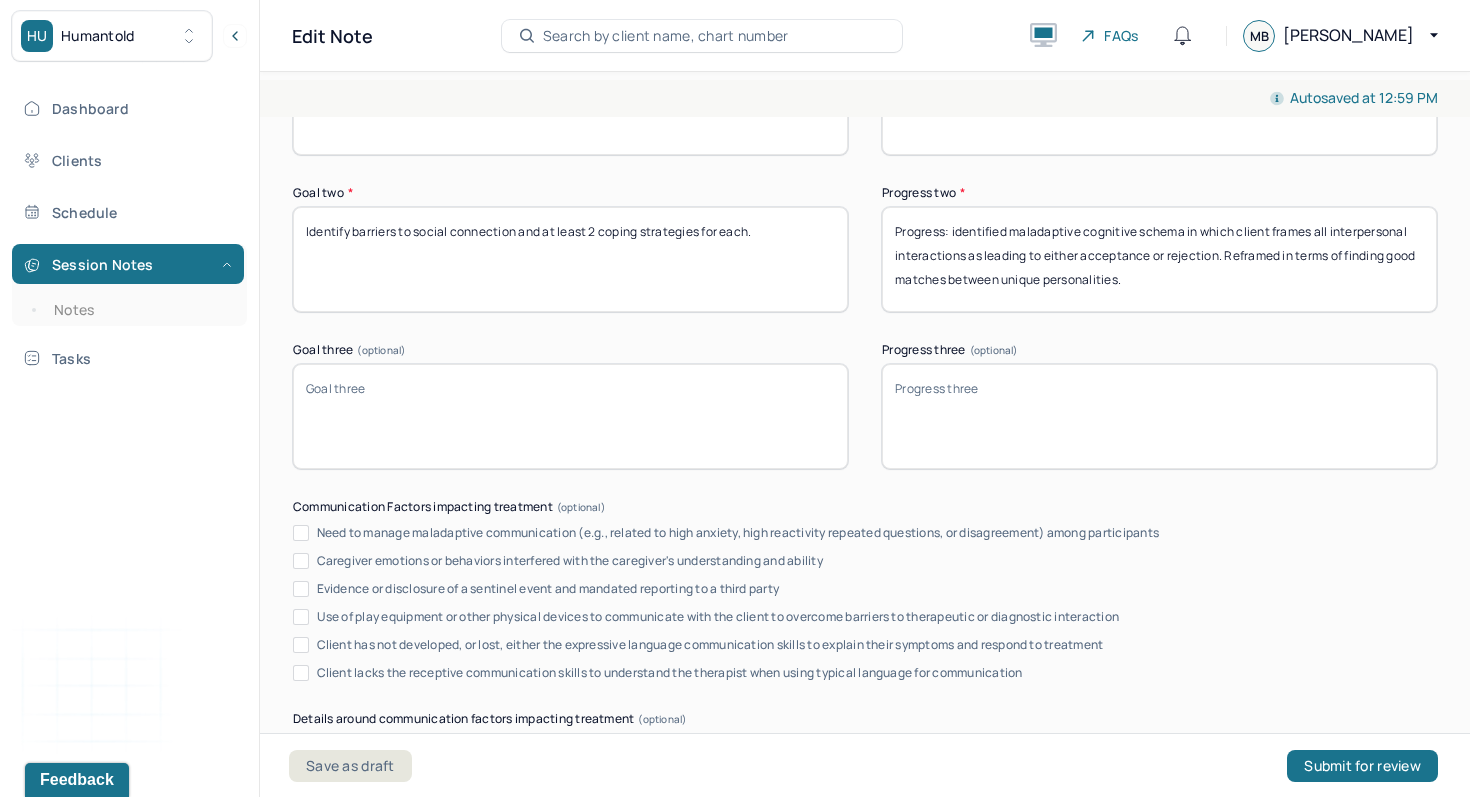 type on "Progress: identified maladaptive cognitive schema in which client frames all interpersonal interactions as leading to either acceptance or rejection. Reframed in terms of finding good matches between unique personalities." 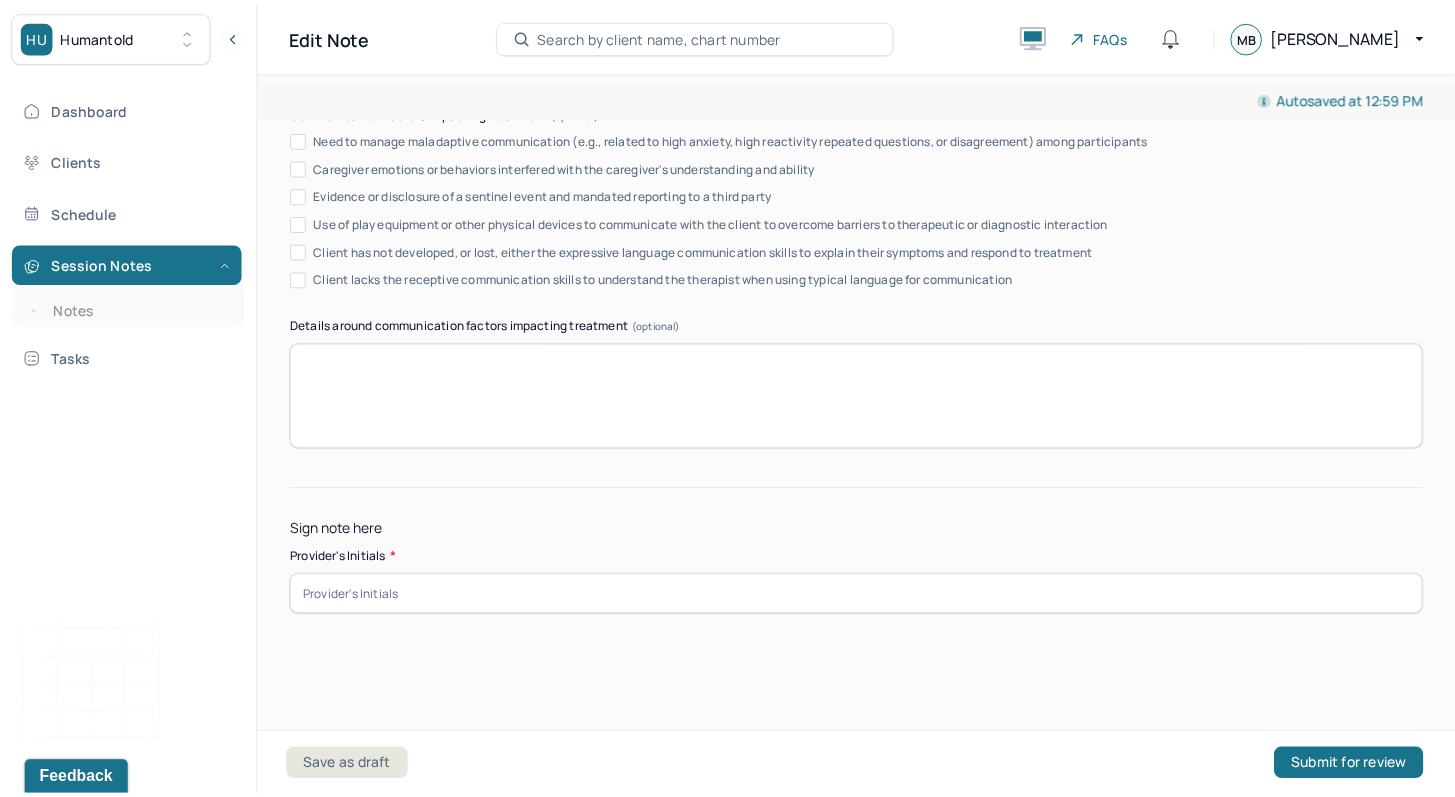 scroll, scrollTop: 3609, scrollLeft: 0, axis: vertical 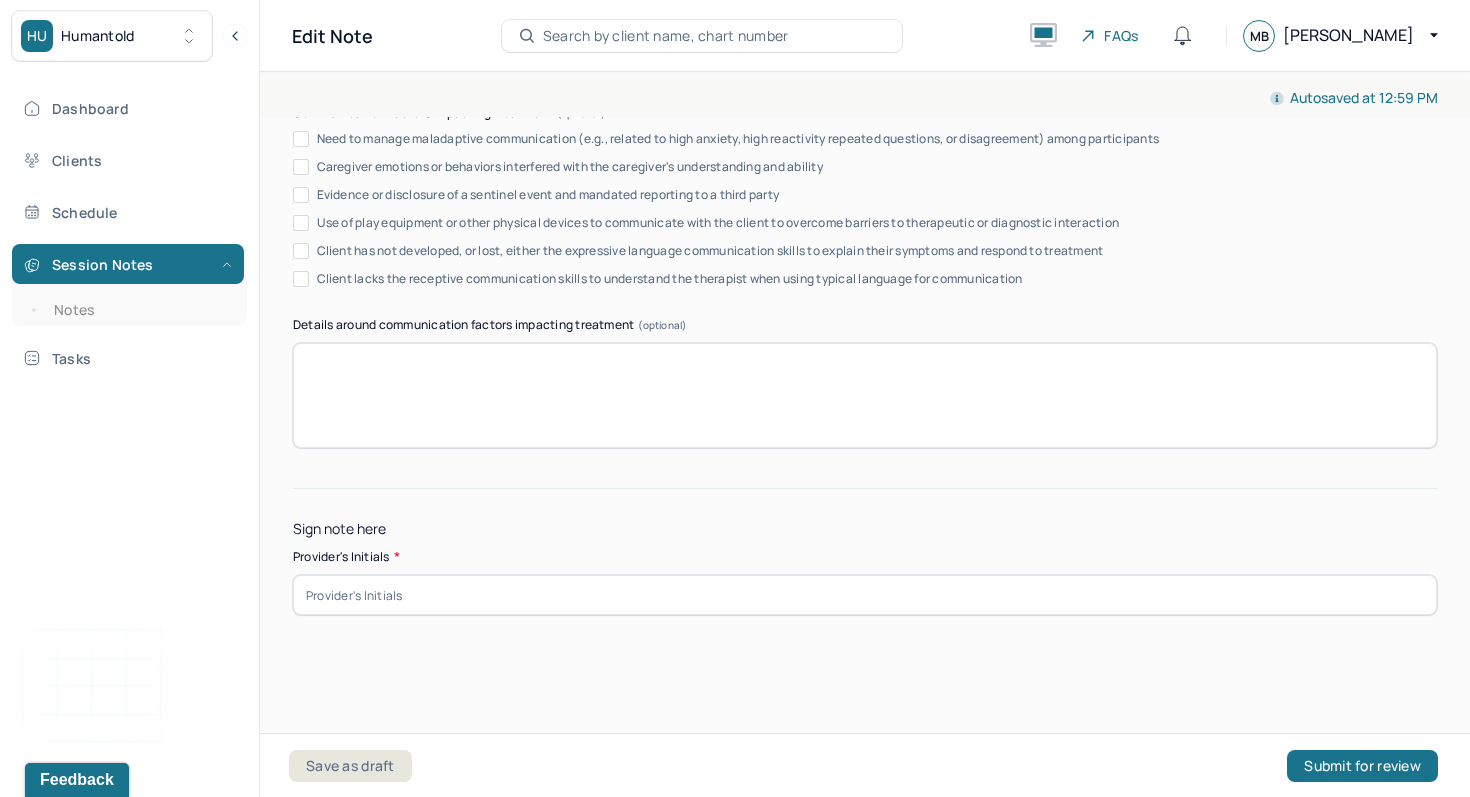 click at bounding box center [865, 595] 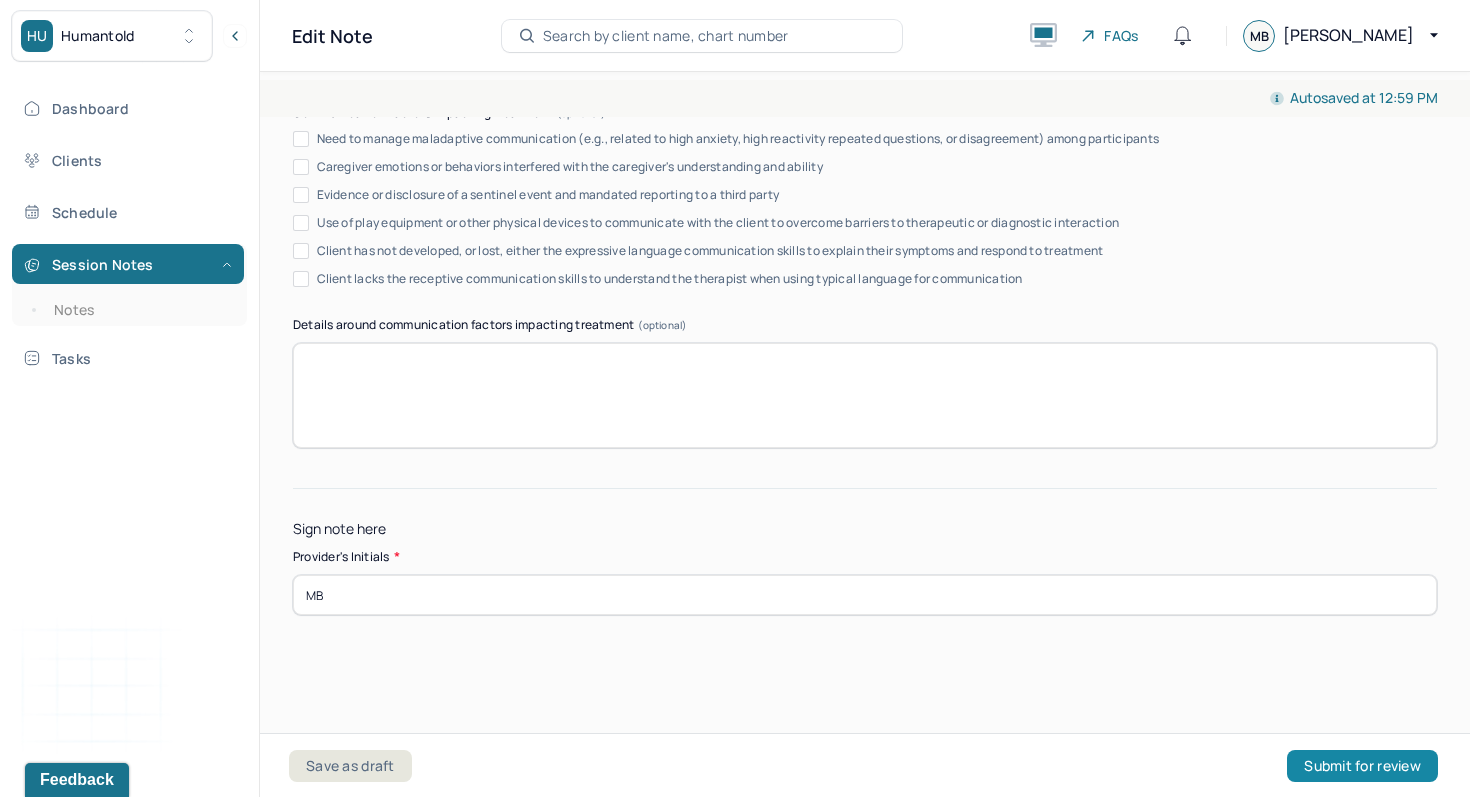 type on "MB" 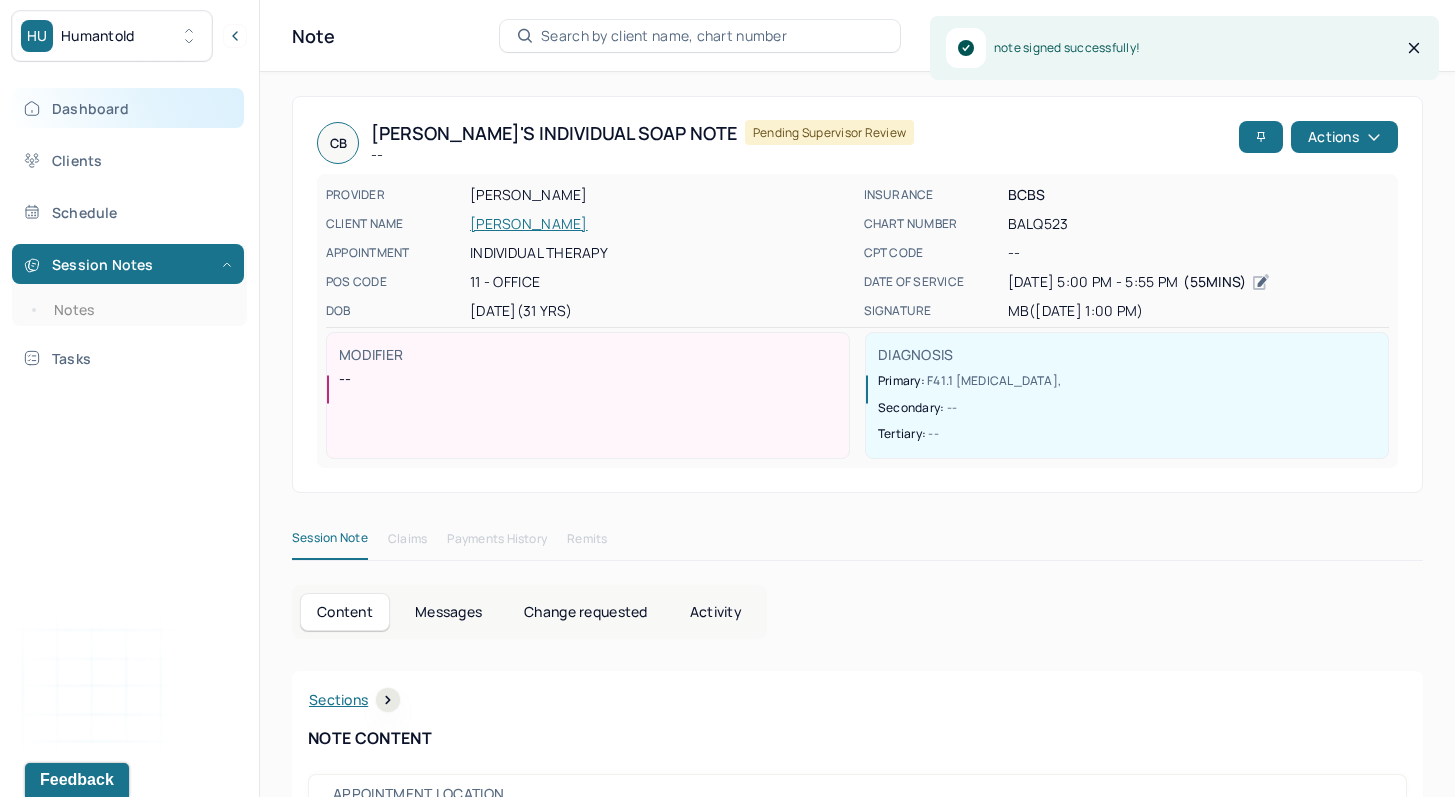 click on "Dashboard" at bounding box center [128, 108] 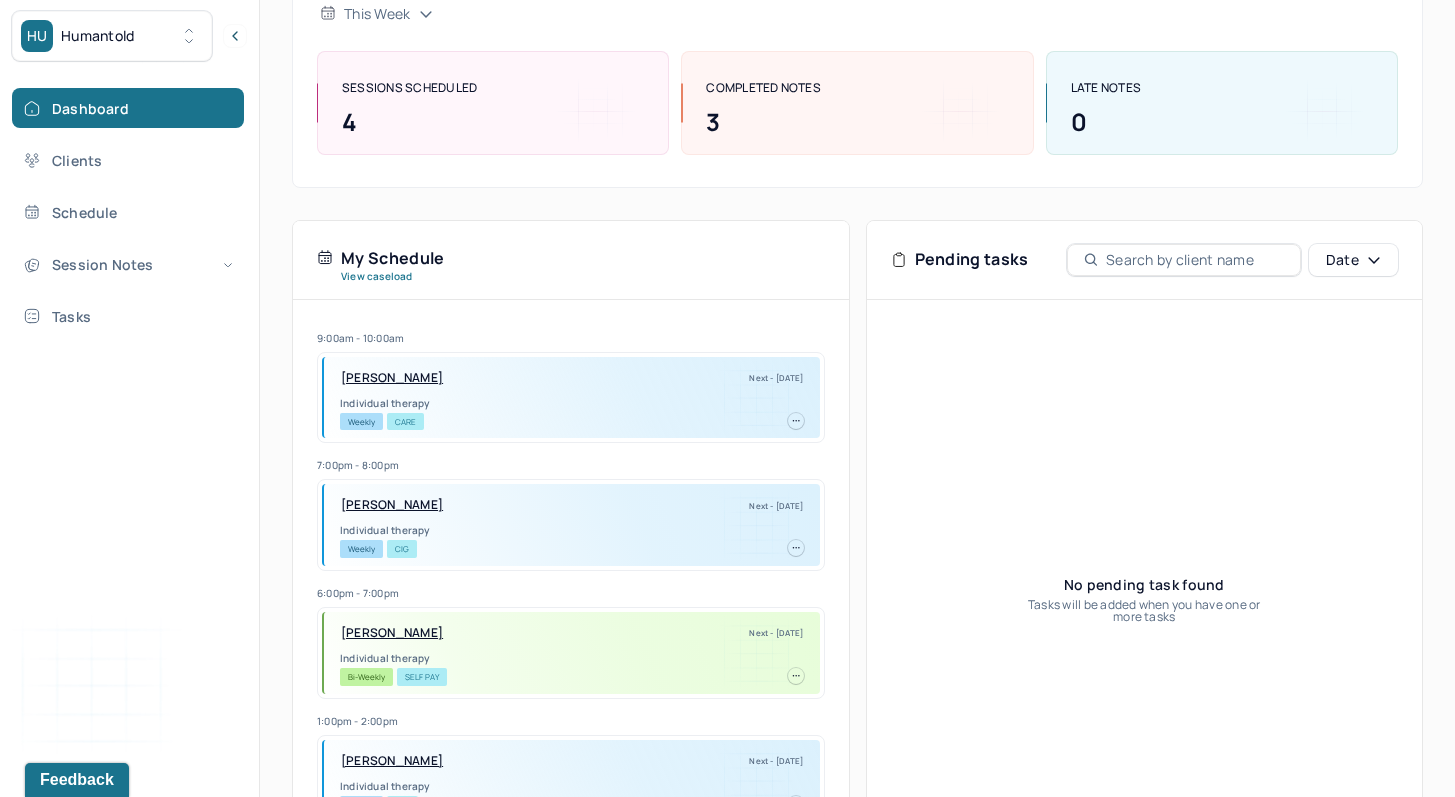 scroll, scrollTop: 368, scrollLeft: 0, axis: vertical 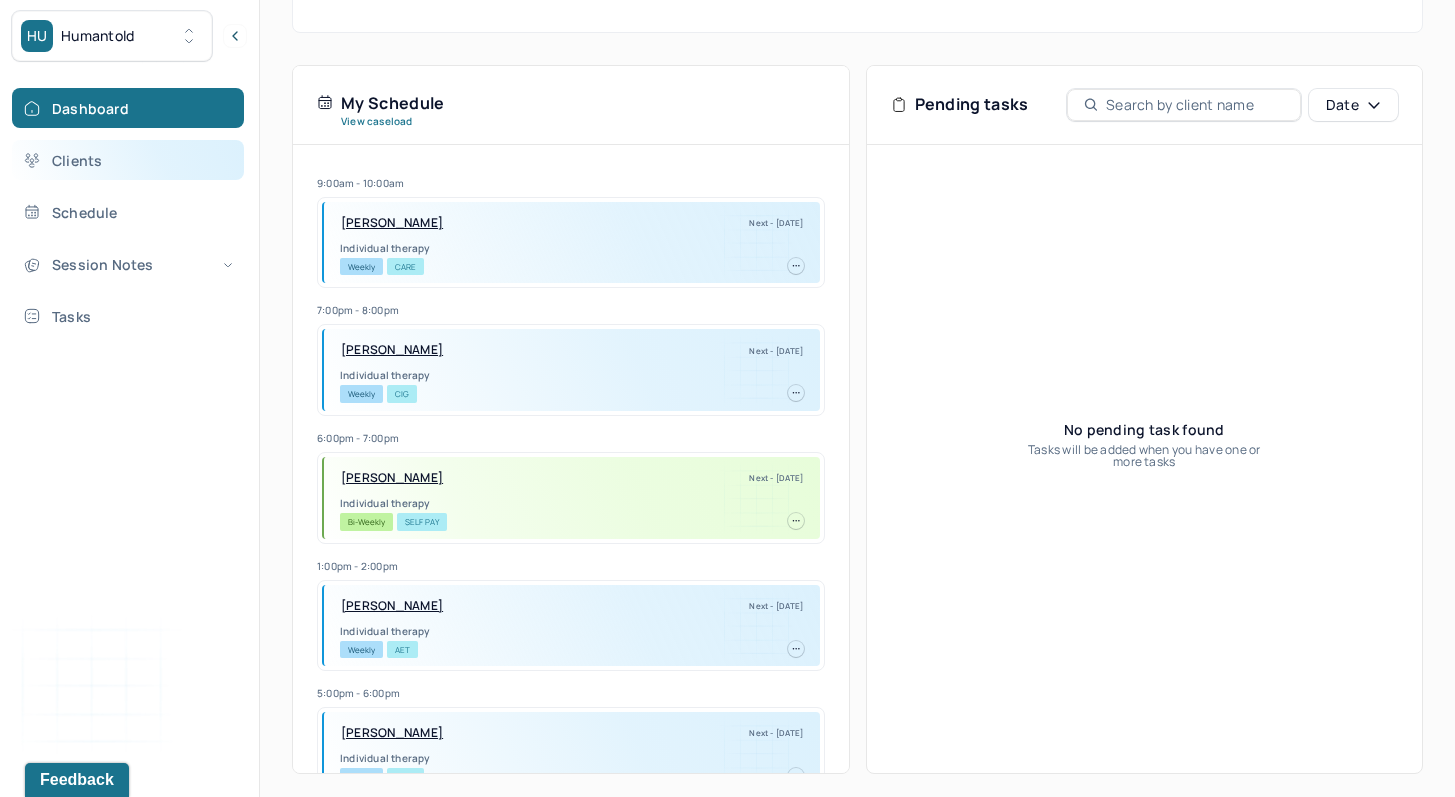 click on "Clients" at bounding box center (128, 160) 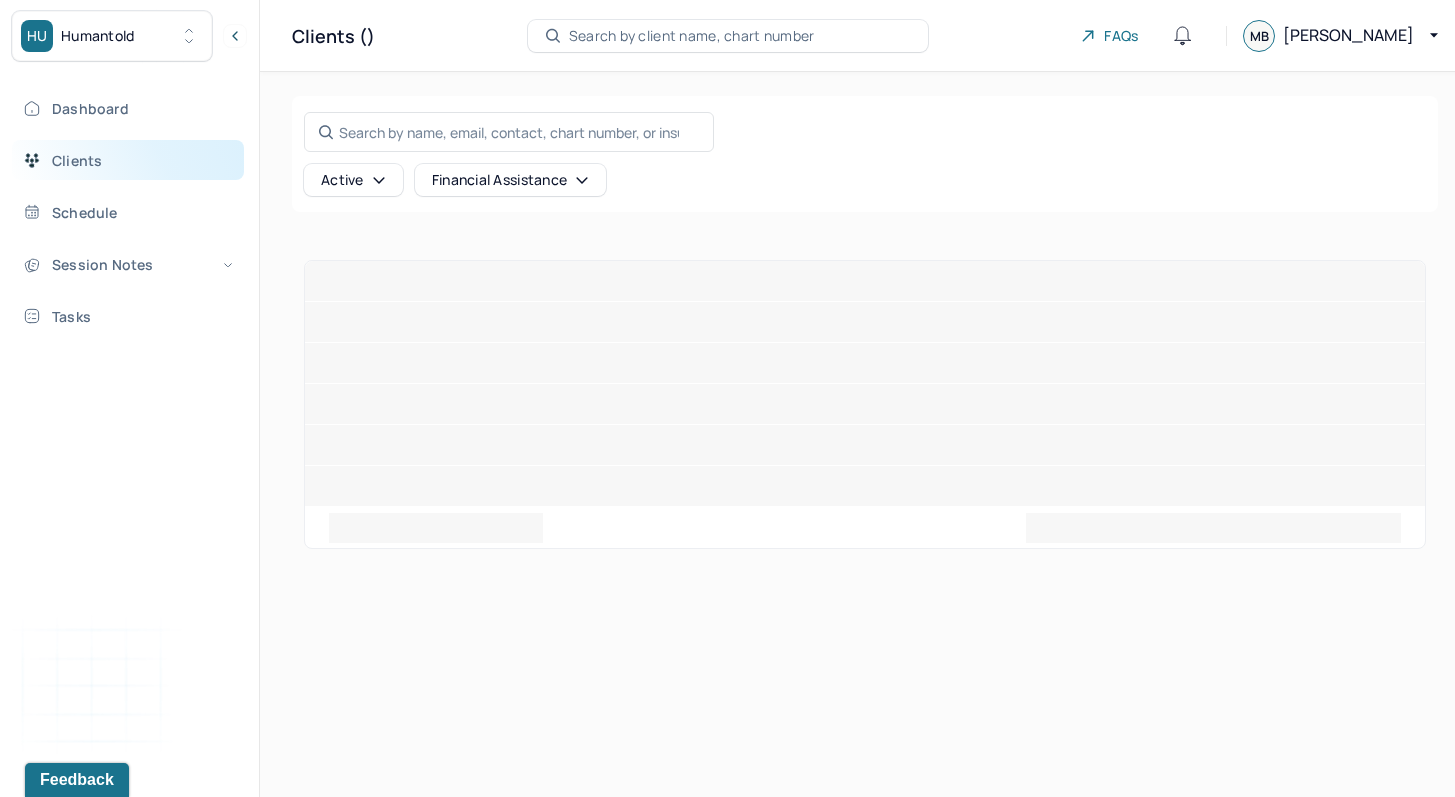 scroll, scrollTop: 0, scrollLeft: 0, axis: both 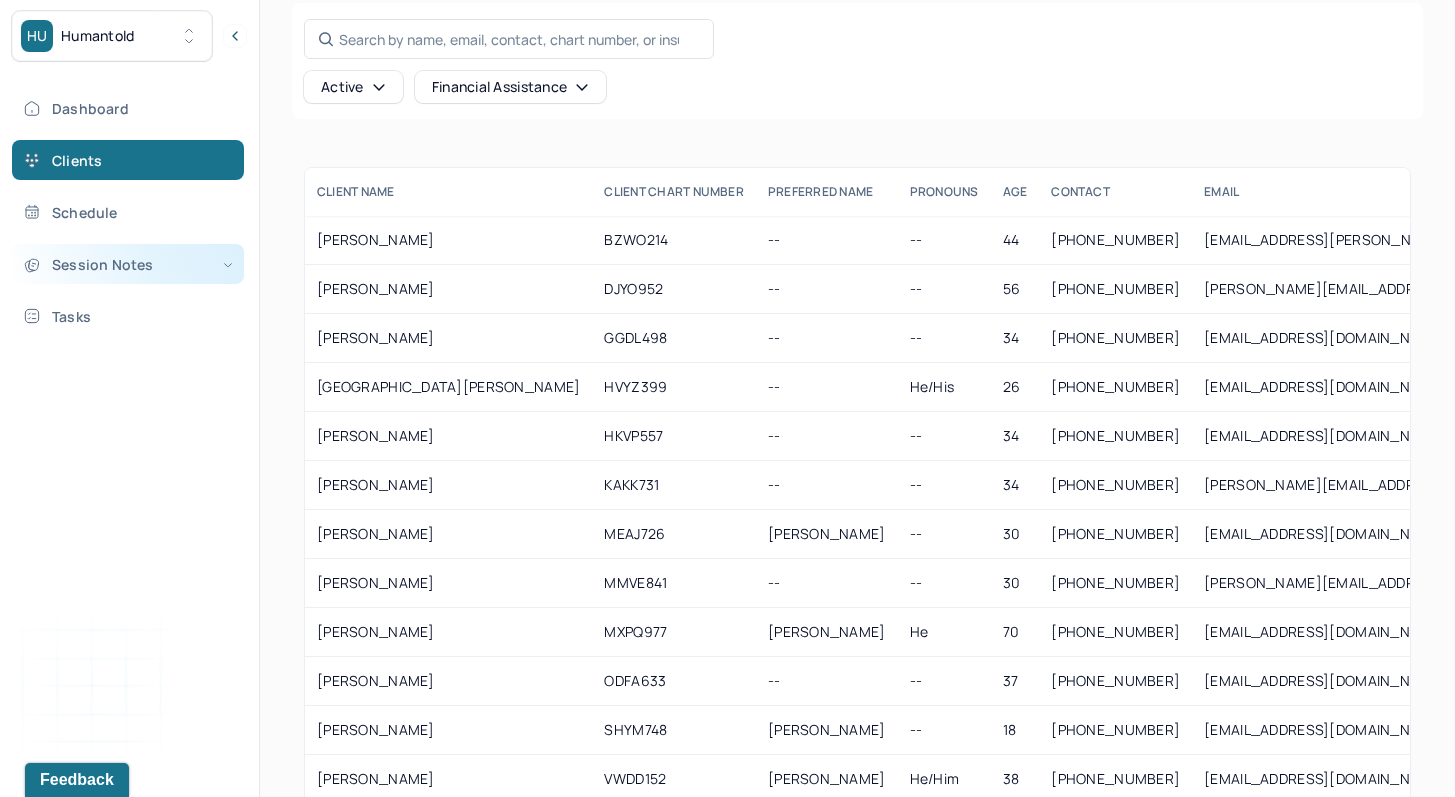 click on "Session Notes" at bounding box center [128, 264] 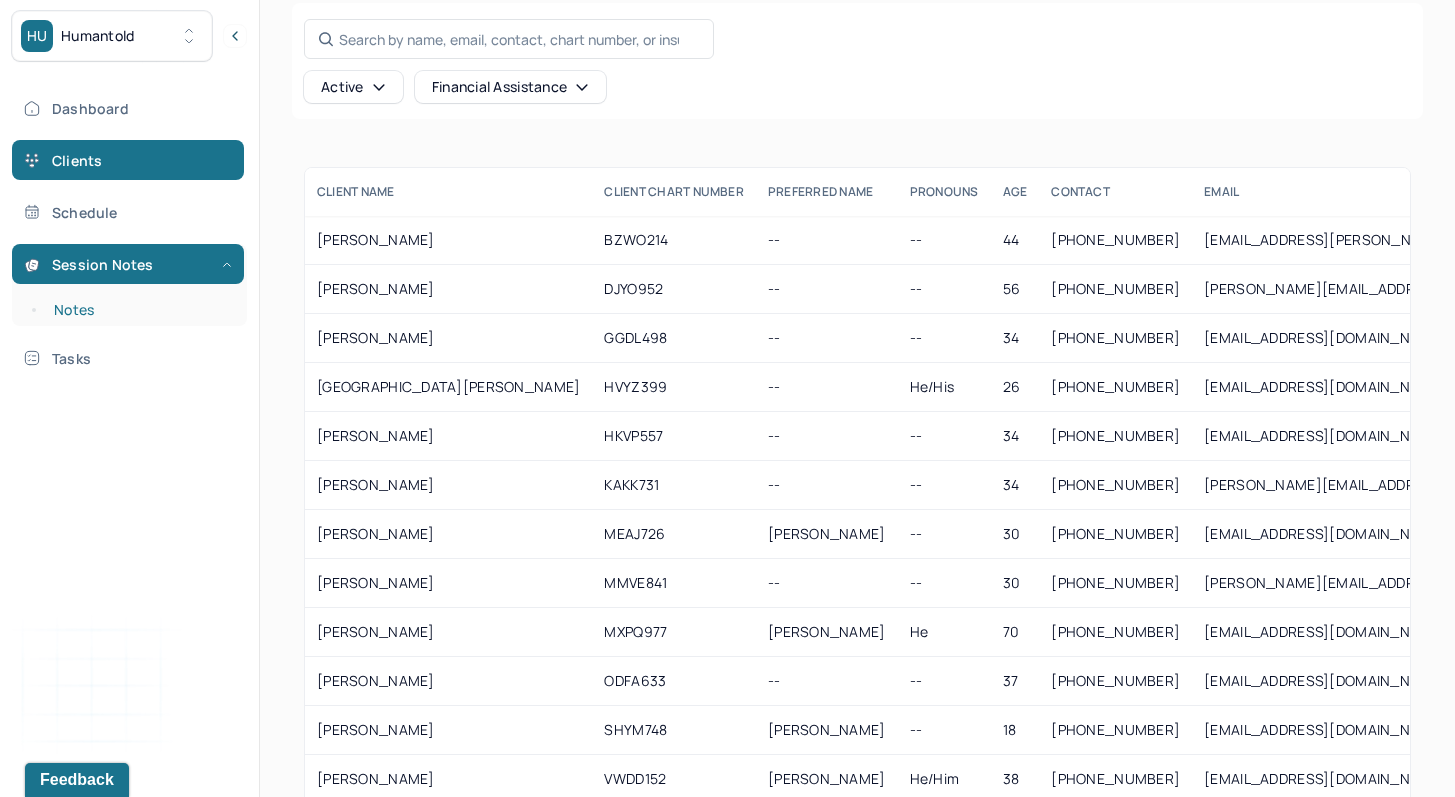 click on "Notes" at bounding box center [139, 310] 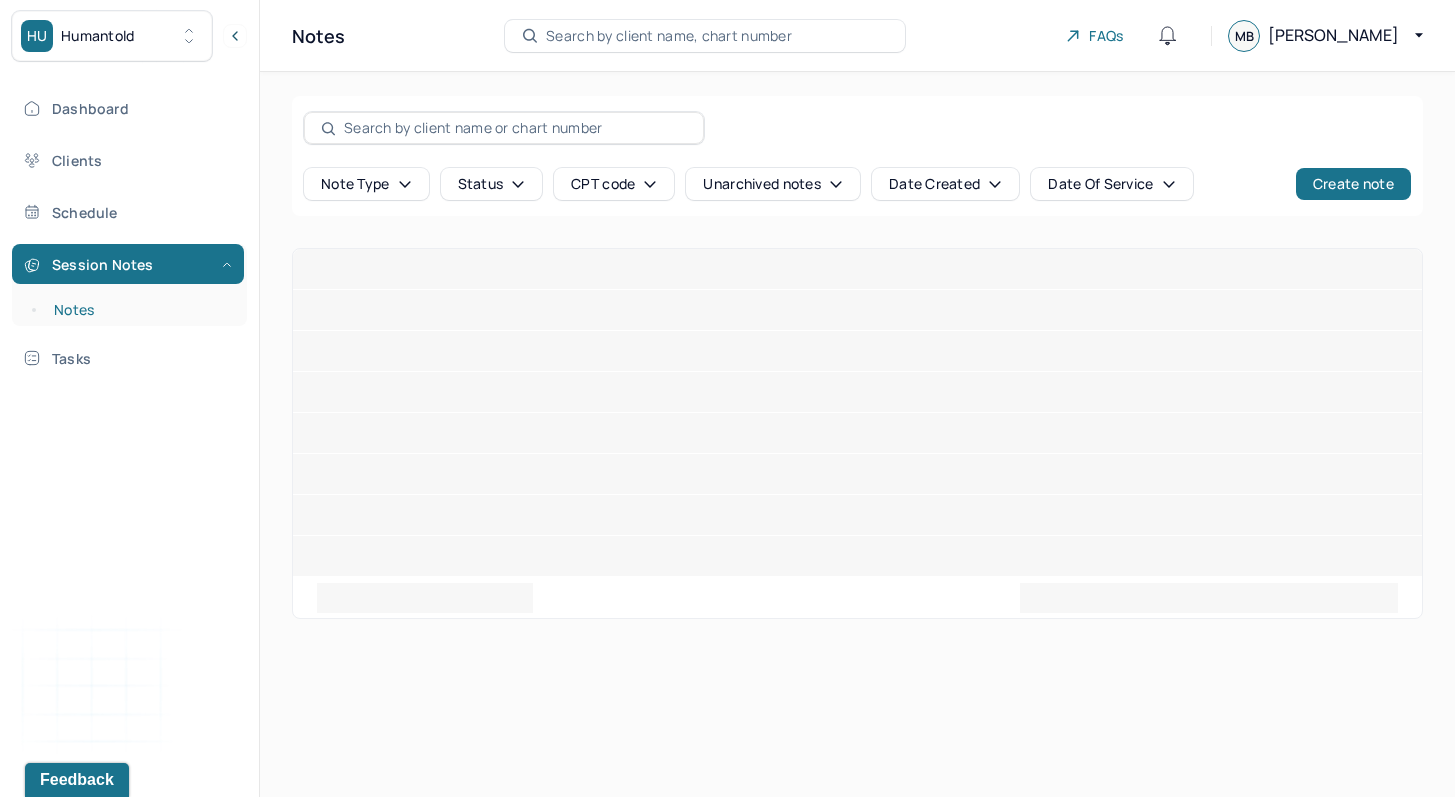 scroll, scrollTop: 0, scrollLeft: 0, axis: both 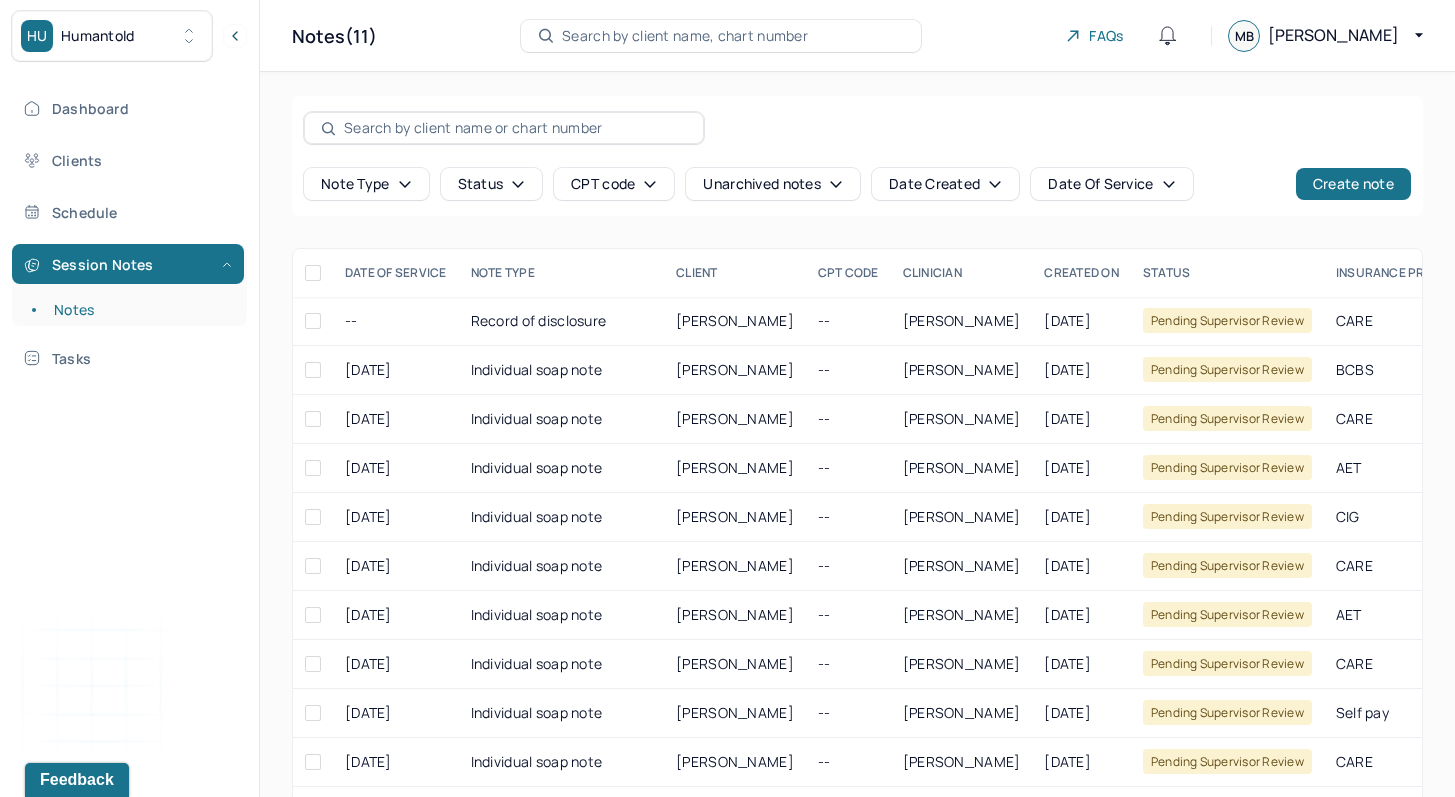 click at bounding box center (515, 128) 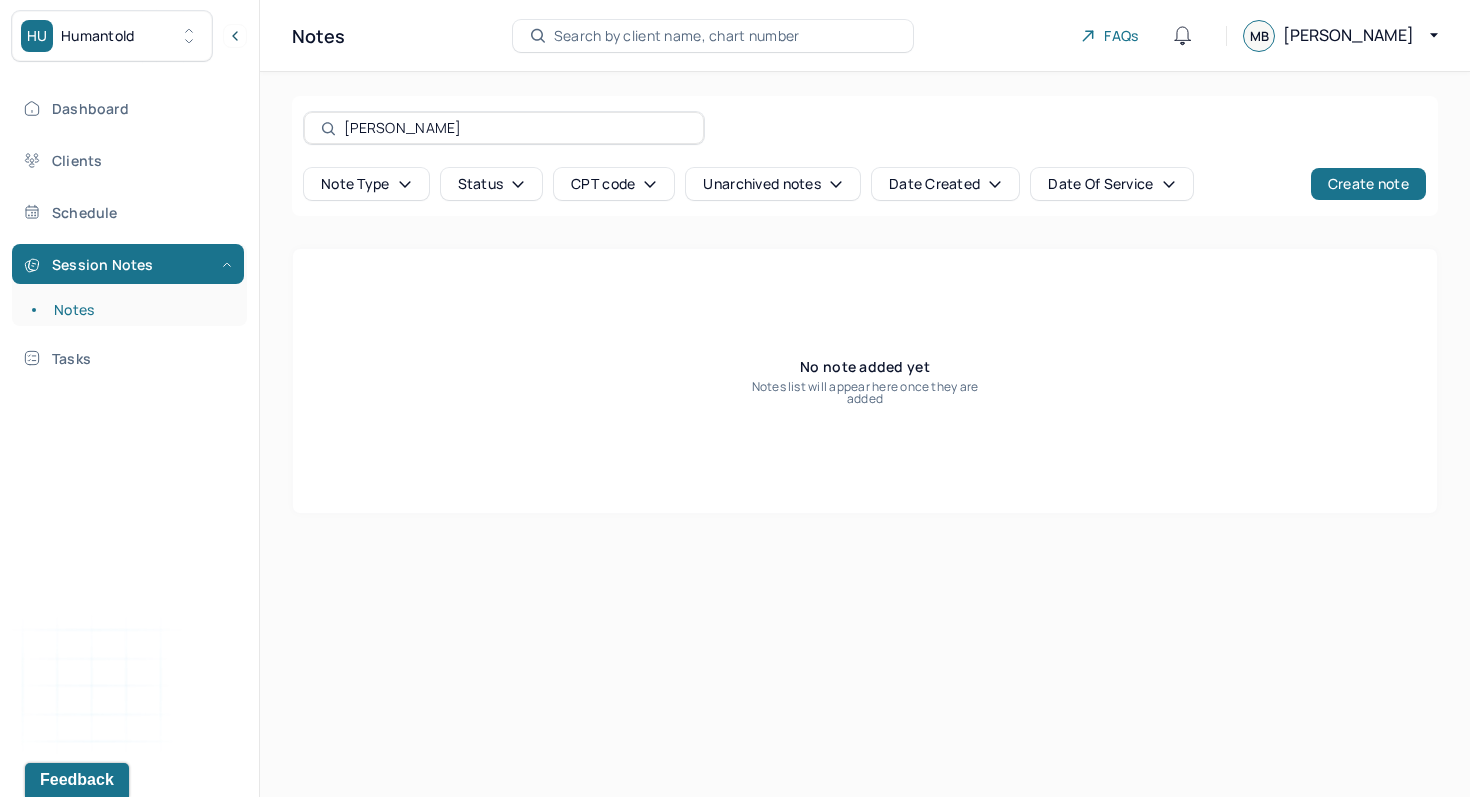 type on "[PERSON_NAME]" 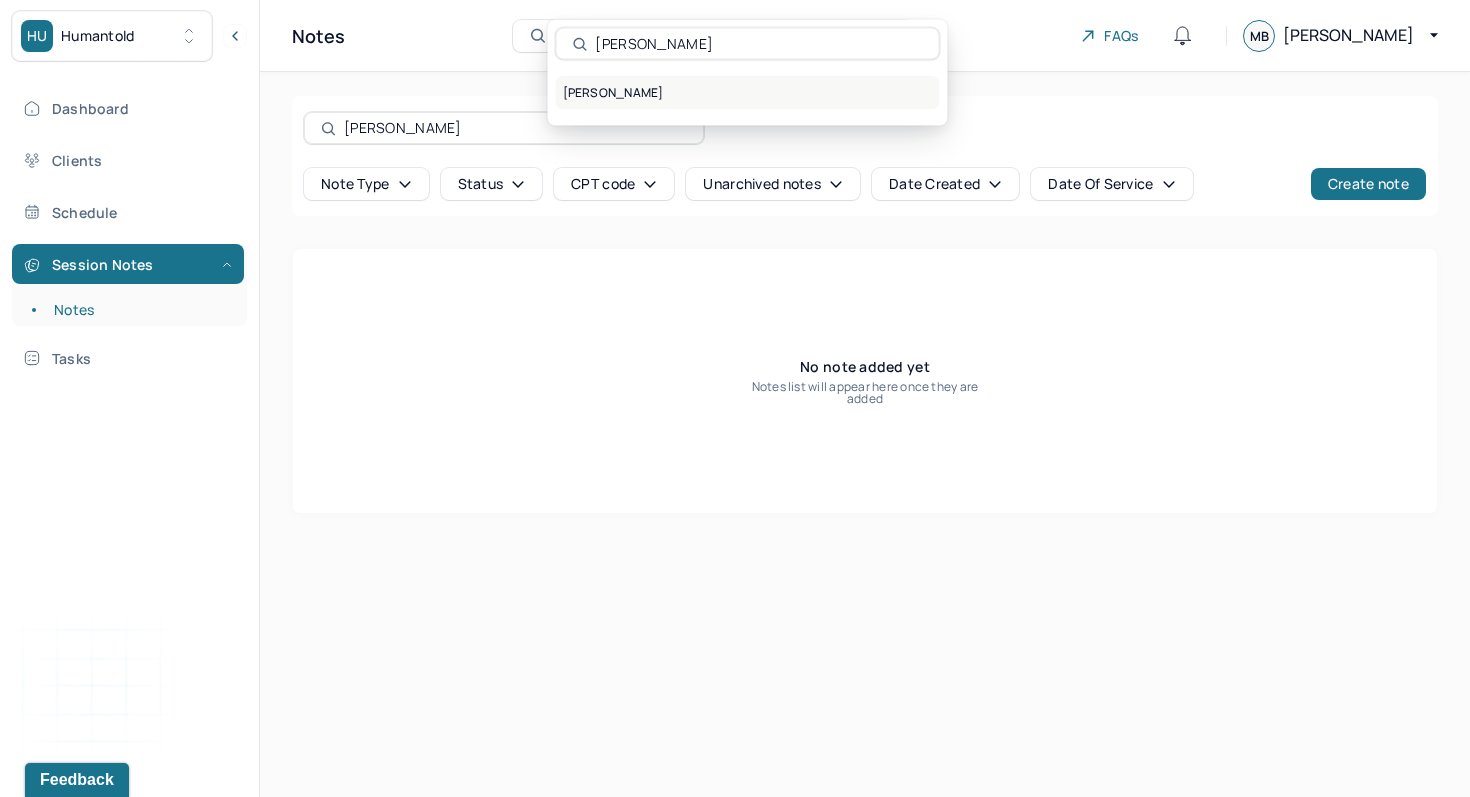 type on "[PERSON_NAME]" 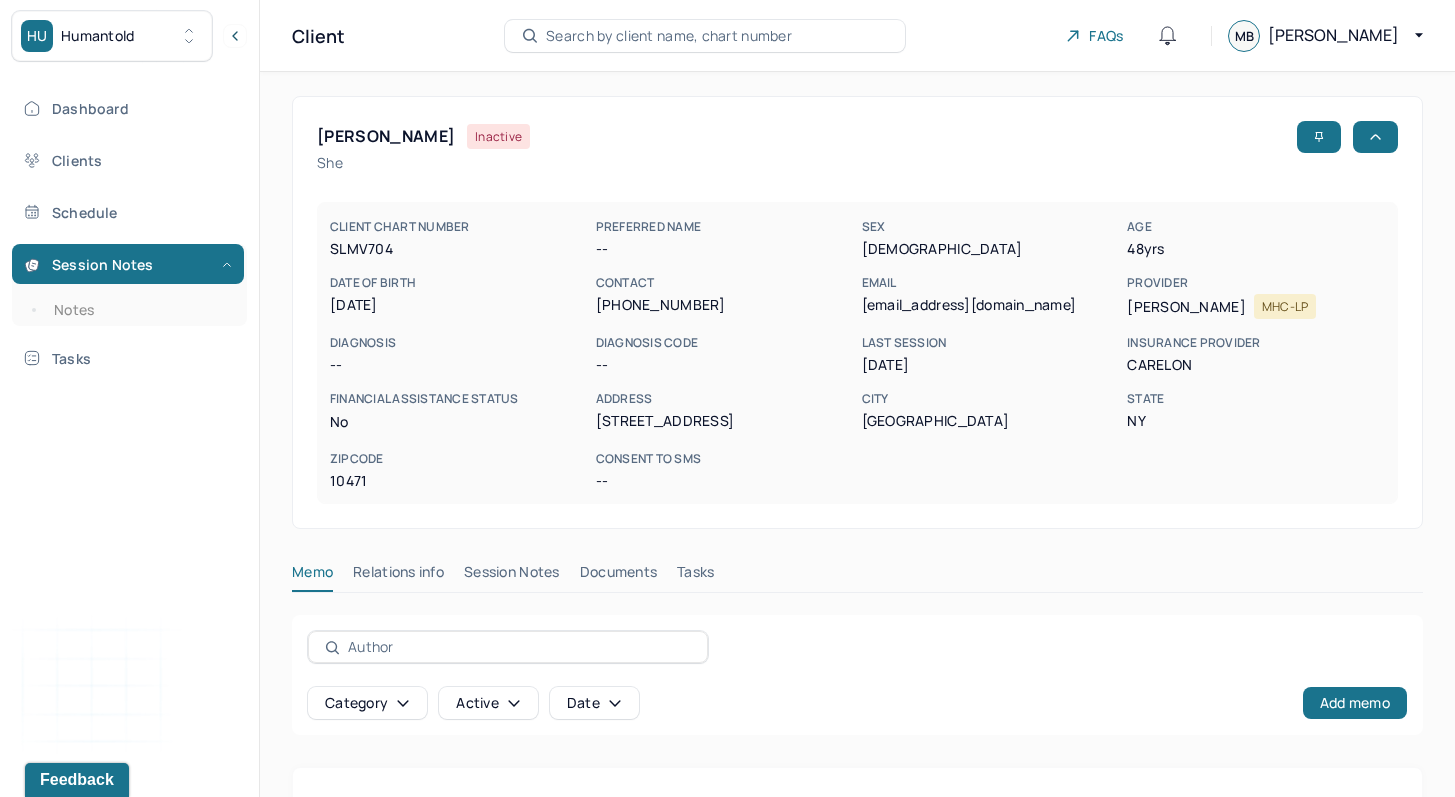 scroll, scrollTop: 260, scrollLeft: 0, axis: vertical 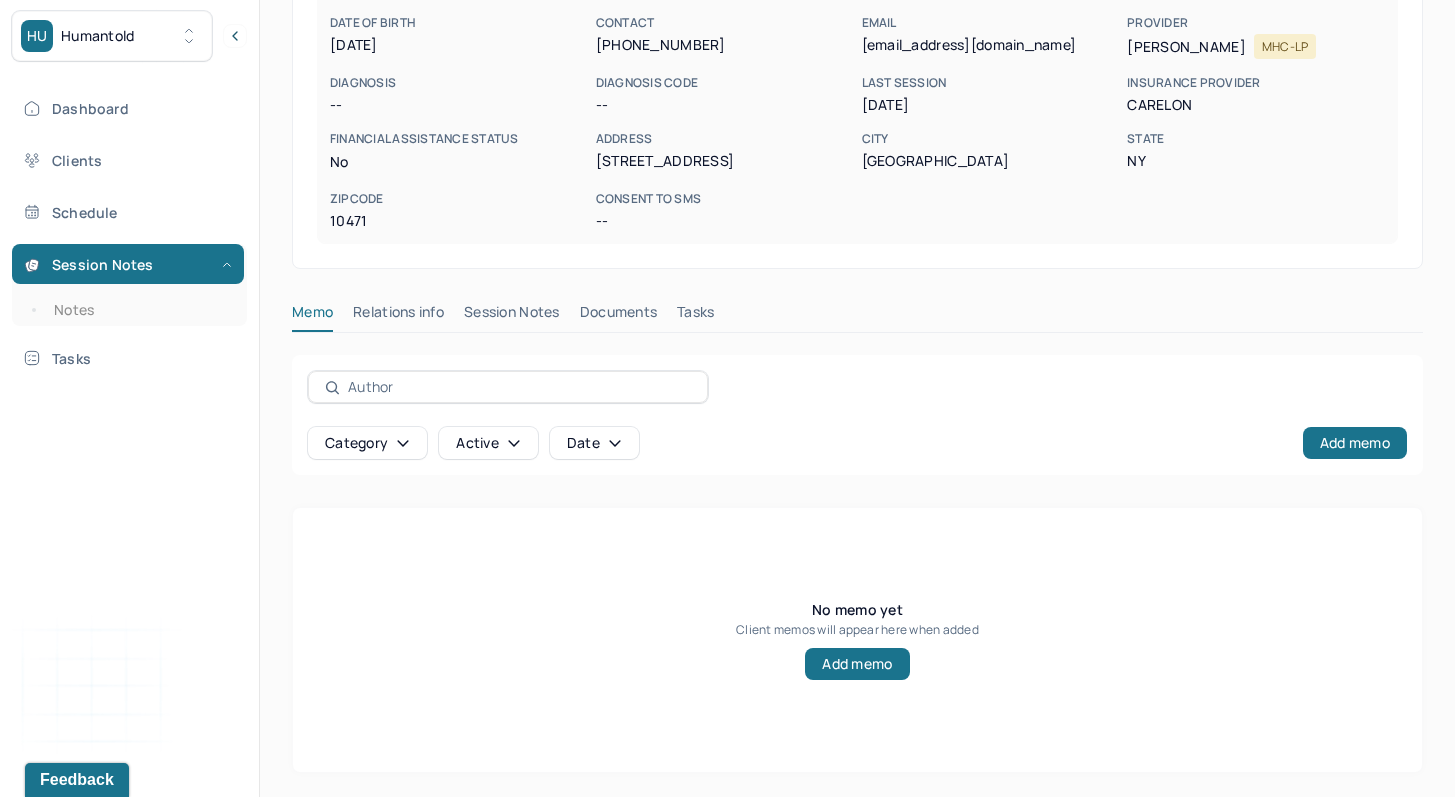 click on "Session Notes" at bounding box center (512, 316) 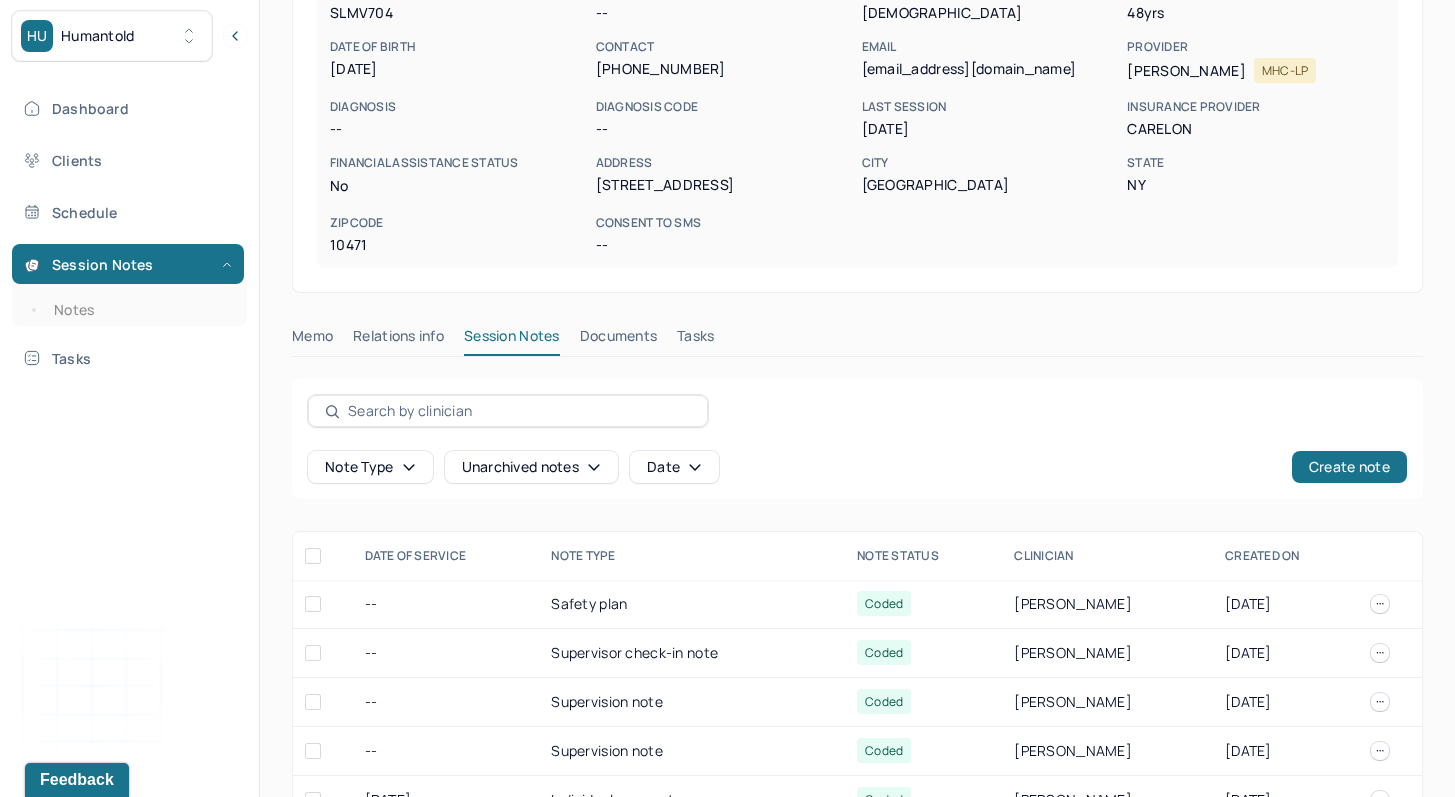 scroll, scrollTop: 410, scrollLeft: 0, axis: vertical 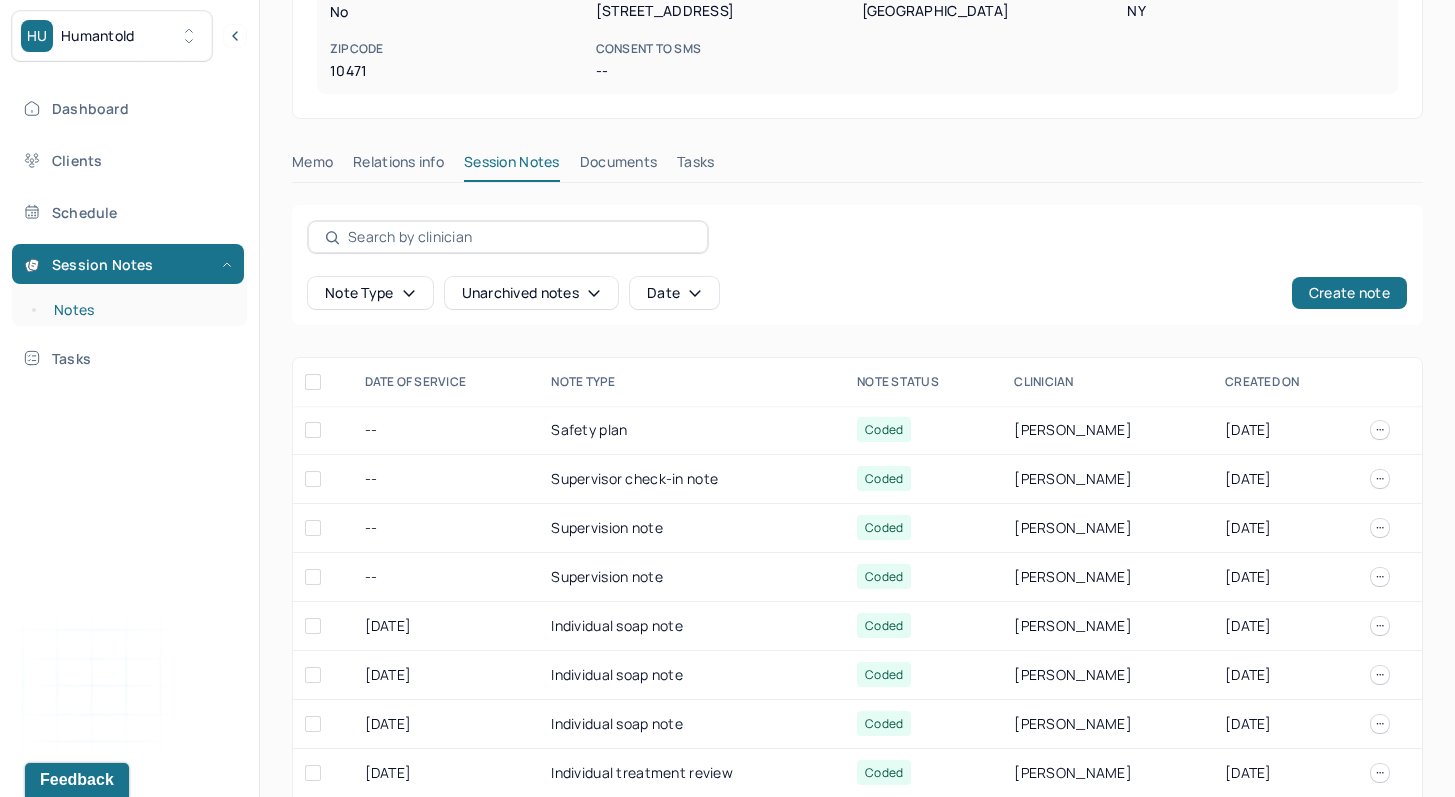 click on "Notes" at bounding box center [139, 310] 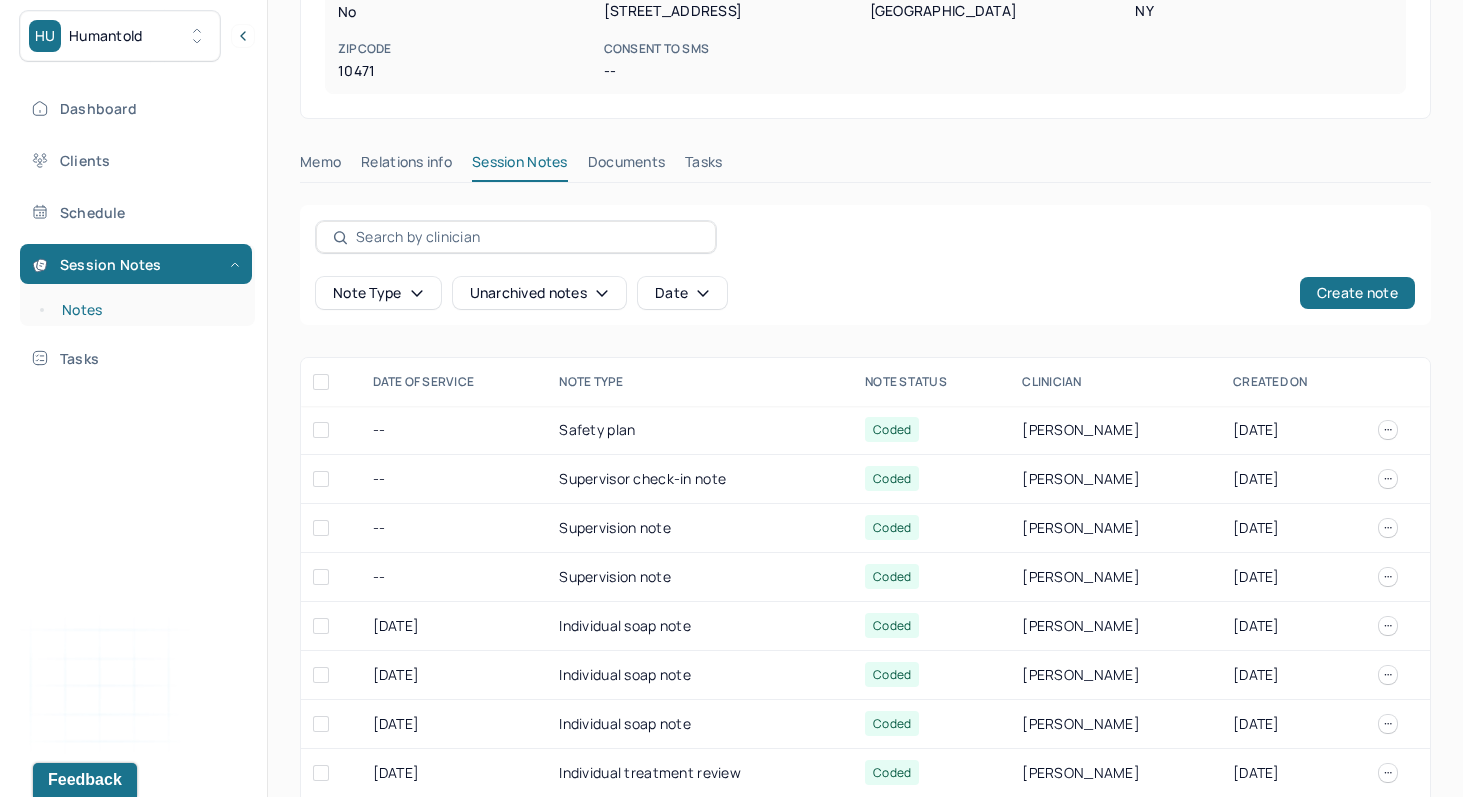 scroll, scrollTop: 0, scrollLeft: 0, axis: both 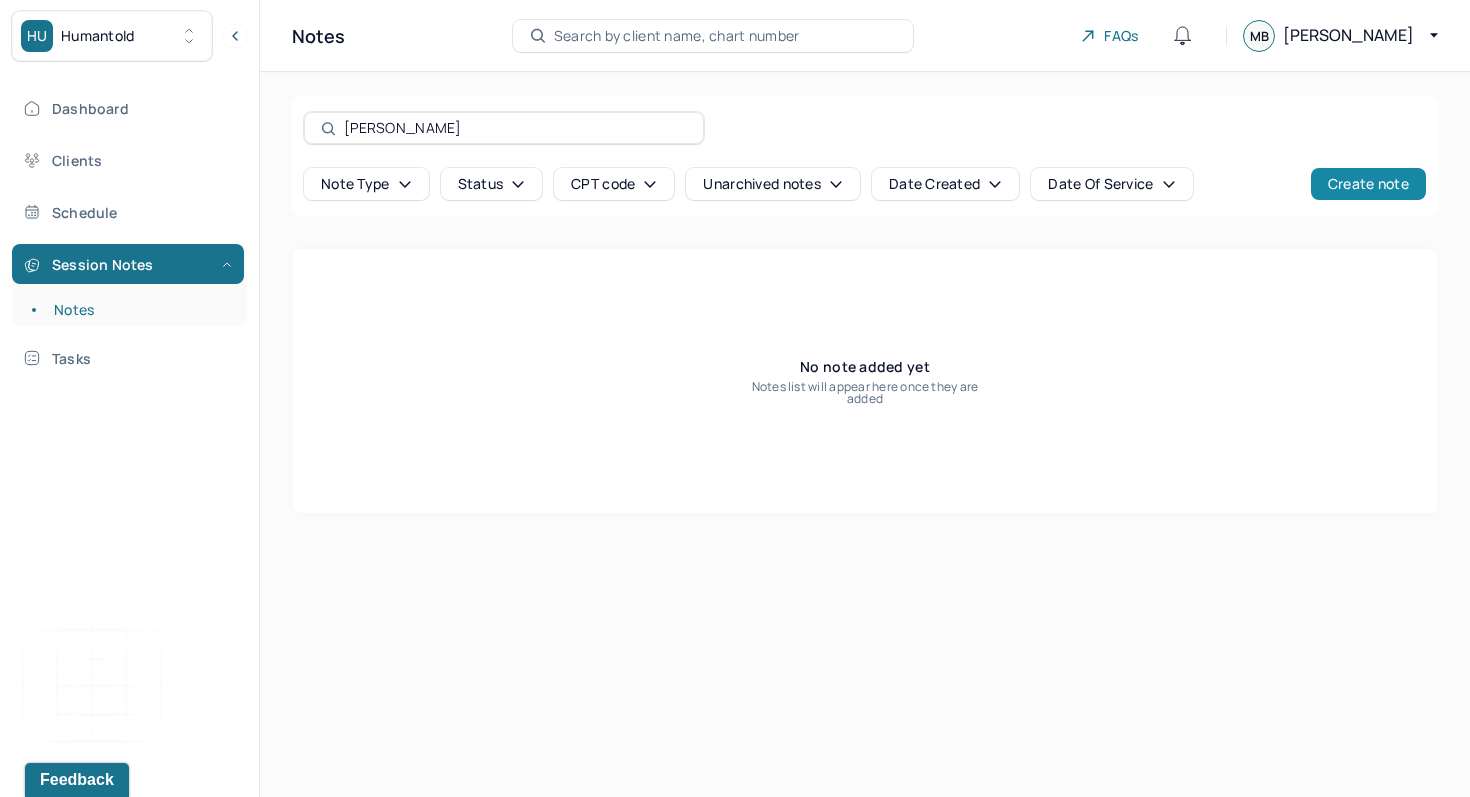 click on "Create note" at bounding box center (1368, 184) 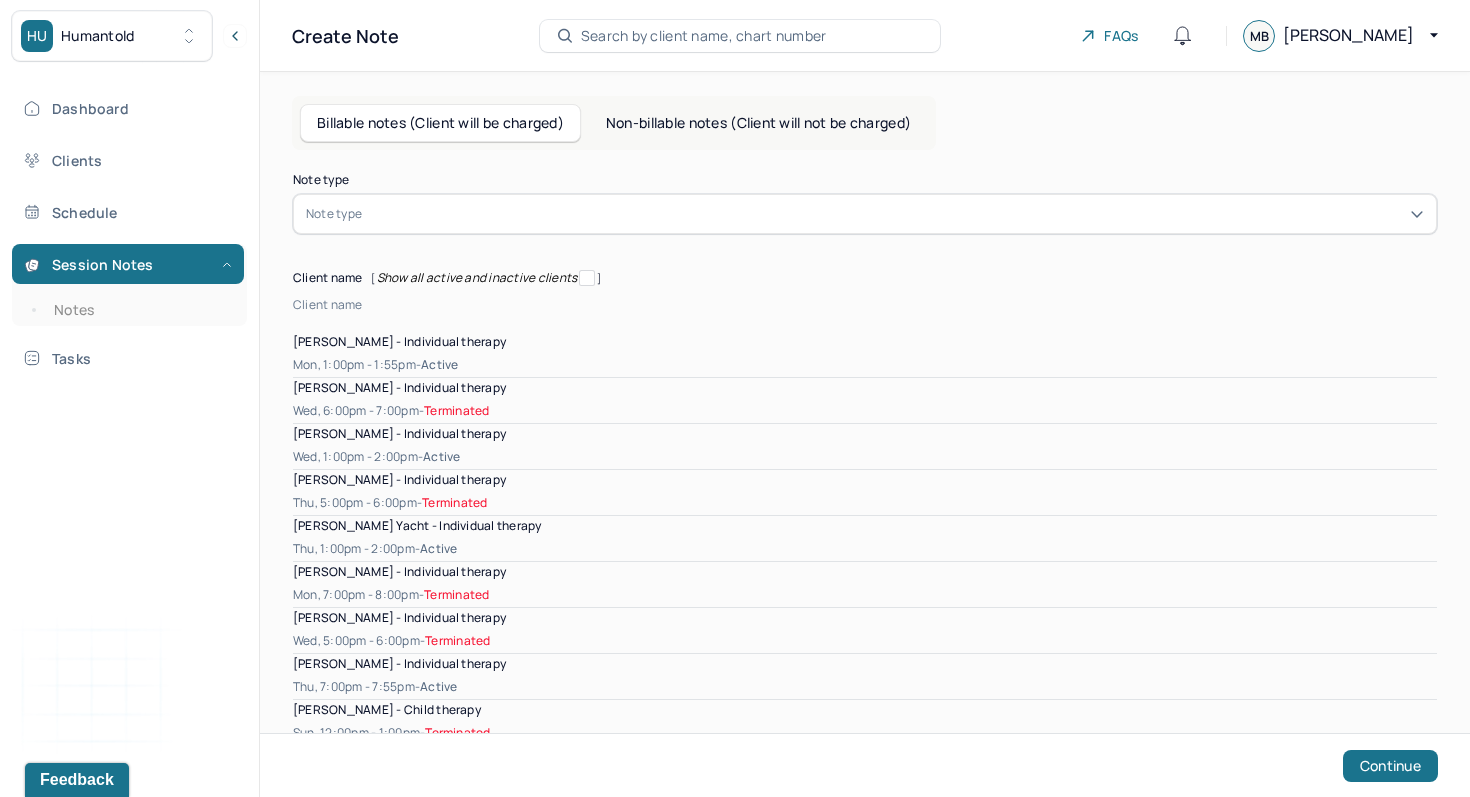 click at bounding box center [296, 322] 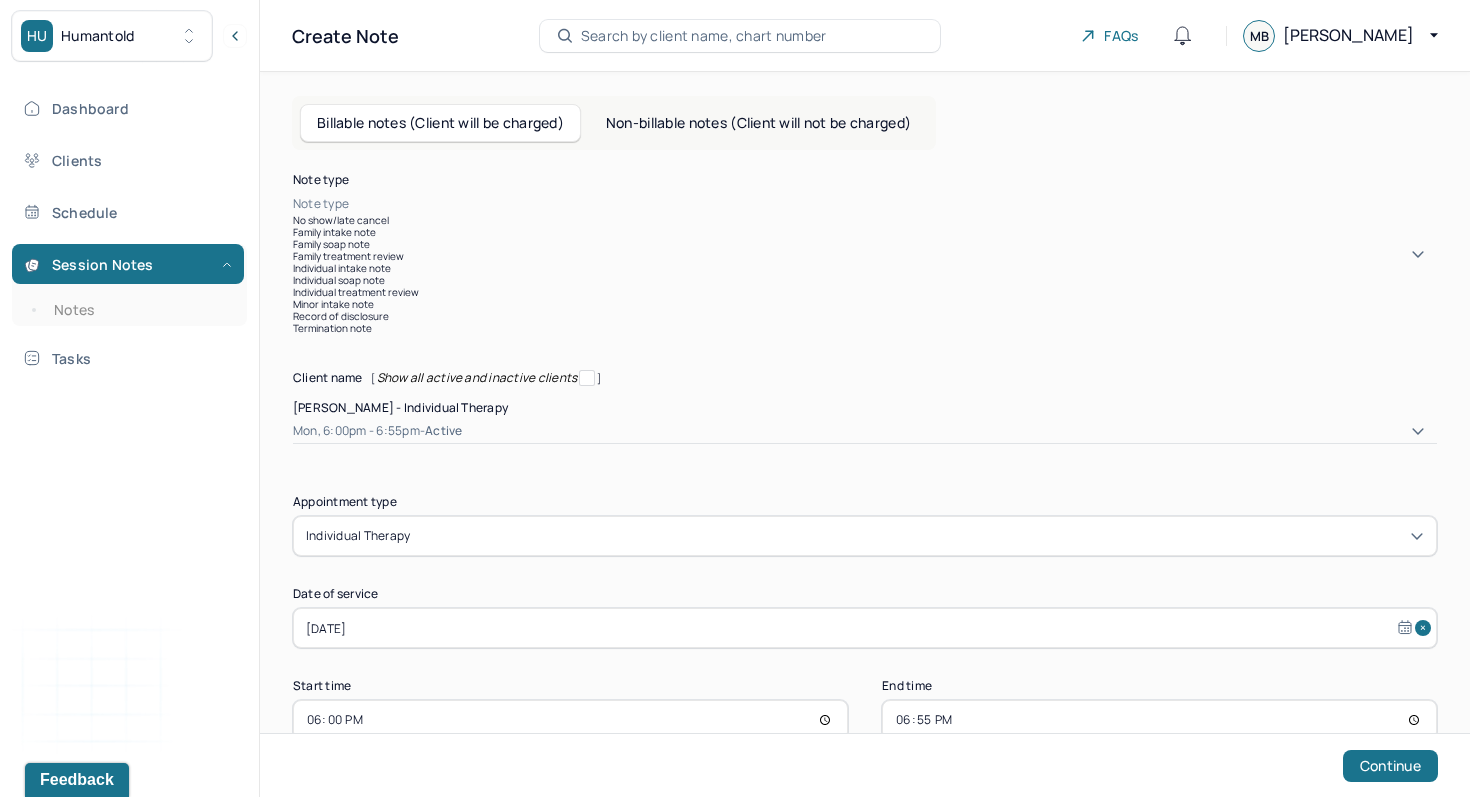 click at bounding box center (895, 204) 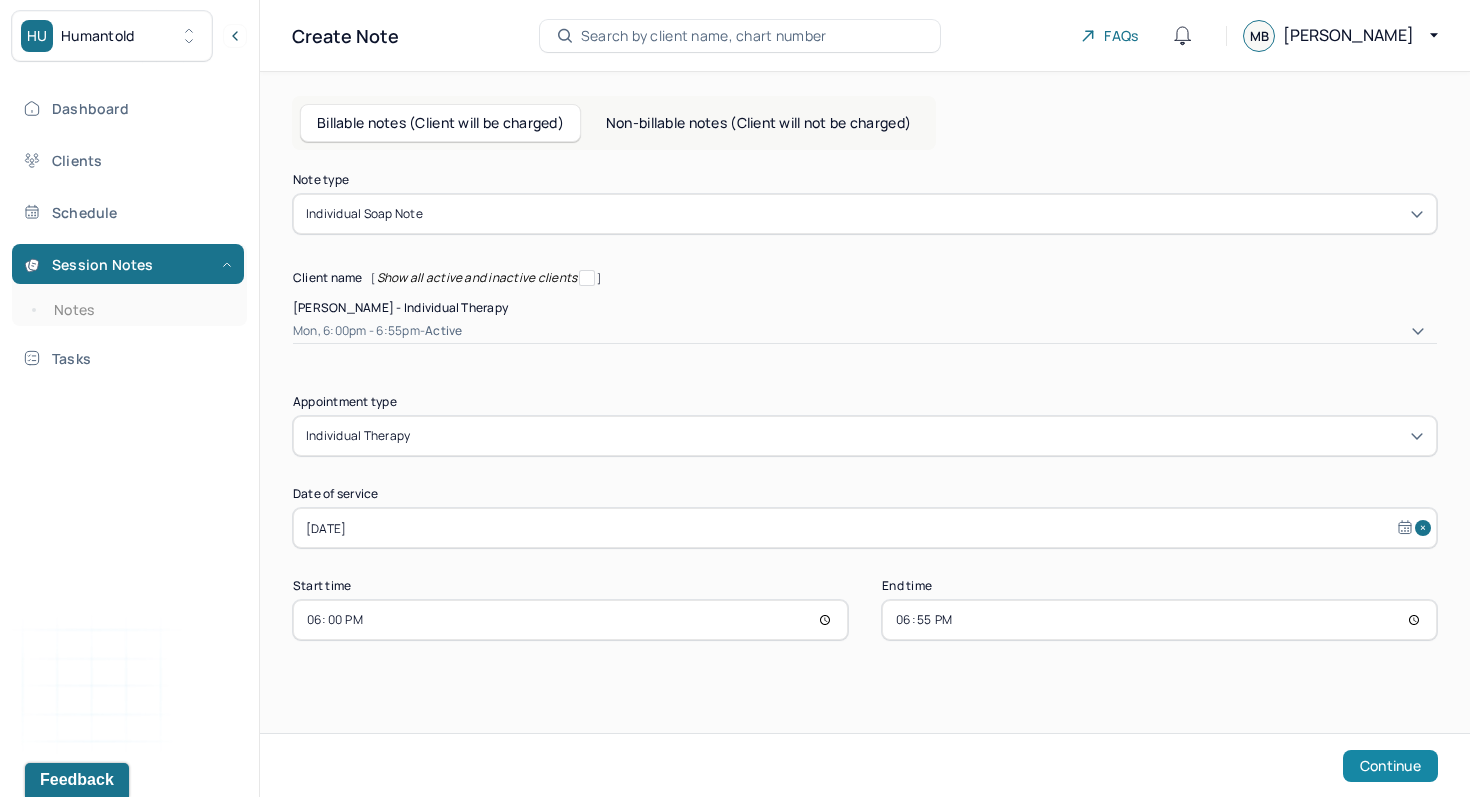 click on "Continue" at bounding box center (1390, 766) 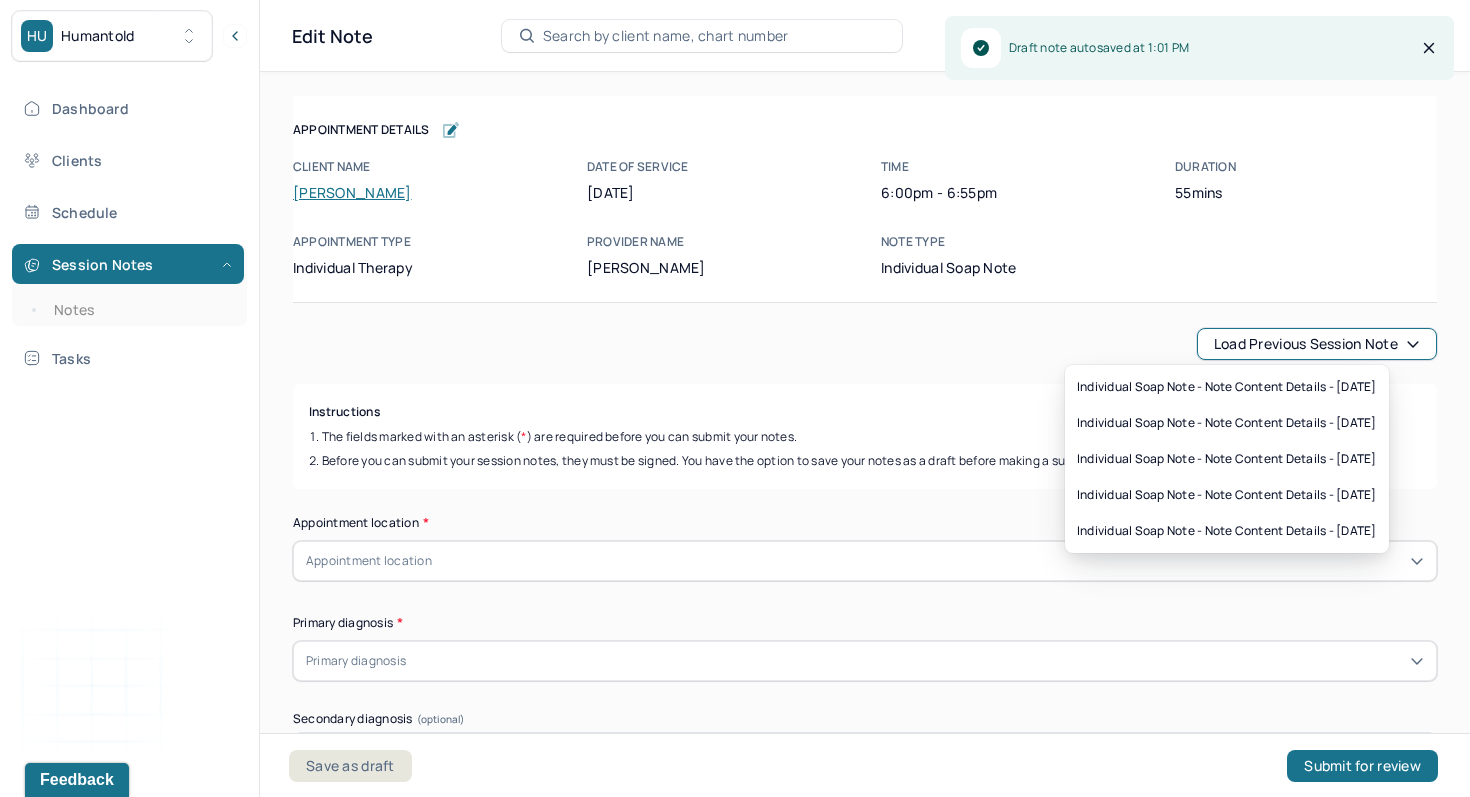 click on "Load previous session note" at bounding box center (1317, 344) 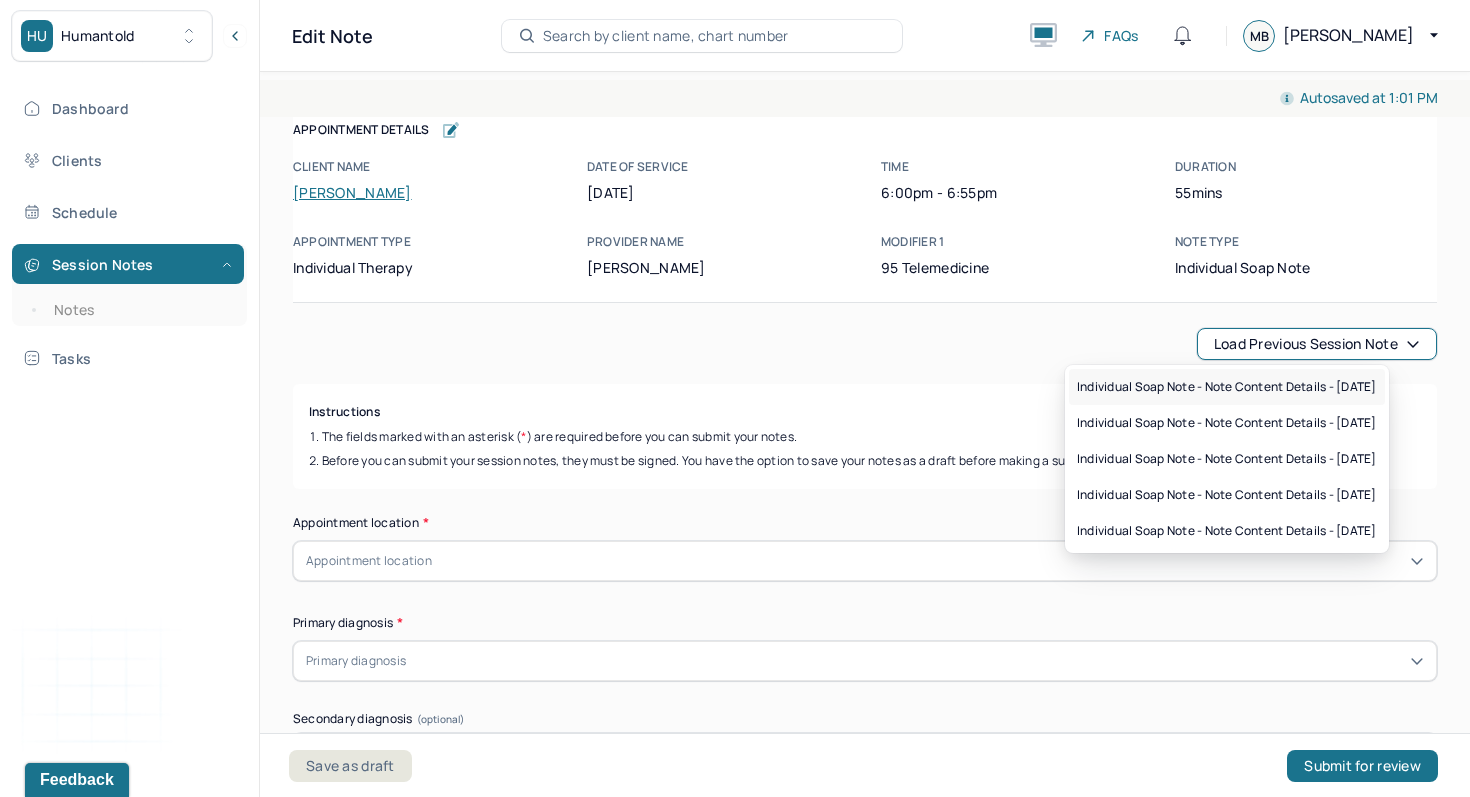 click on "Individual soap note   - Note content Details -   [DATE]" at bounding box center [1227, 387] 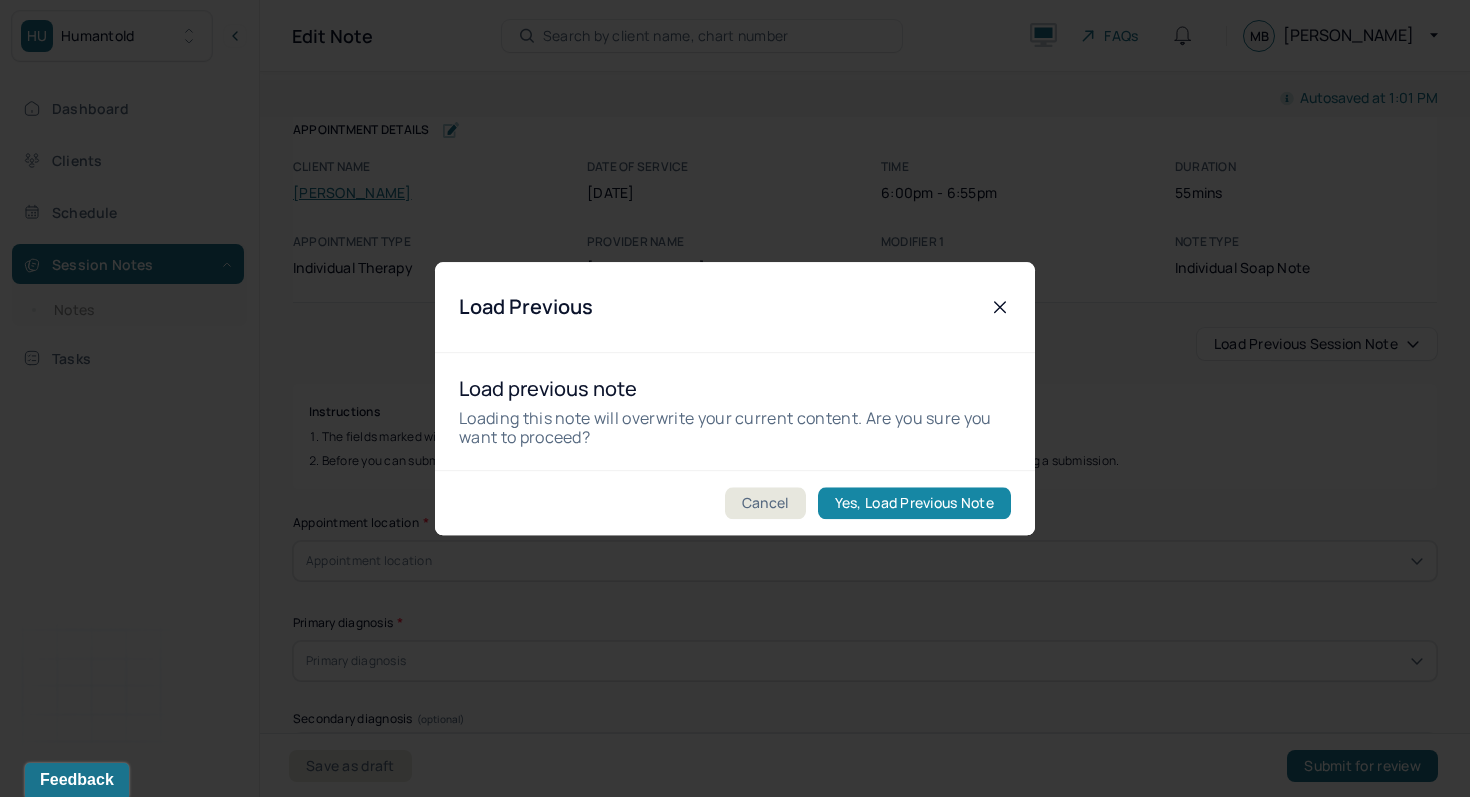 click on "Yes, Load Previous Note" at bounding box center (914, 503) 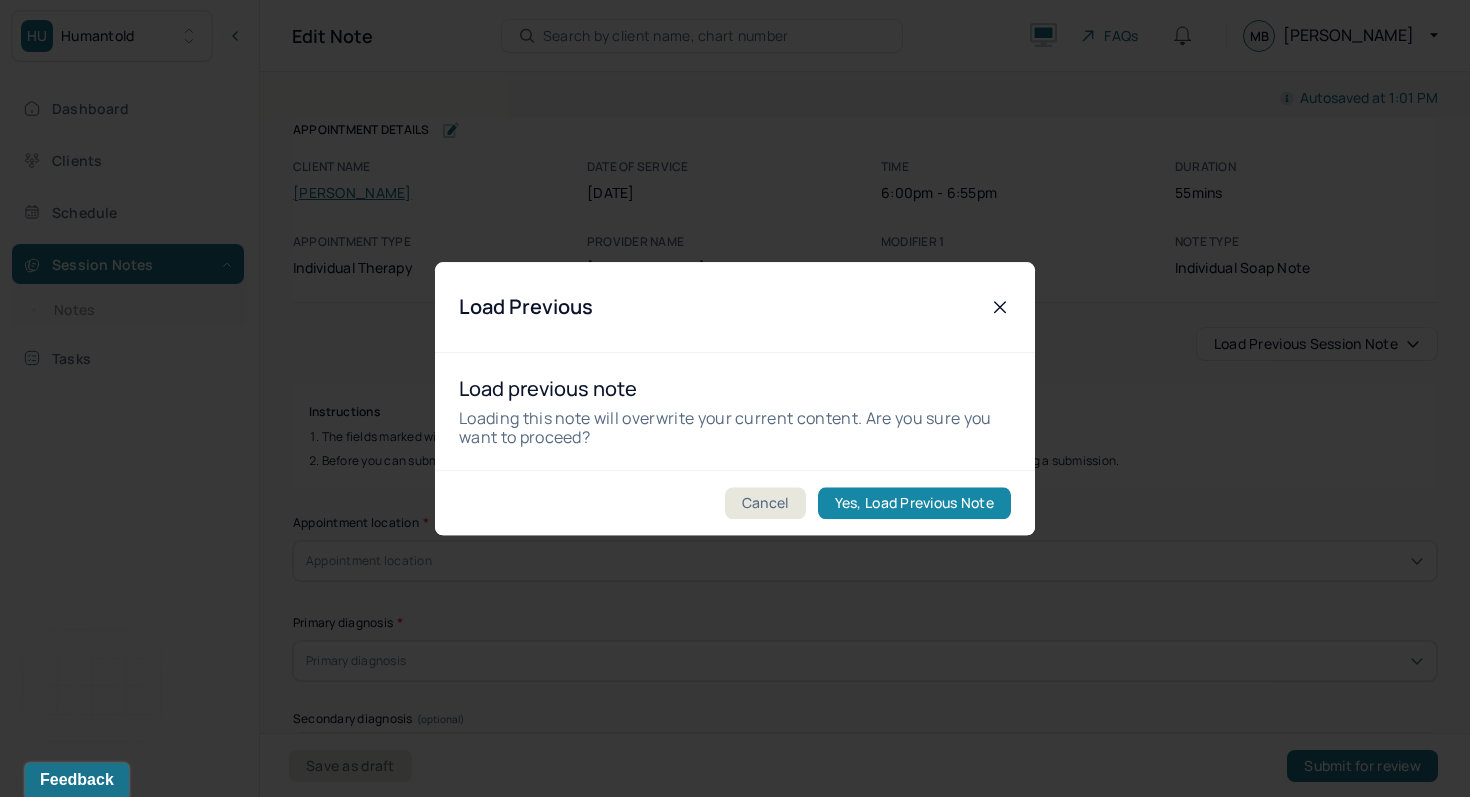 type on "[DATE]" 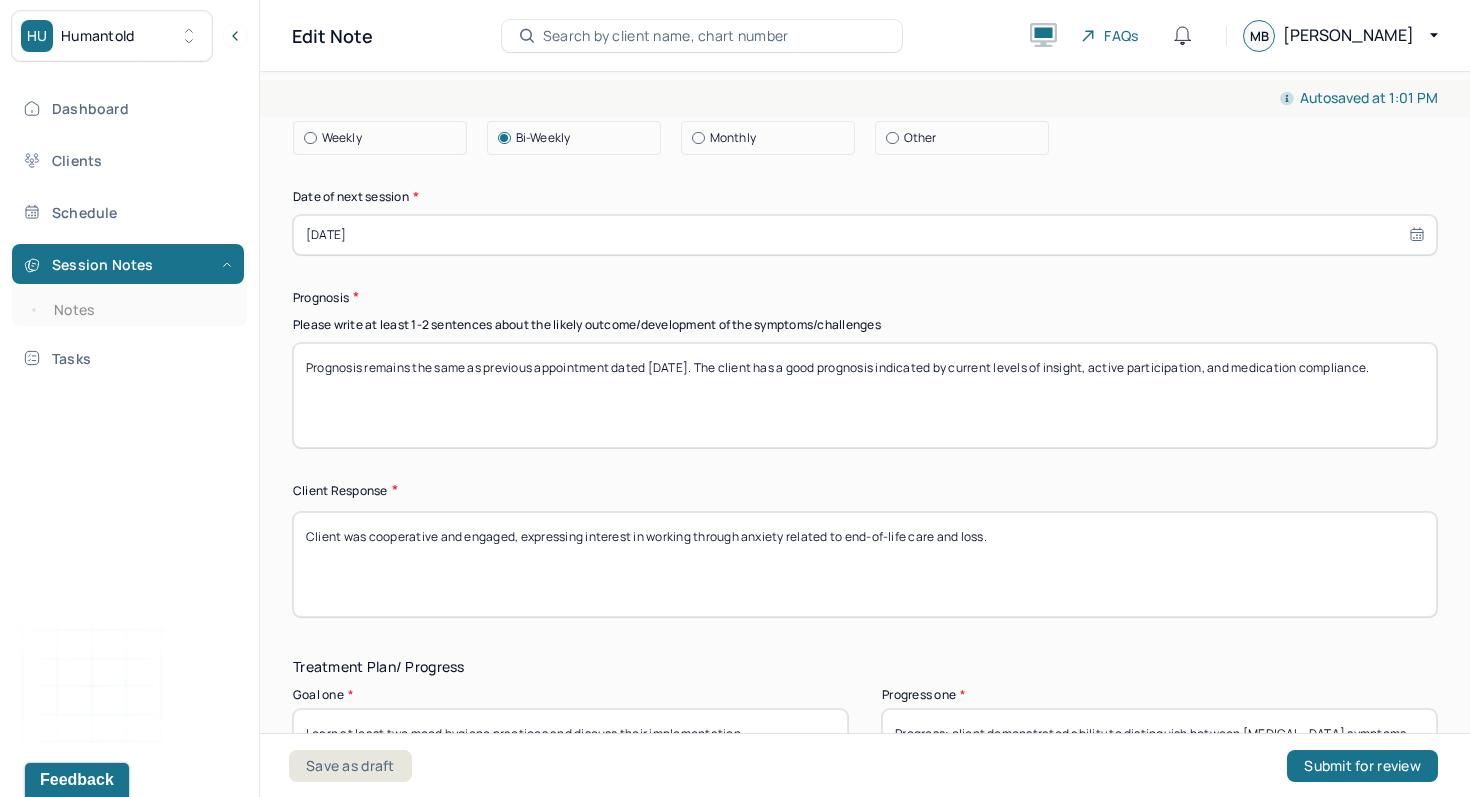 scroll, scrollTop: 2513, scrollLeft: 0, axis: vertical 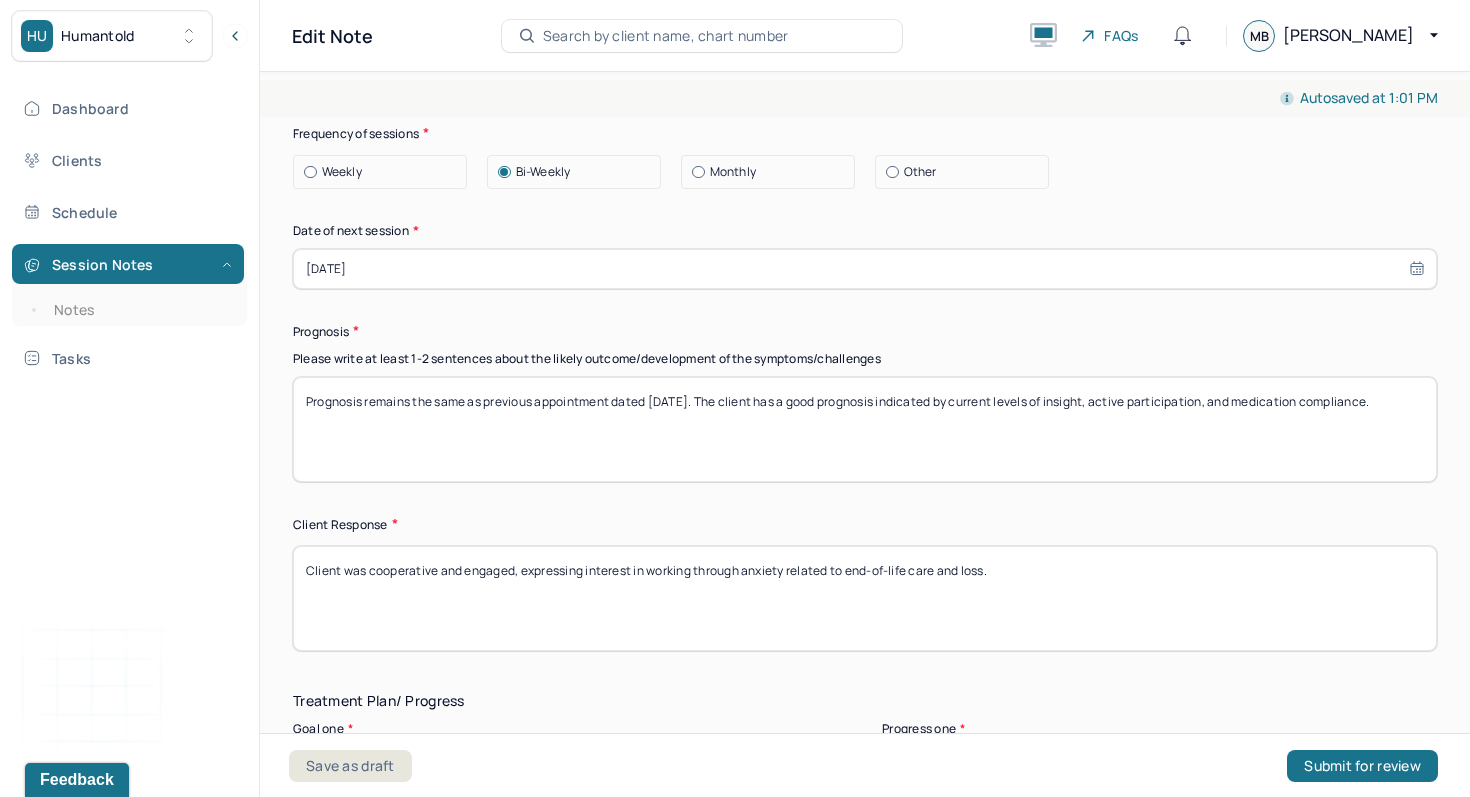 click on "Prognosis remains the same as previous appointment dated [DATE]. The client has a good prognosis indicated by current levels of insight, active participation, and medication compliance." at bounding box center [865, 429] 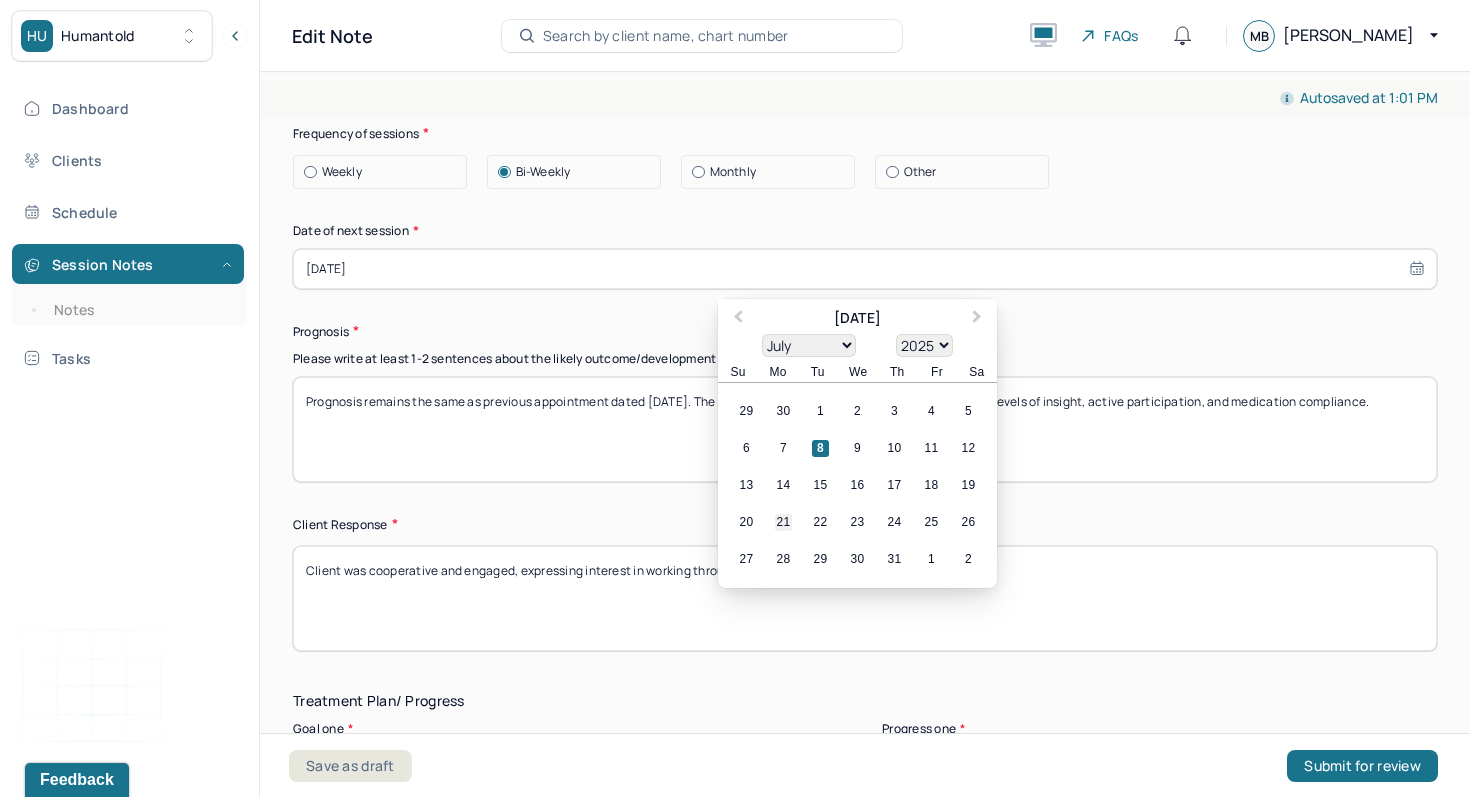 click on "21" at bounding box center [783, 522] 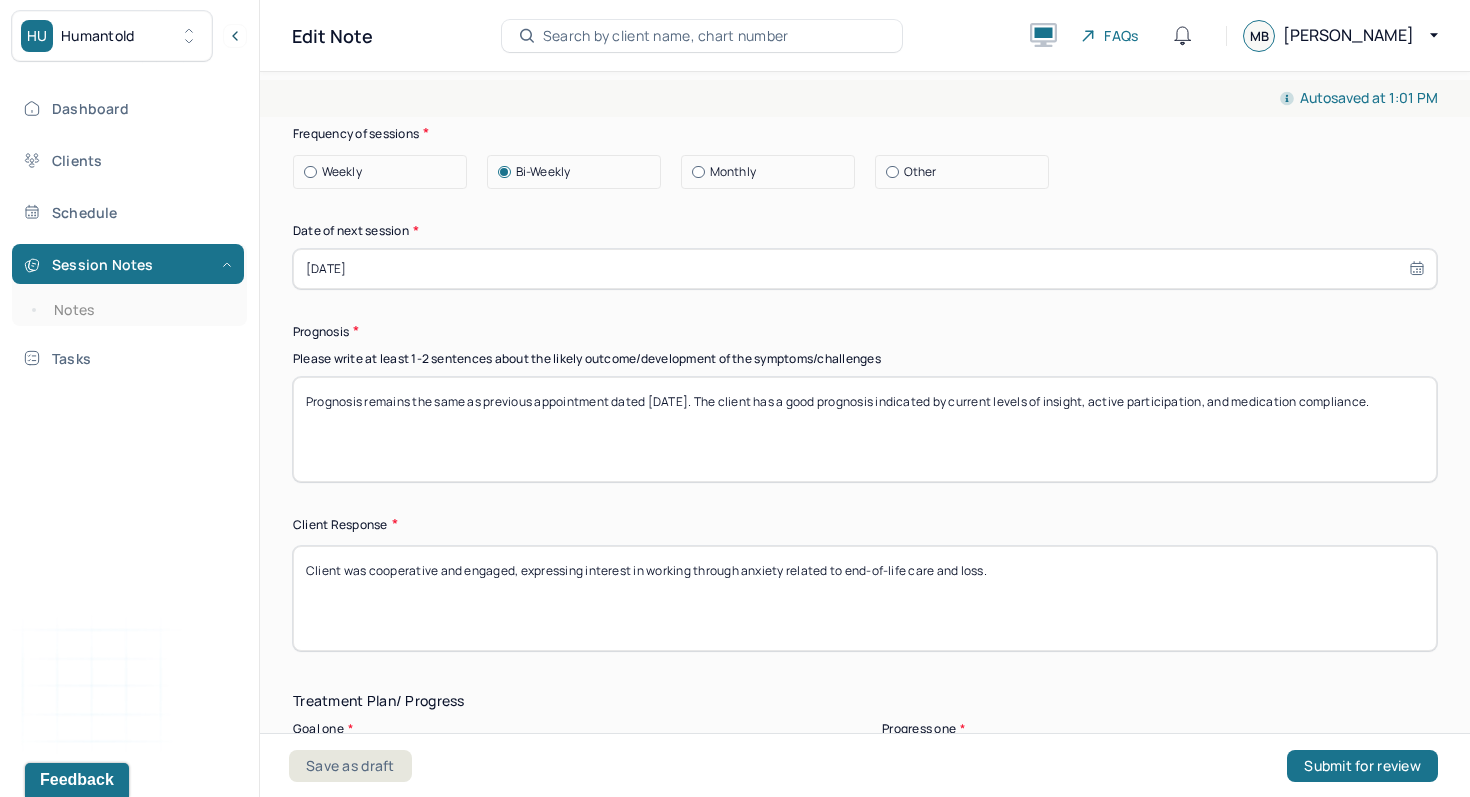 drag, startPoint x: 1059, startPoint y: 586, endPoint x: 243, endPoint y: 565, distance: 816.2702 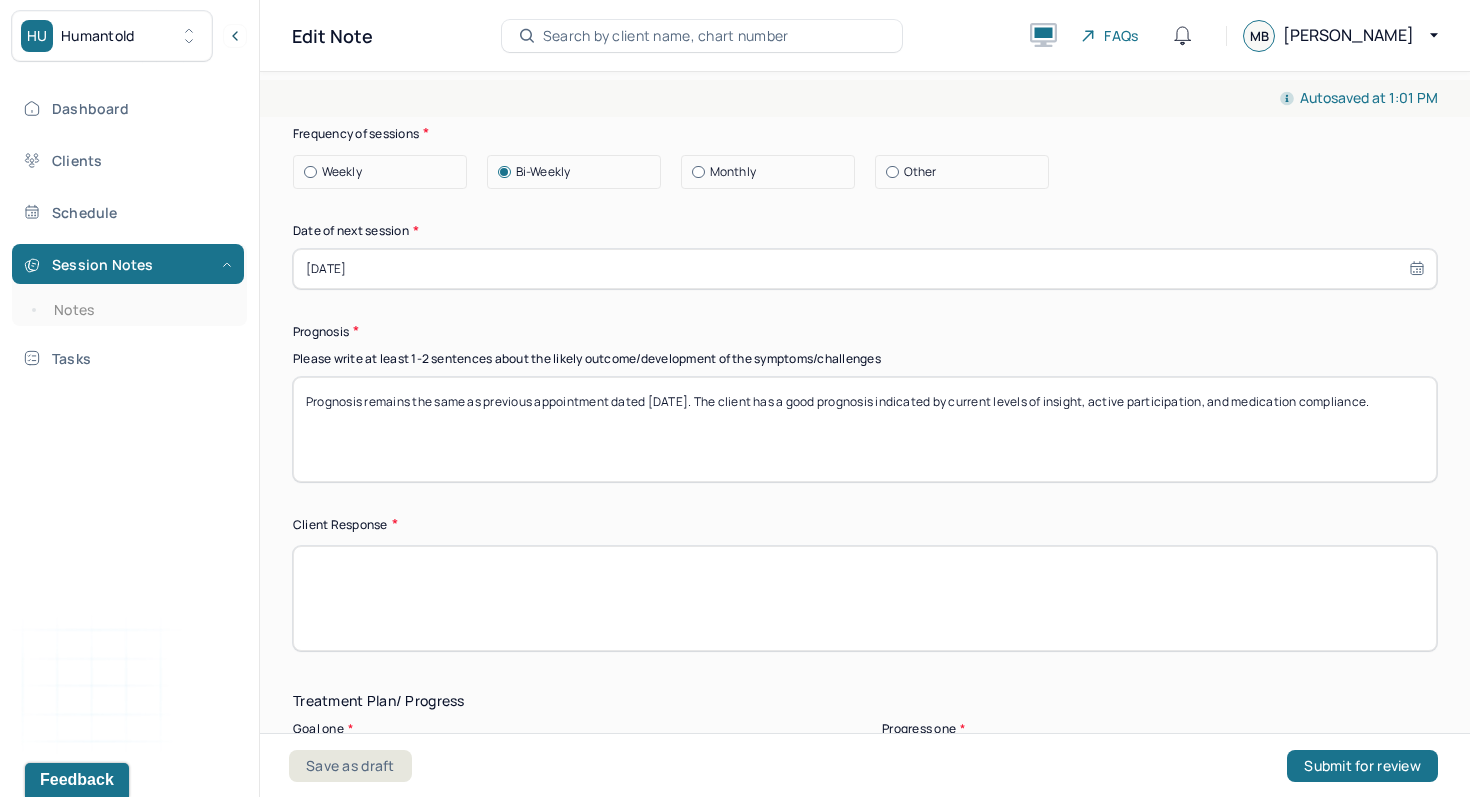 scroll, scrollTop: 2844, scrollLeft: 0, axis: vertical 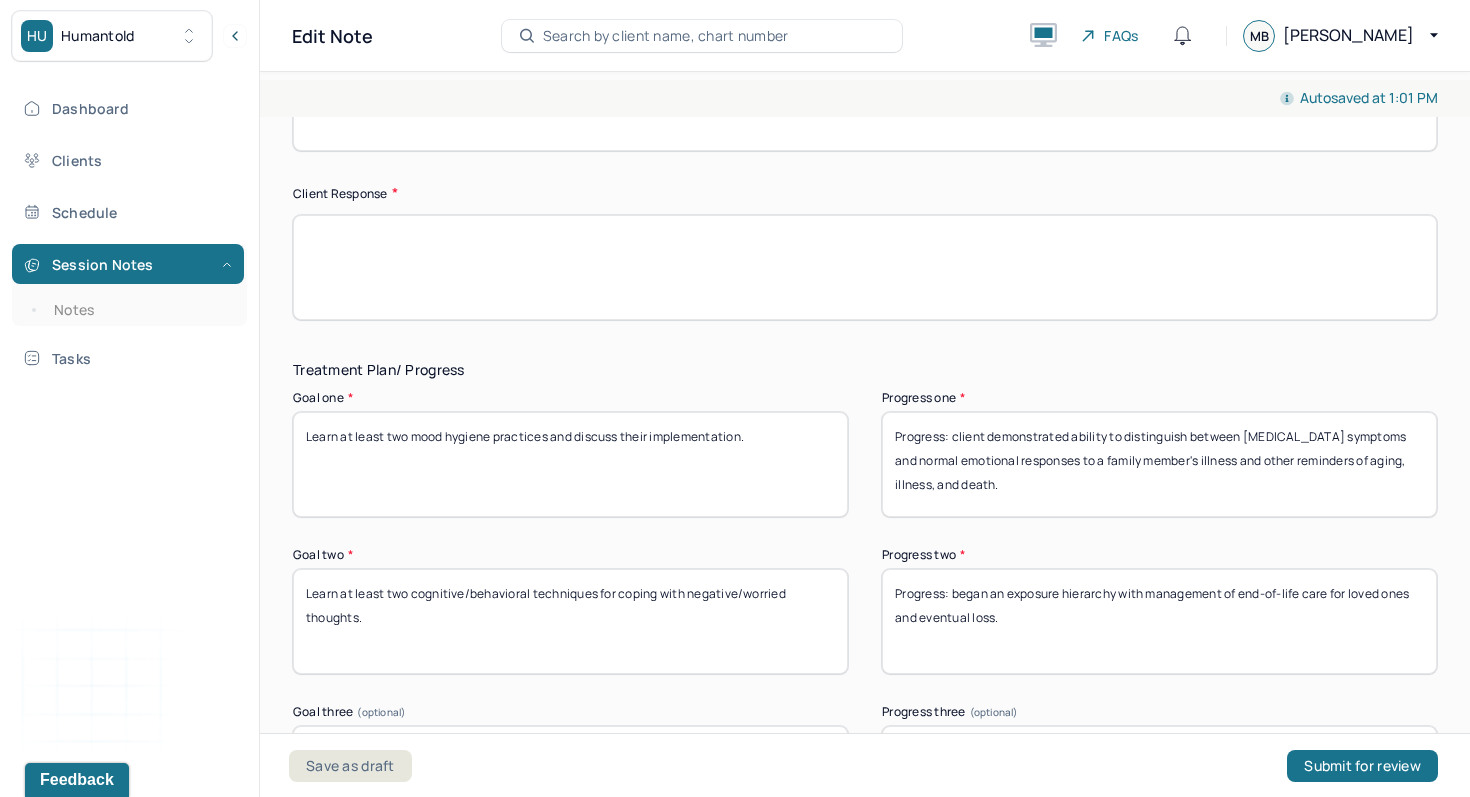 type 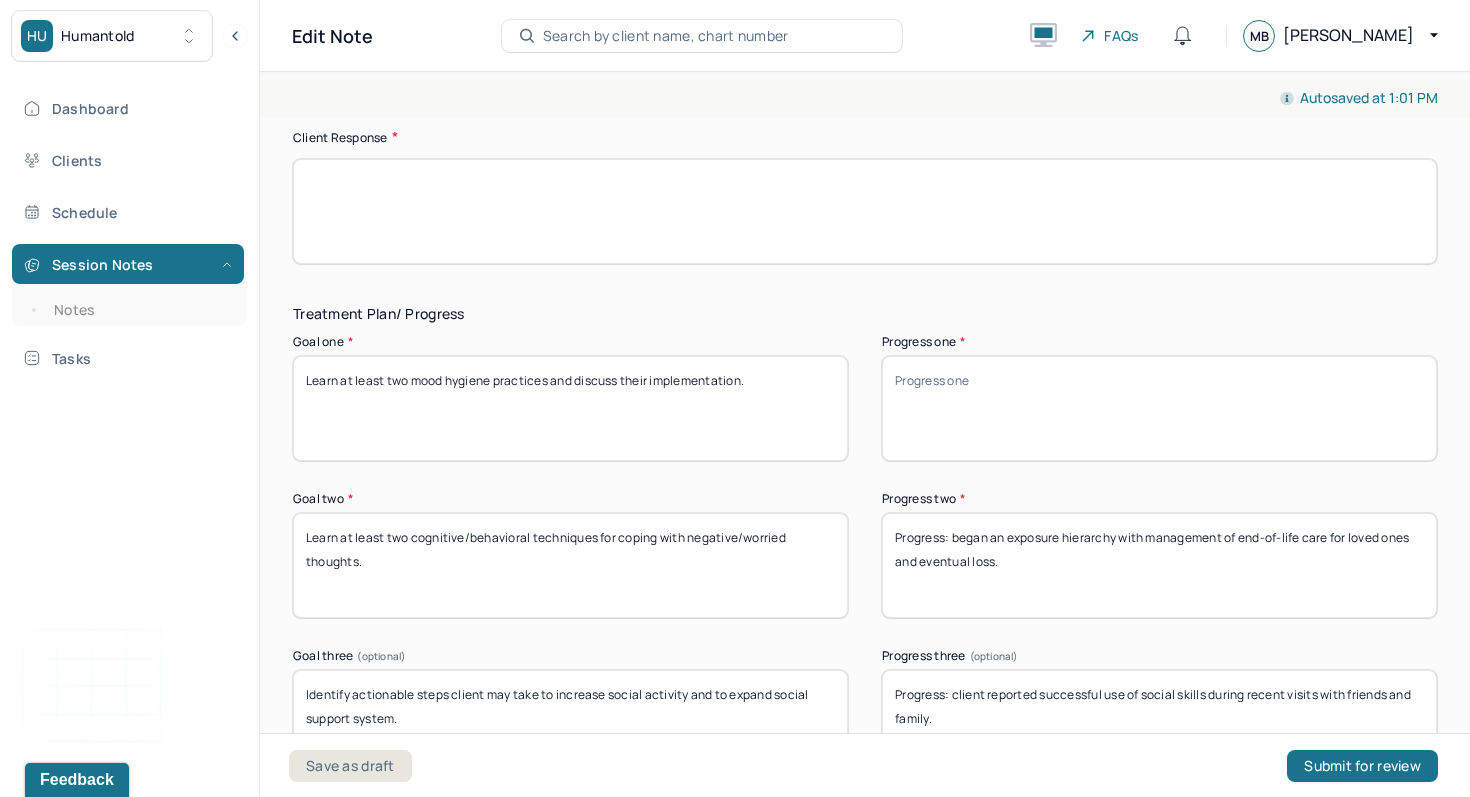 scroll, scrollTop: 2990, scrollLeft: 0, axis: vertical 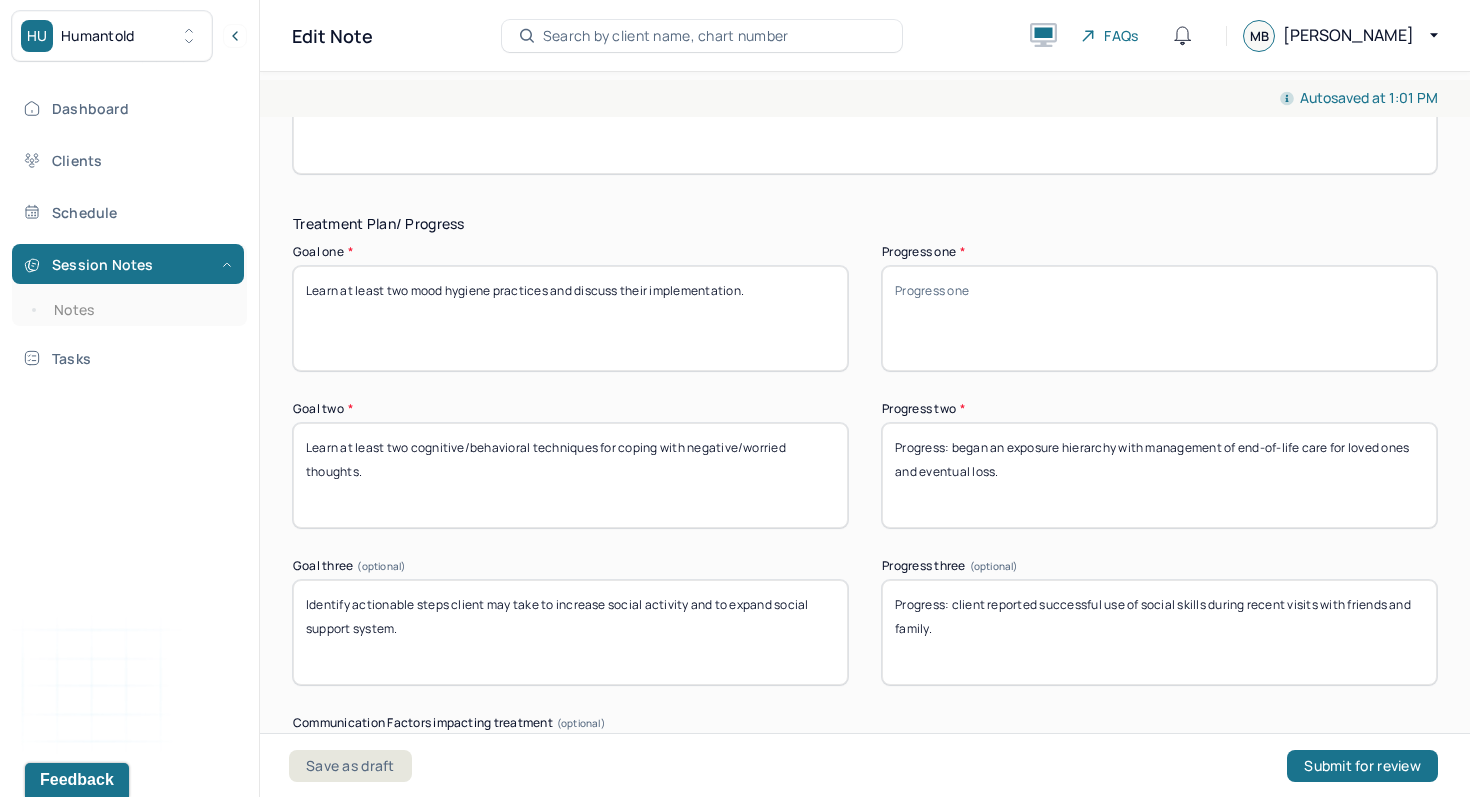 type 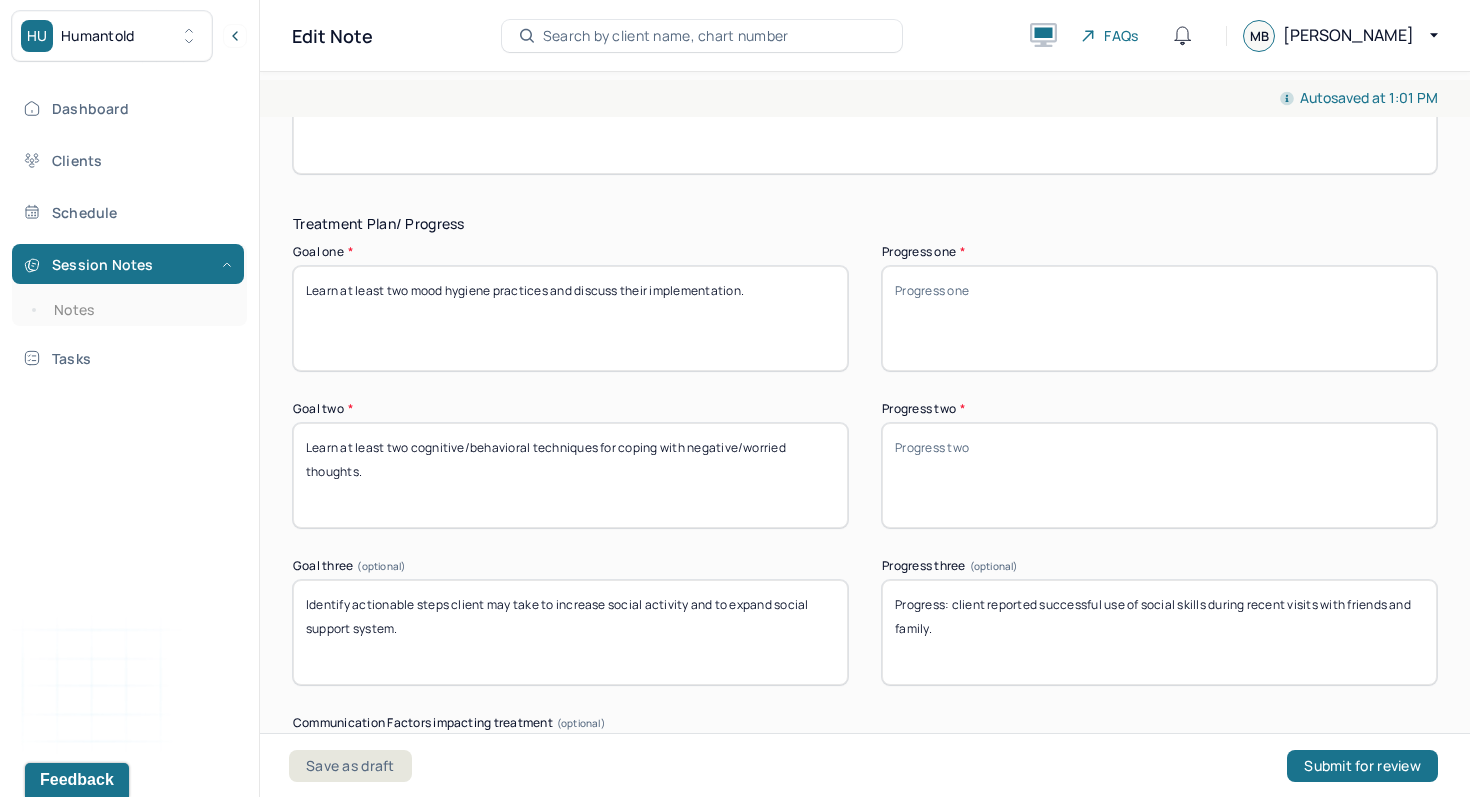 type 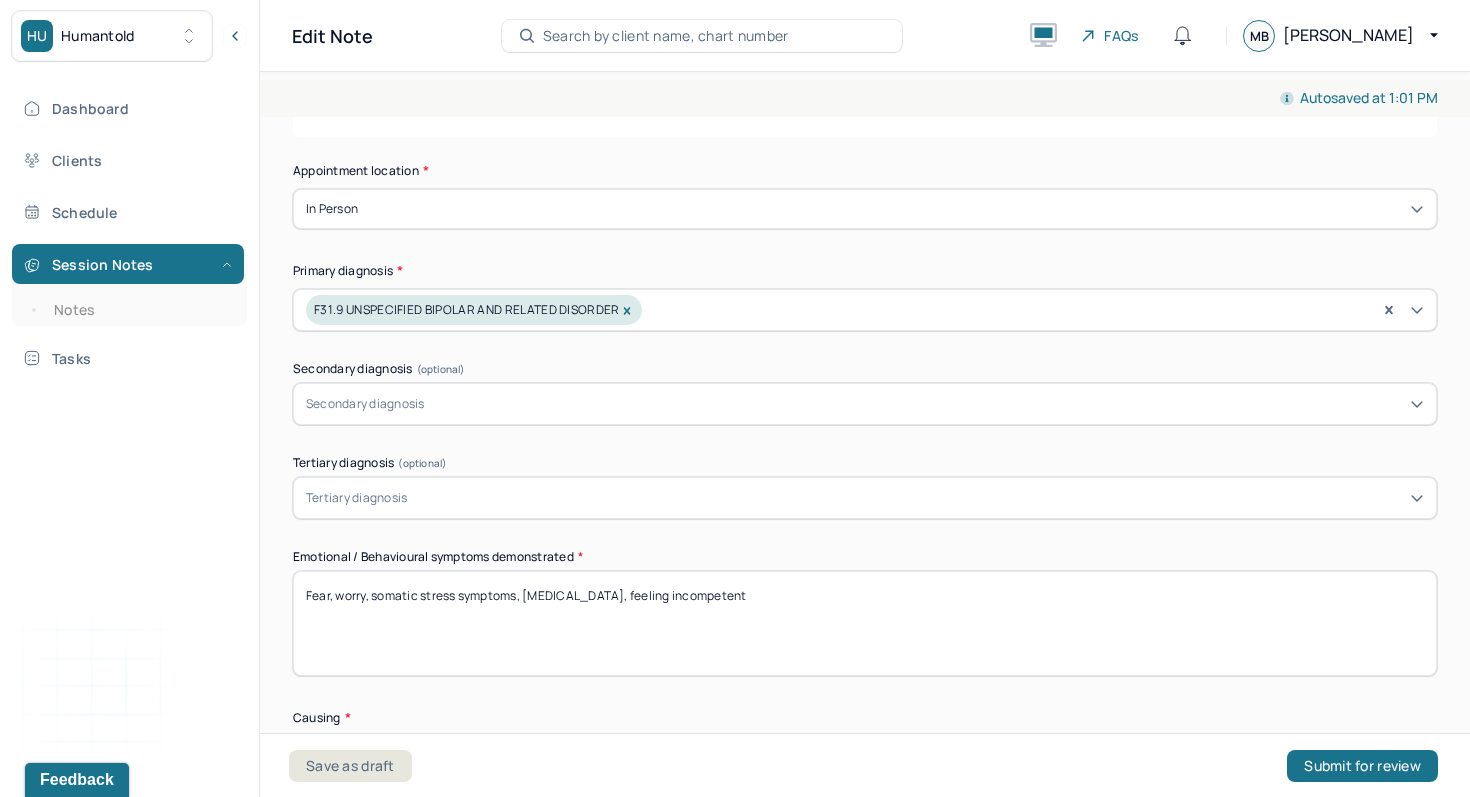 scroll, scrollTop: 429, scrollLeft: 0, axis: vertical 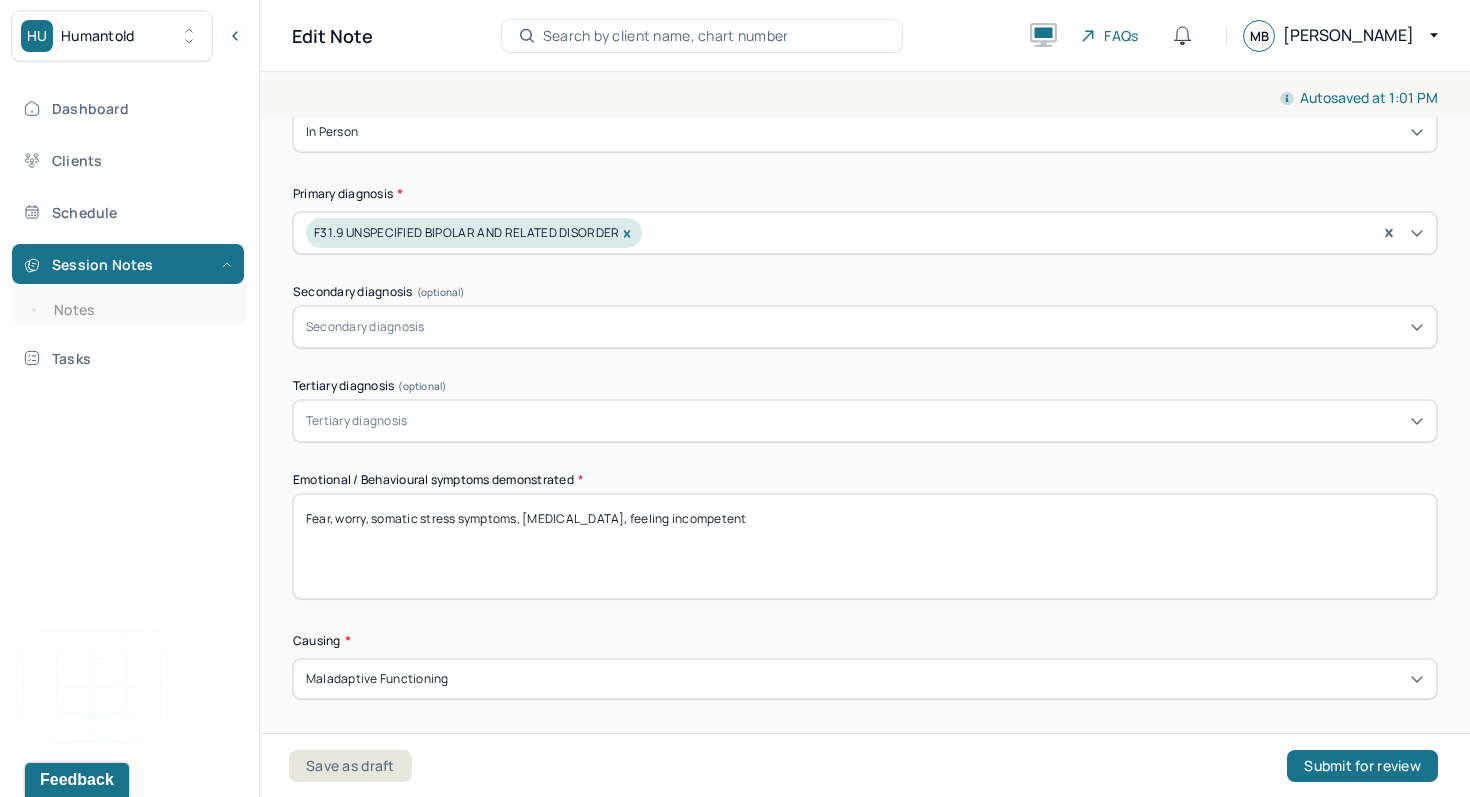type 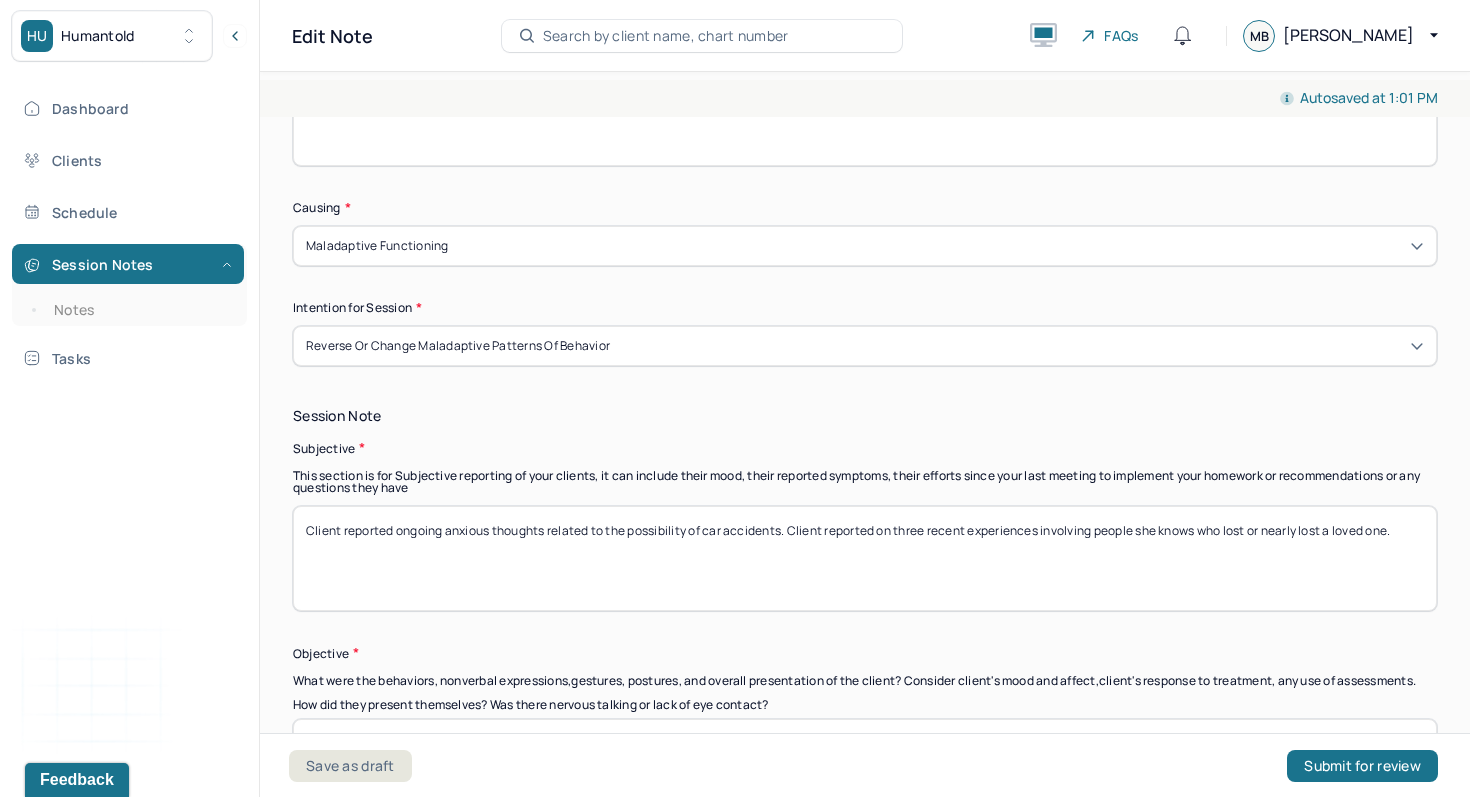 scroll, scrollTop: 966, scrollLeft: 0, axis: vertical 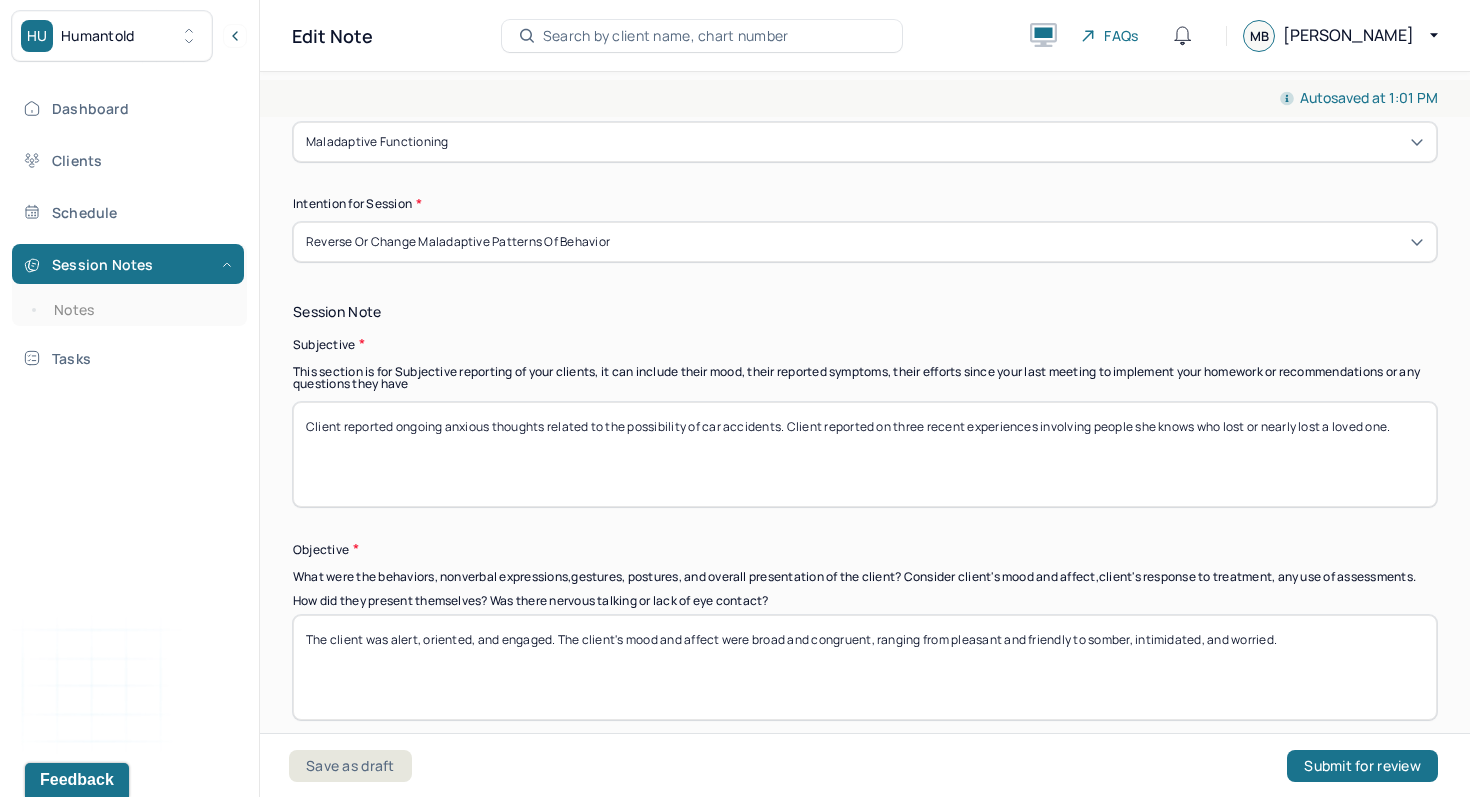 type 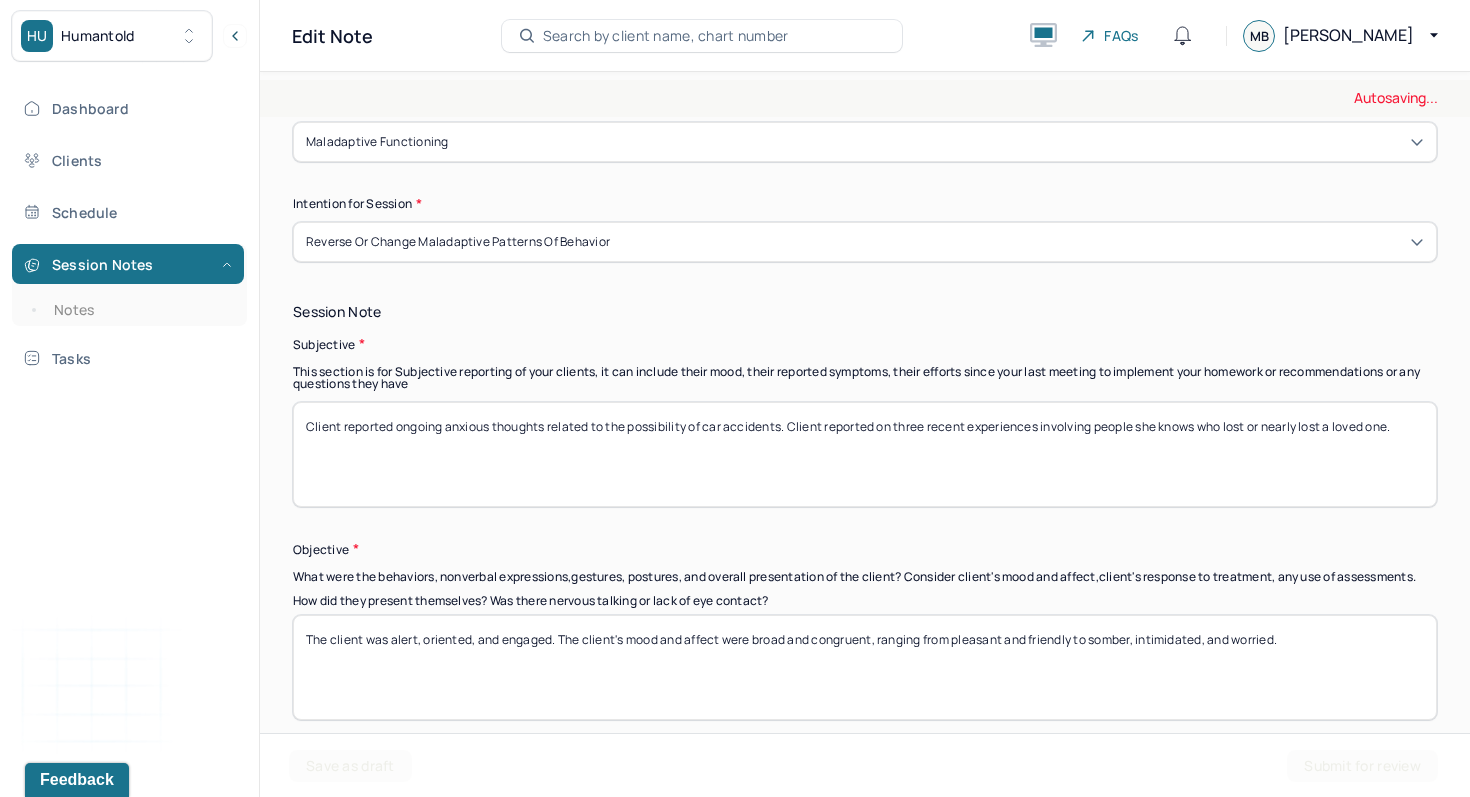 click on "Client reported ongoing anxious thoughts related to the possibility of car accidents. Client reported on three recent experiences involving people she knows who lost or nearly lost a loved one." at bounding box center [865, 454] 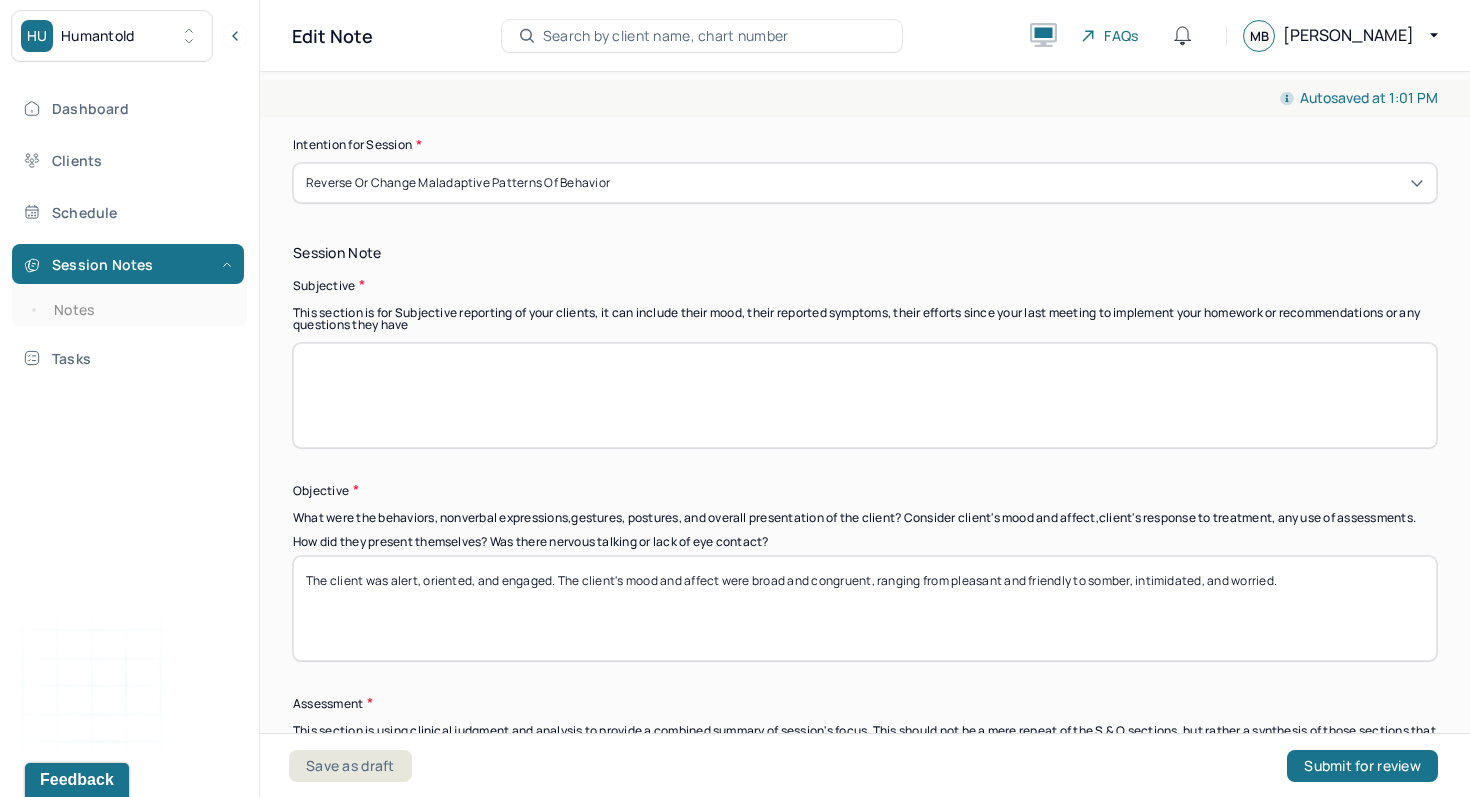 scroll, scrollTop: 1068, scrollLeft: 0, axis: vertical 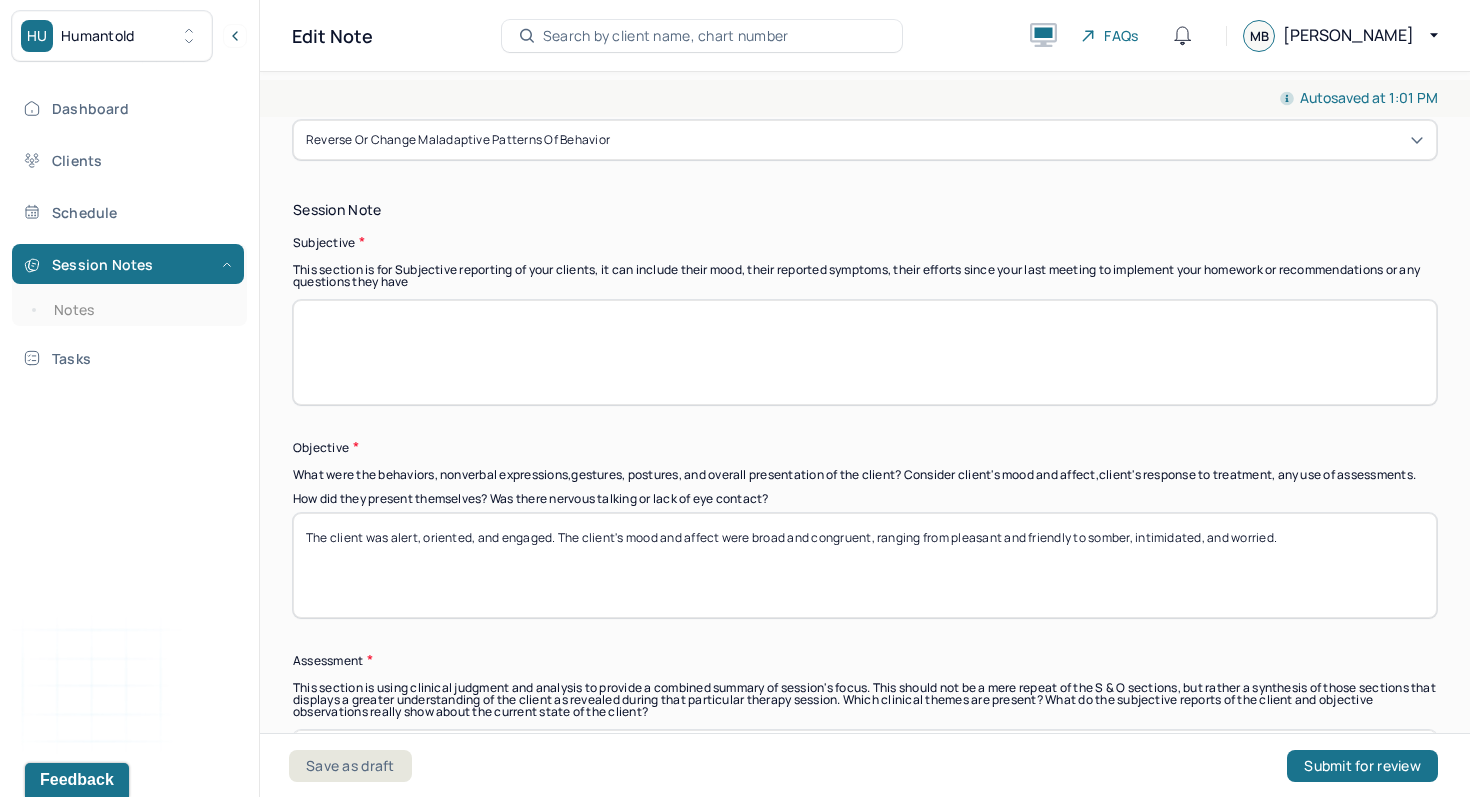 type 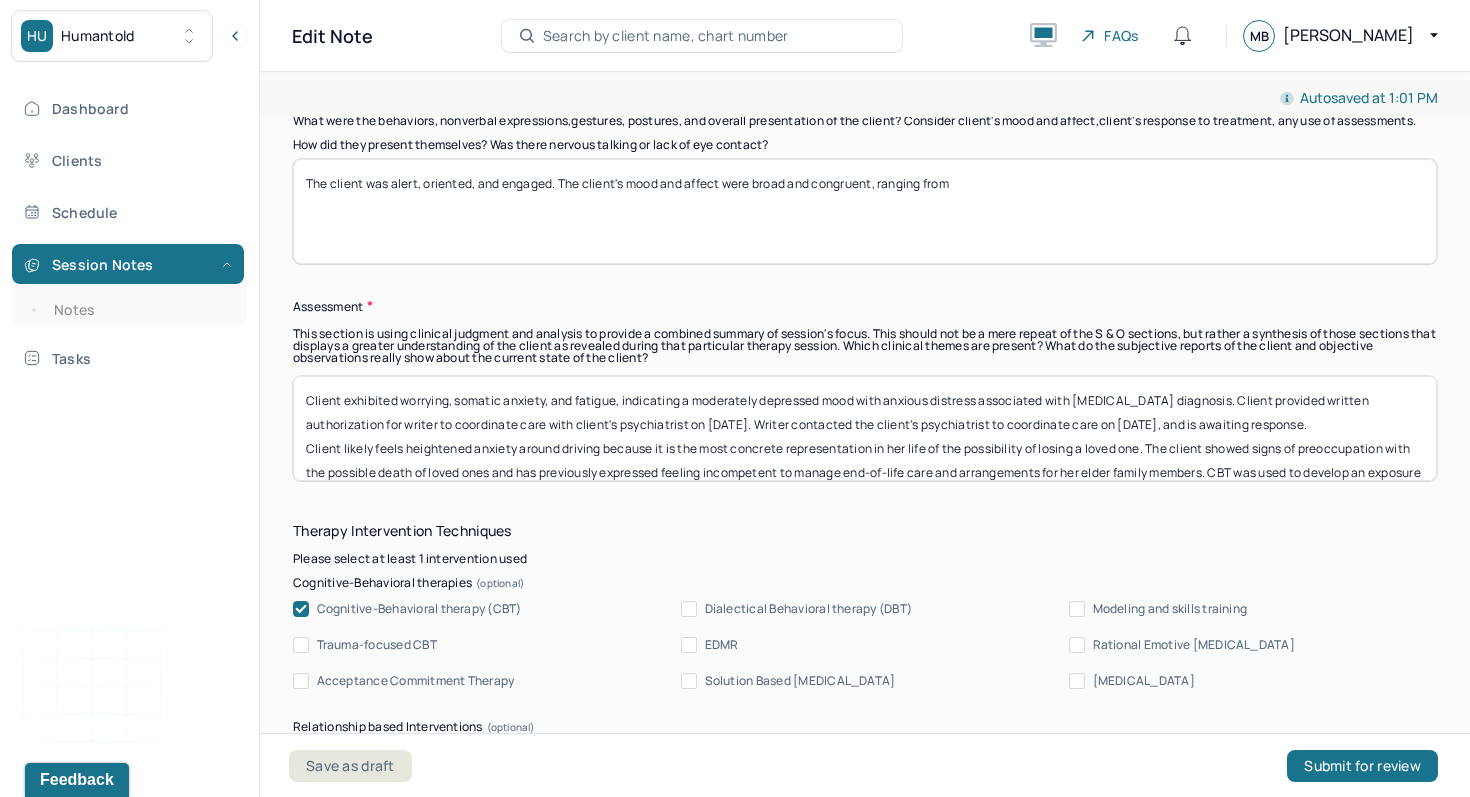 scroll, scrollTop: 1489, scrollLeft: 0, axis: vertical 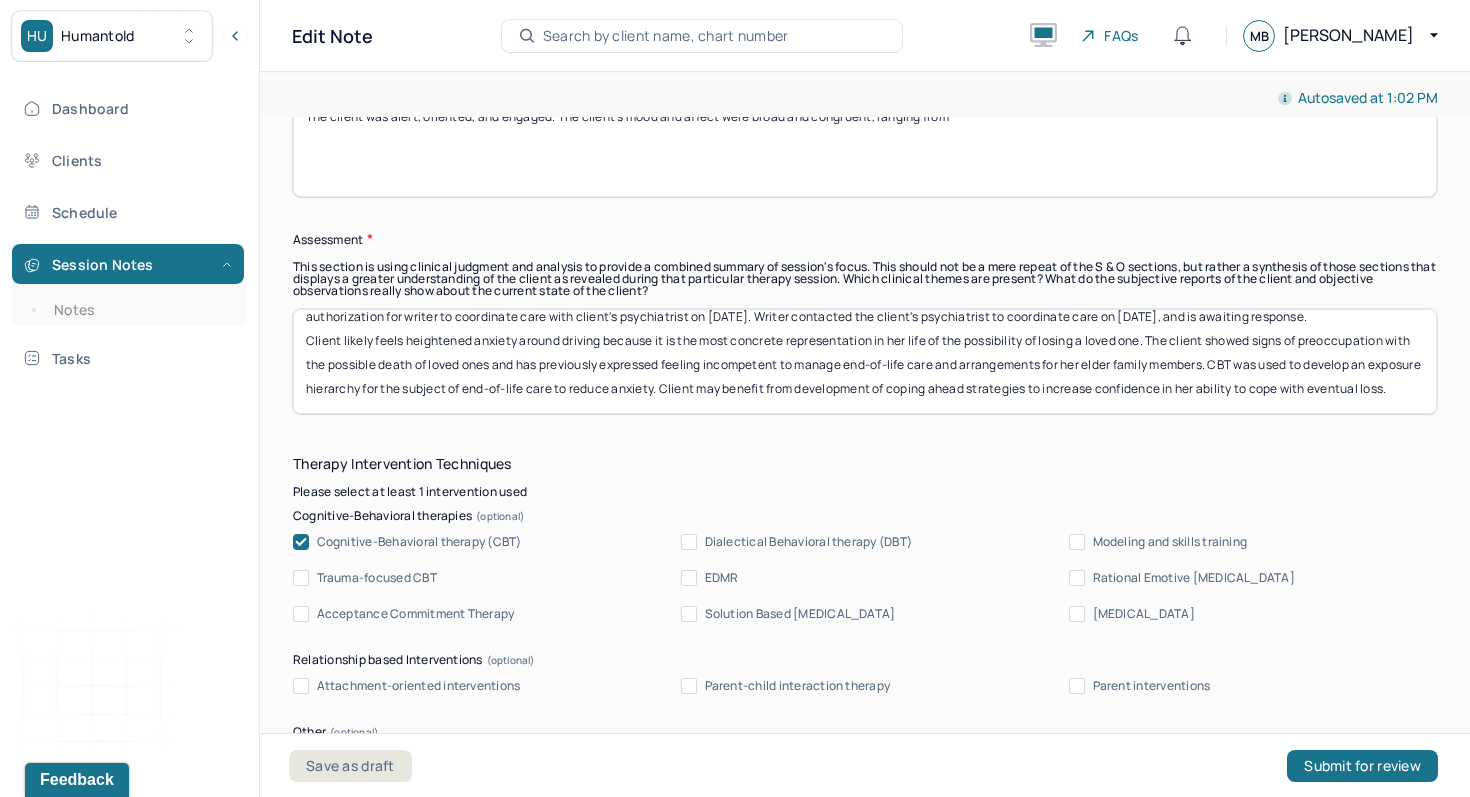 type on "The client was alert, oriented, and engaged. The client's mood and affect were broad and congruent, ranging from" 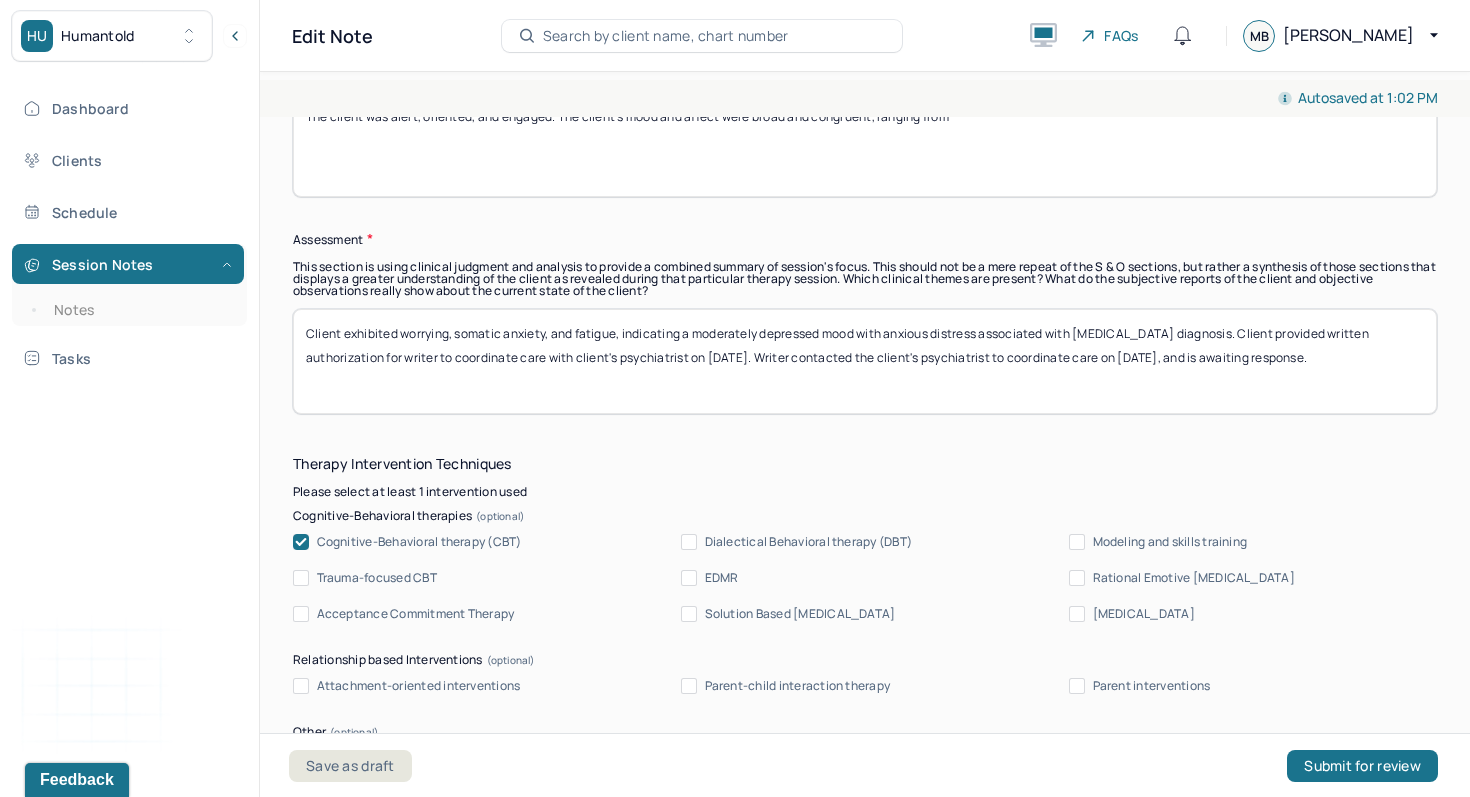 scroll, scrollTop: 0, scrollLeft: 0, axis: both 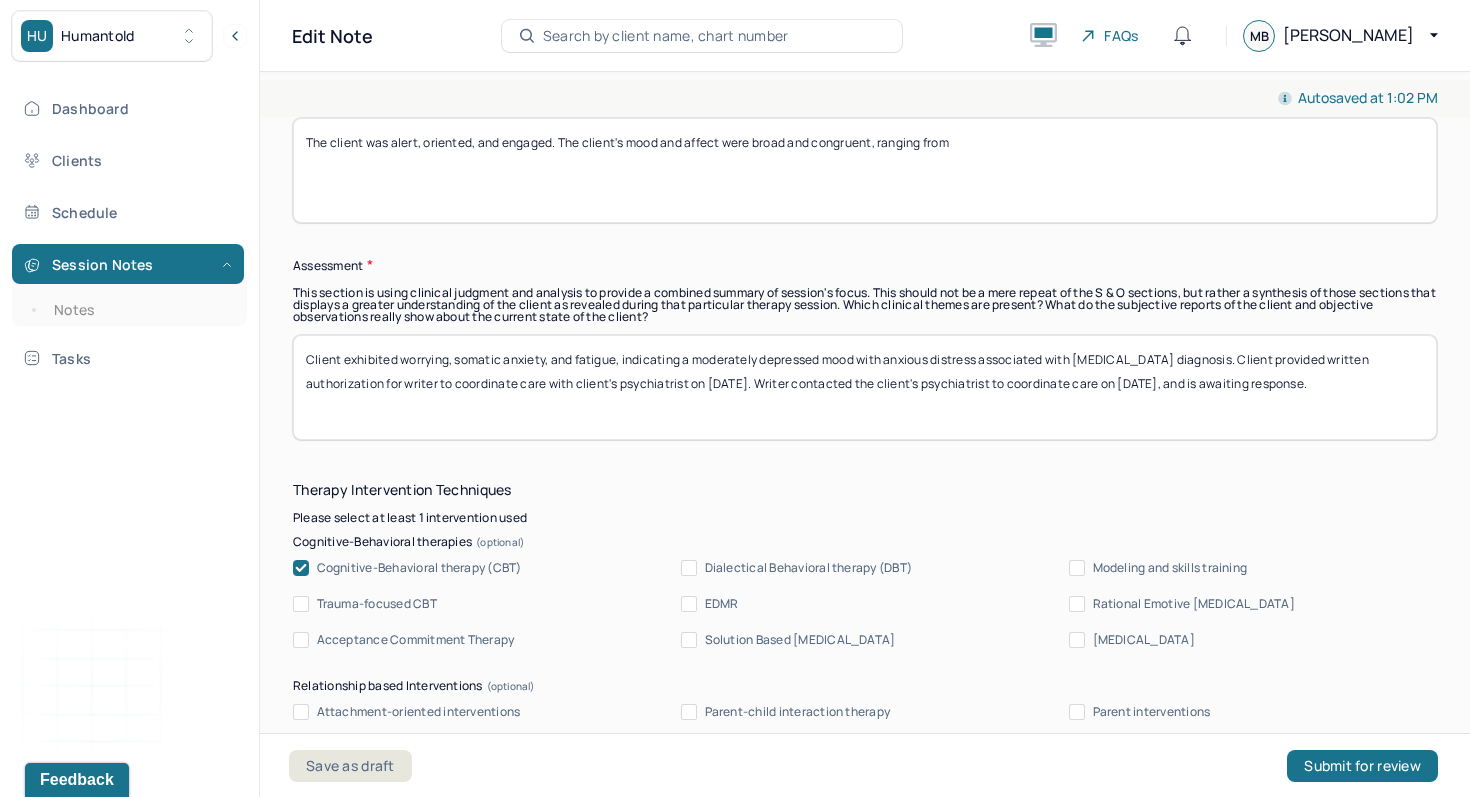 click on "Client exhibited worrying, somatic anxiety, and fatigue, indicating a moderately depressed mood with anxious distress associated with [MEDICAL_DATA] diagnosis. Client provided written authorization for writer to coordinate care with client's psychiatrist on [DATE]. Writer contacted the client's psychiatrist to coordinate care on [DATE], and is awaiting response." at bounding box center (865, 387) 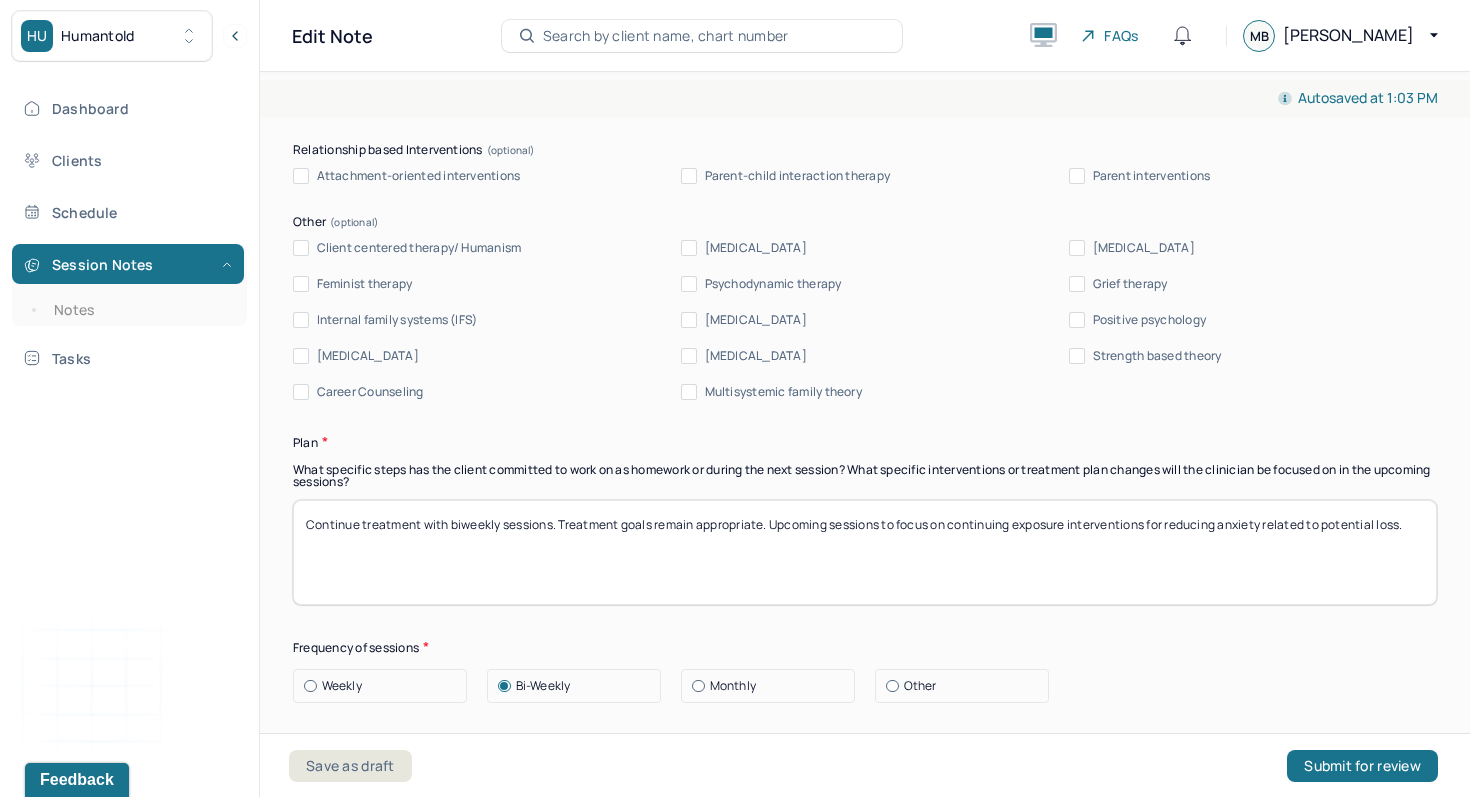 scroll, scrollTop: 2169, scrollLeft: 0, axis: vertical 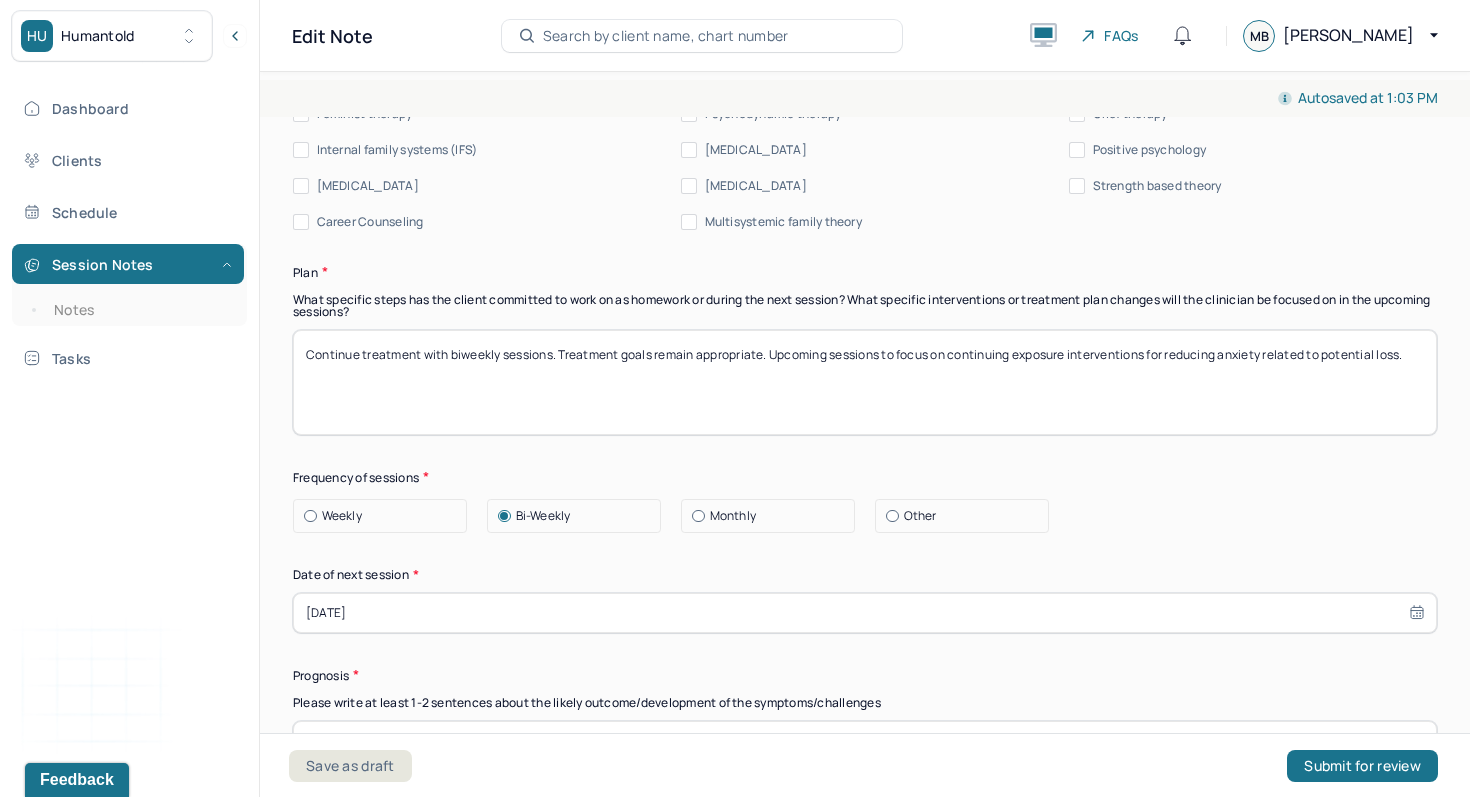 type on "Client exhibited worrying, somatic anxiety, and fatigue, indicating a moderately depressed mood with anxious distress associated with [MEDICAL_DATA] diagnosis. Client provided written authorization for writer to coordinate care with client's psychiatrist on [DATE]. Writer contacted the client's psychiatrist to coordinate care on [DATE], and is awaiting response." 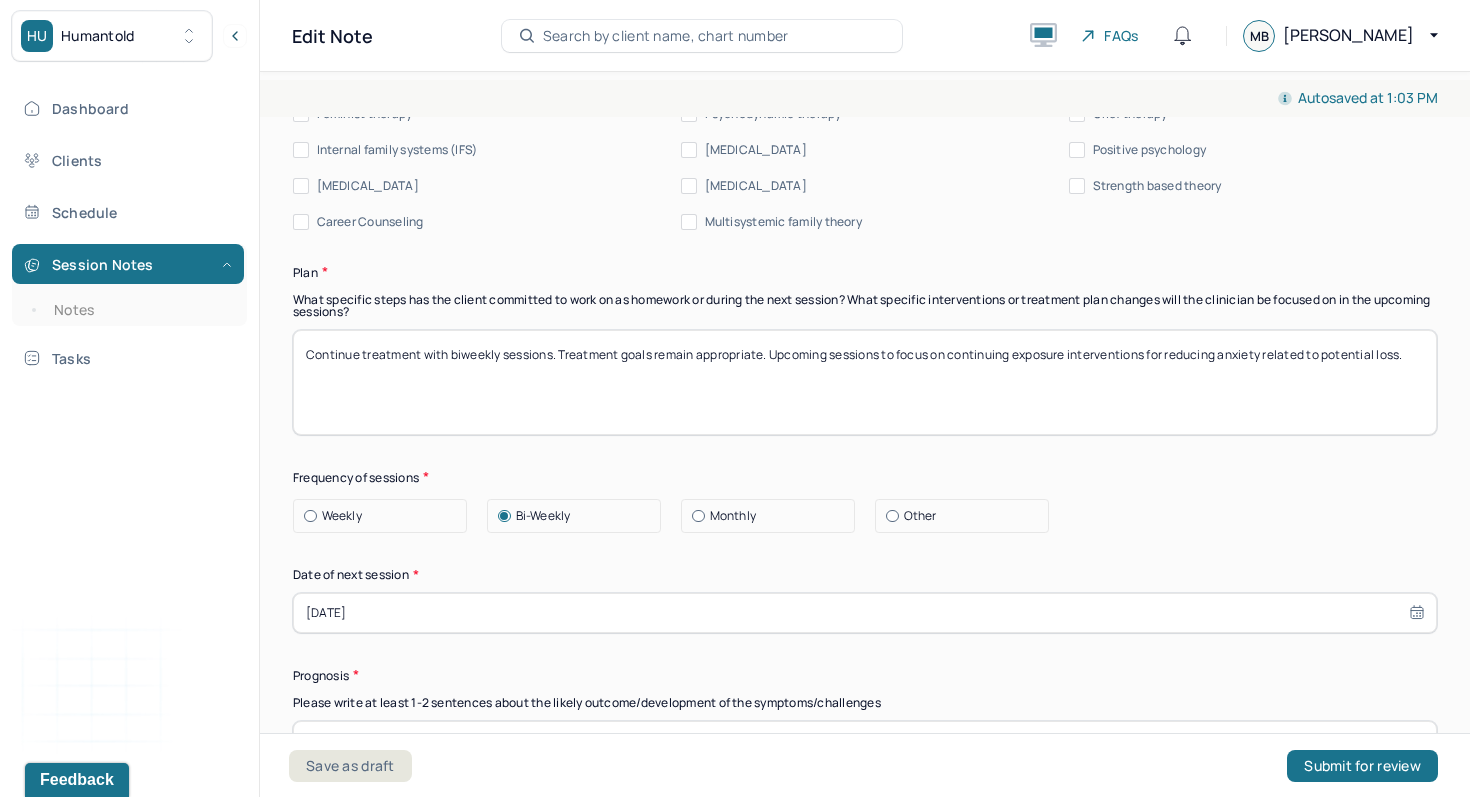 drag, startPoint x: 947, startPoint y: 399, endPoint x: 956, endPoint y: 373, distance: 27.513634 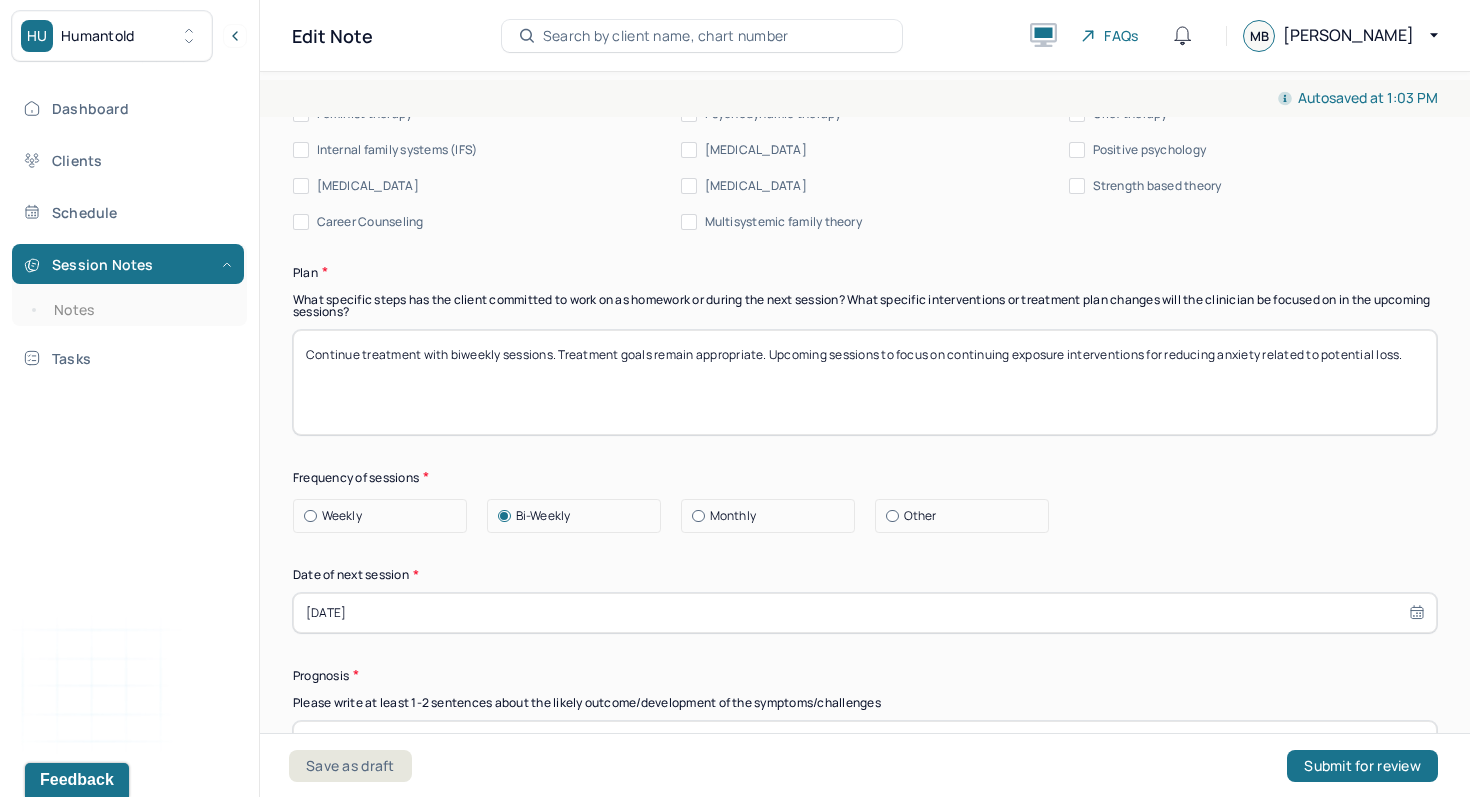 click on "Continue treatment with biweekly sessions. Treatment goals remain appropriate. Upcoming sessions to focus on continuing exposure interventions for reducing anxiety related to potential loss." at bounding box center [865, 382] 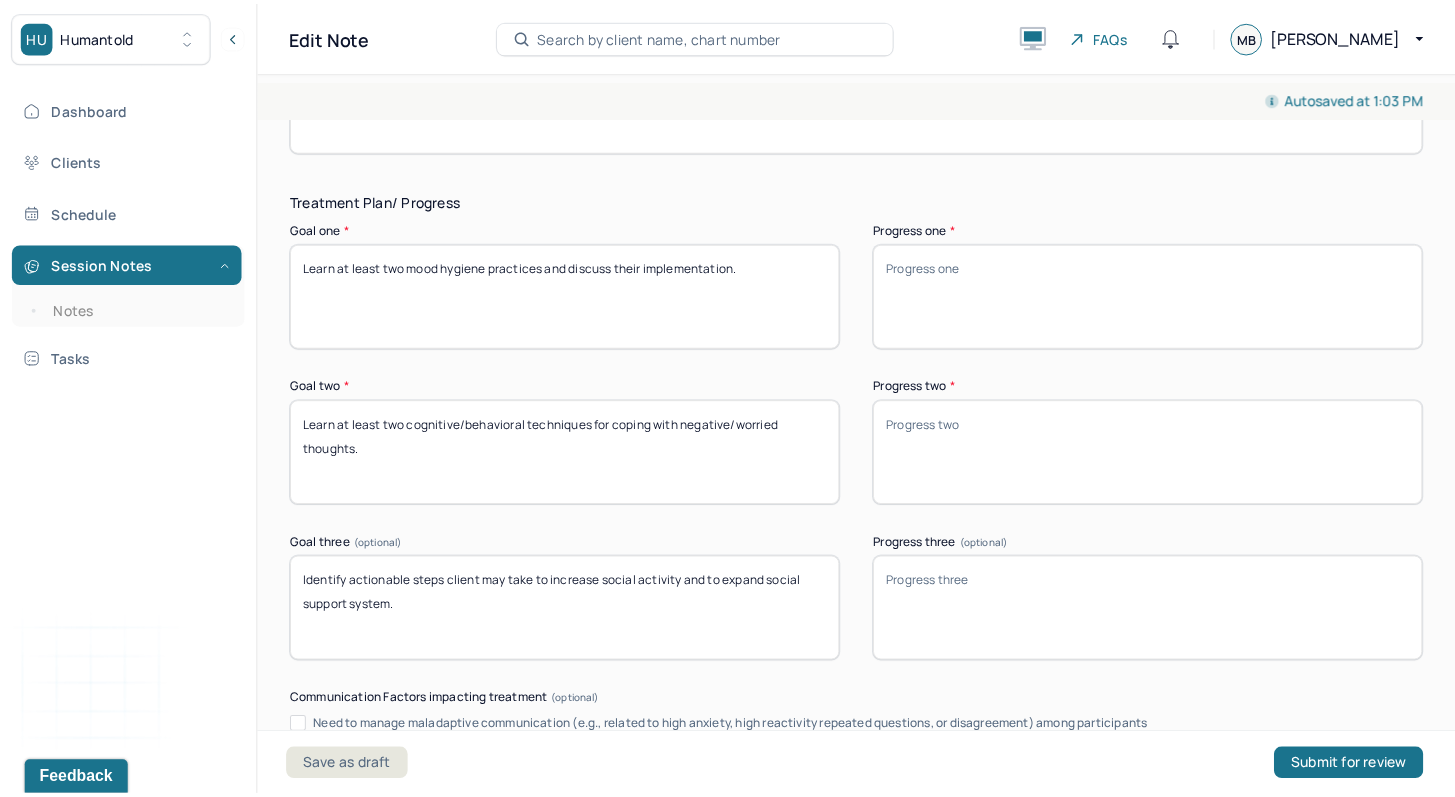scroll, scrollTop: 3512, scrollLeft: 0, axis: vertical 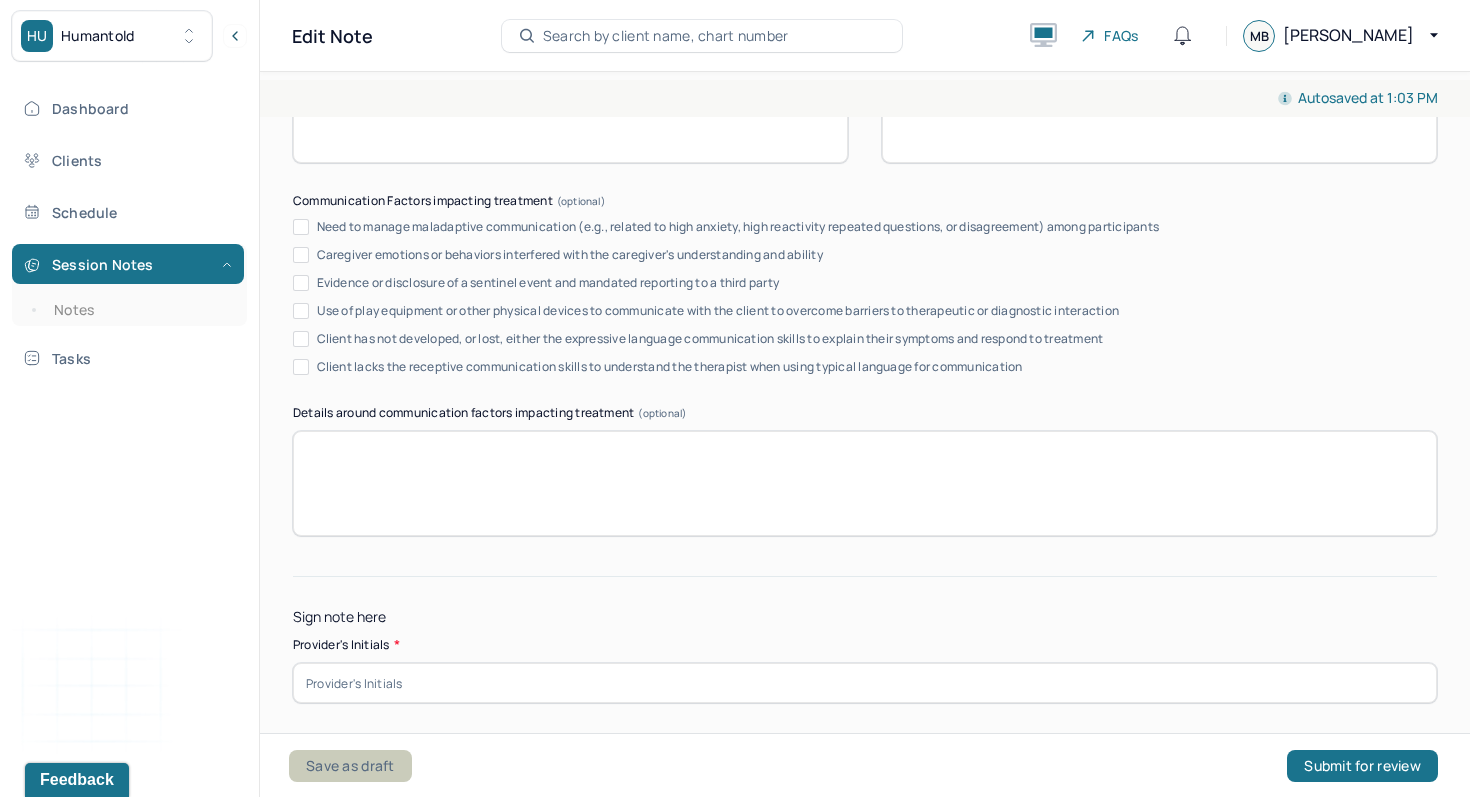 type on "Continue treatment with biweekly sessions. Treatment goals remain appropriate. Upcoming sessions to focus on" 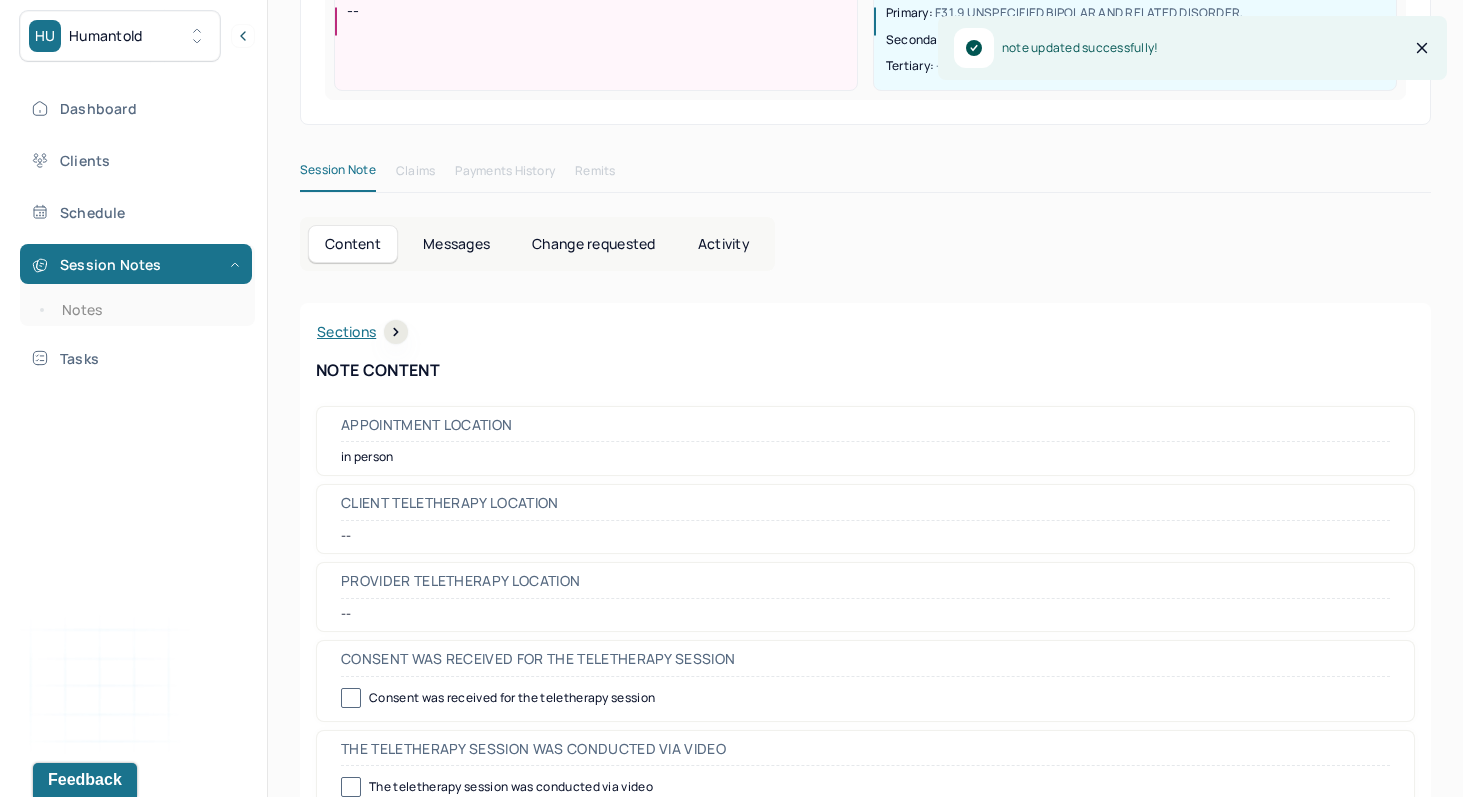 scroll, scrollTop: 0, scrollLeft: 0, axis: both 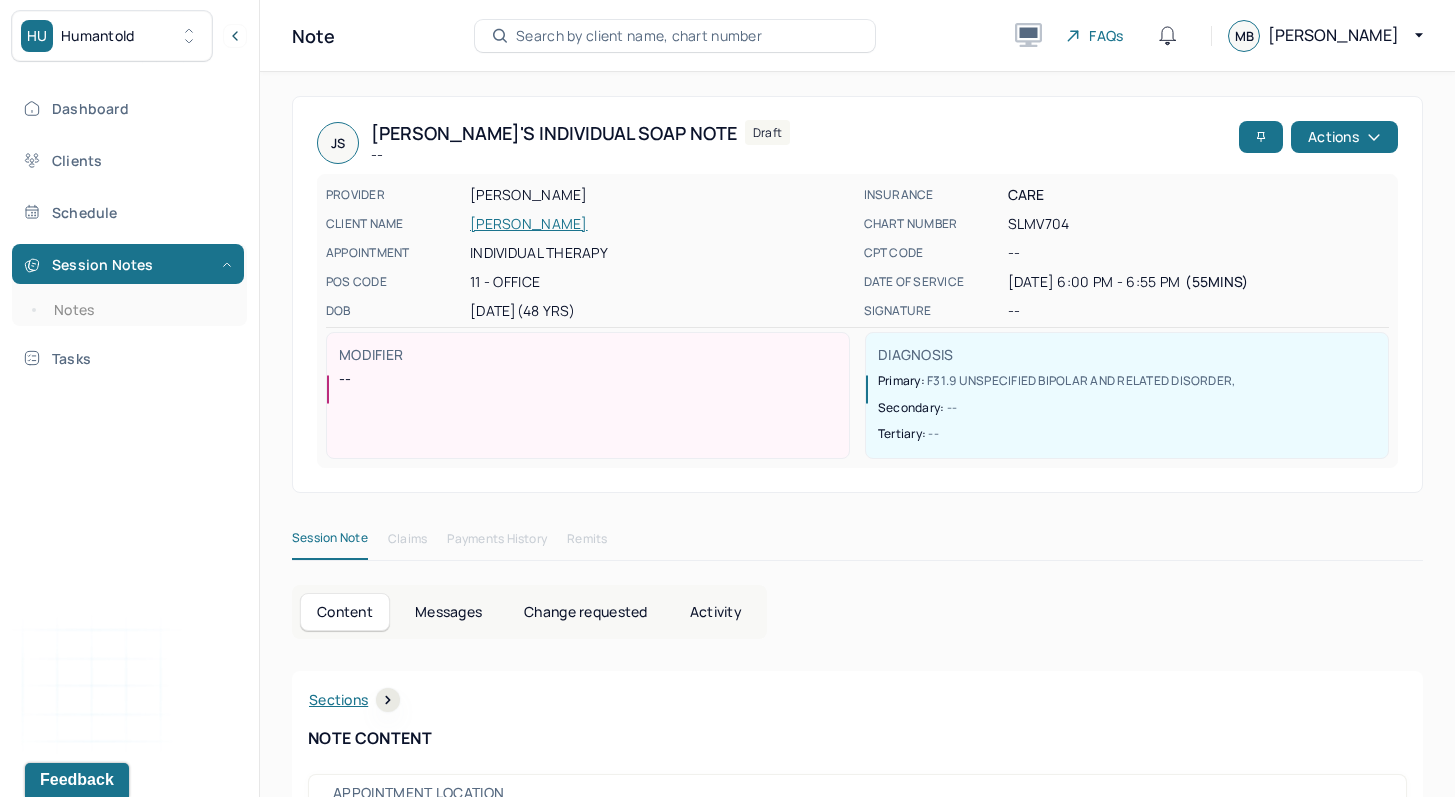 click on "Session Notes Notes" at bounding box center [129, 285] 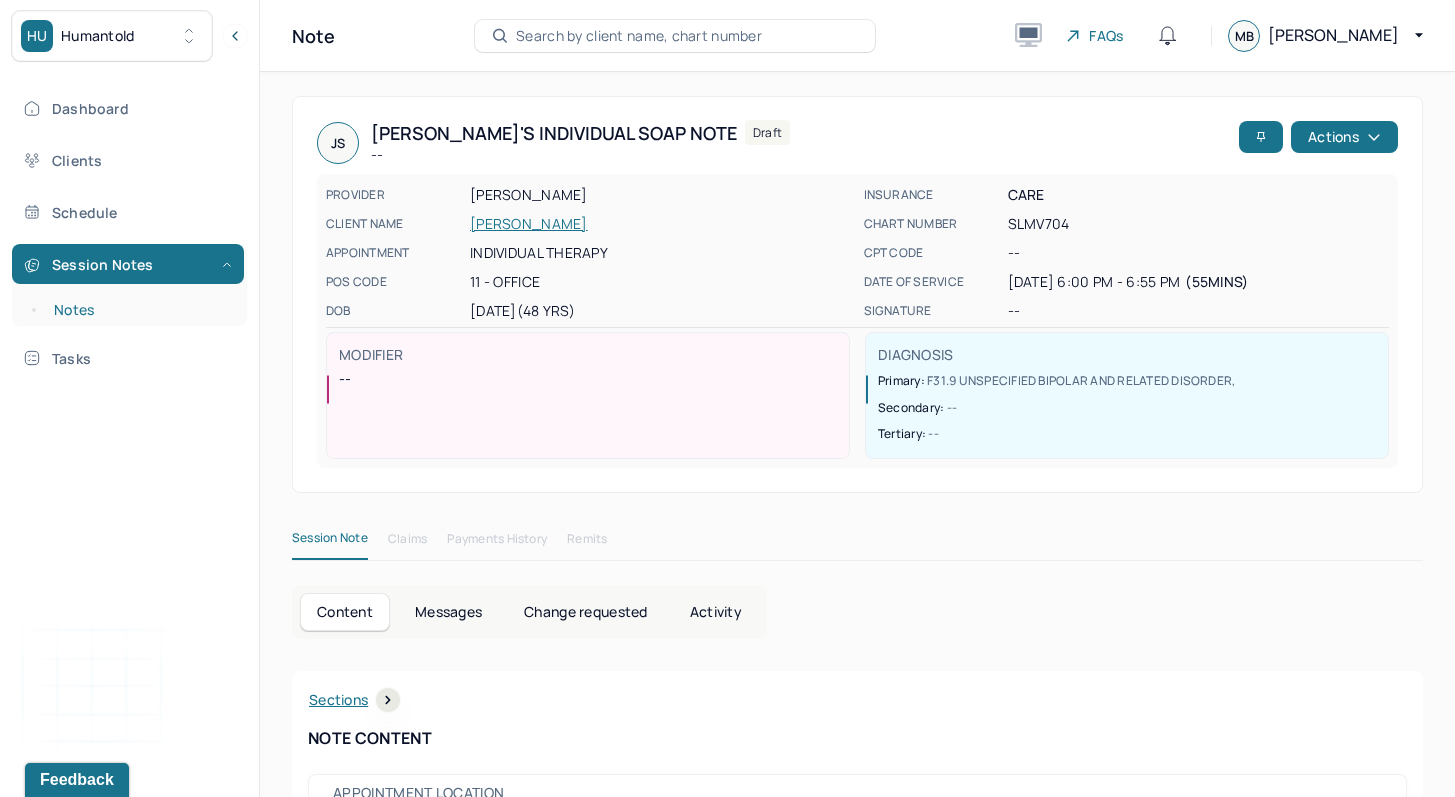 click on "Notes" at bounding box center [139, 310] 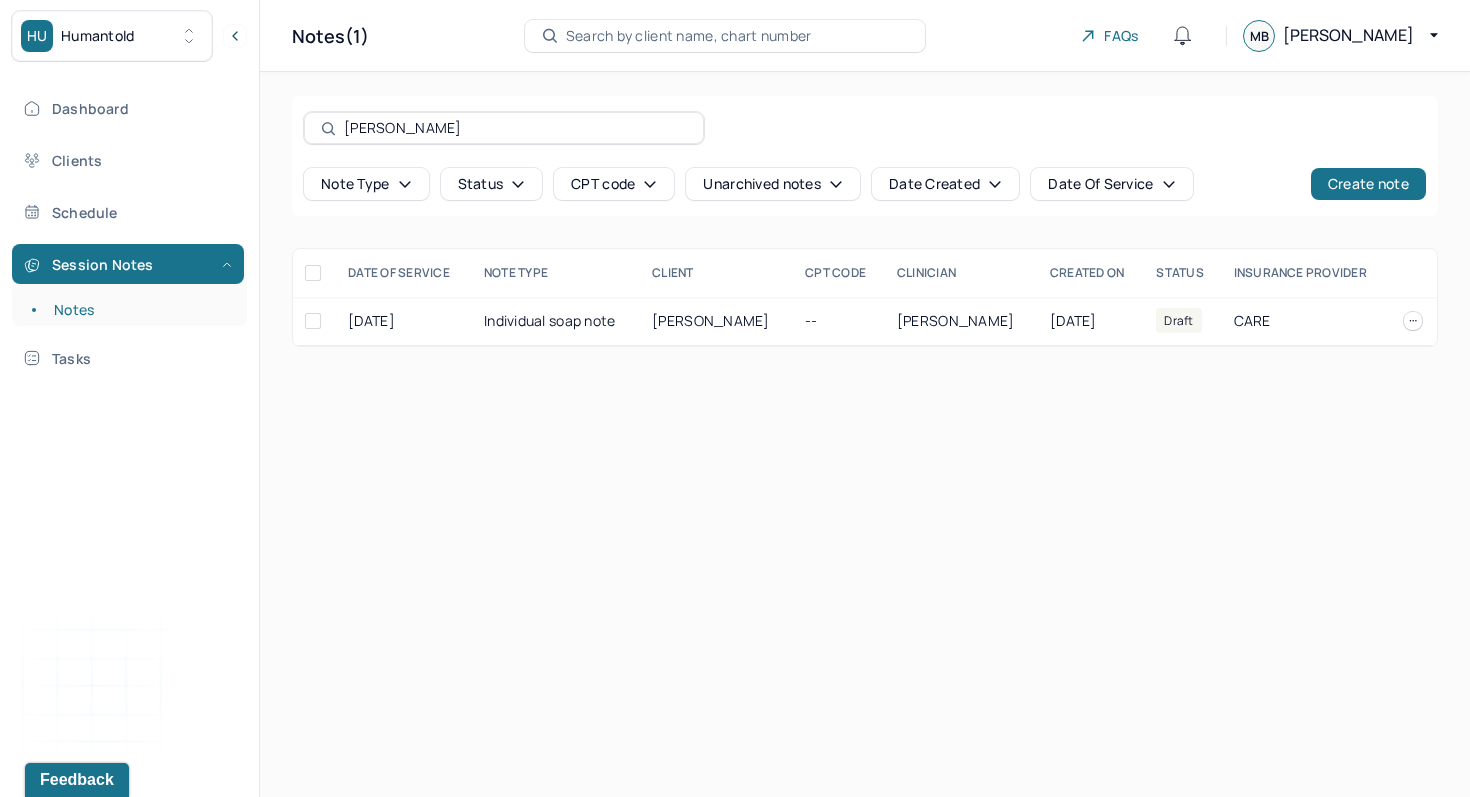 click on "Note type" at bounding box center [366, 184] 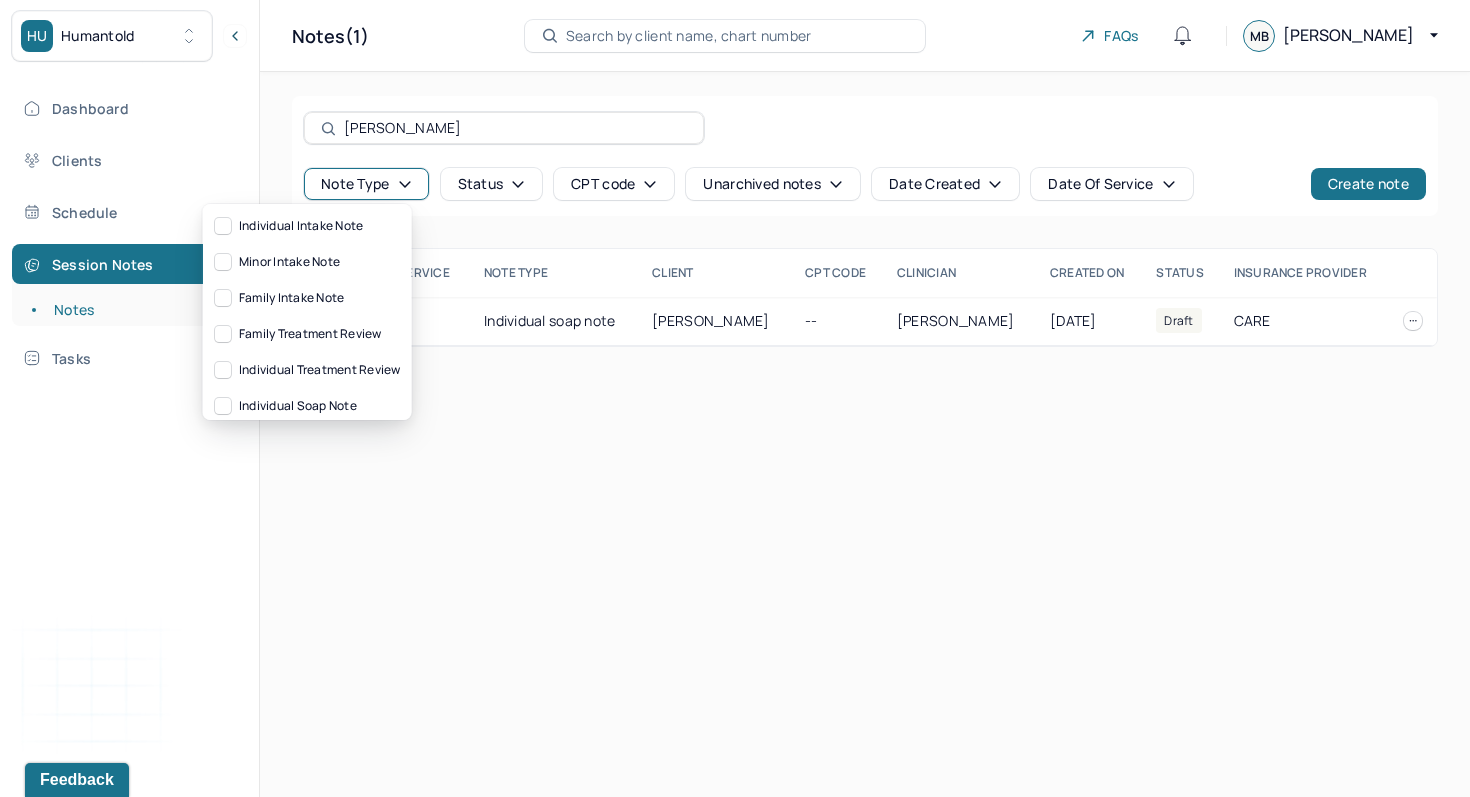 click on "Note type" at bounding box center (366, 184) 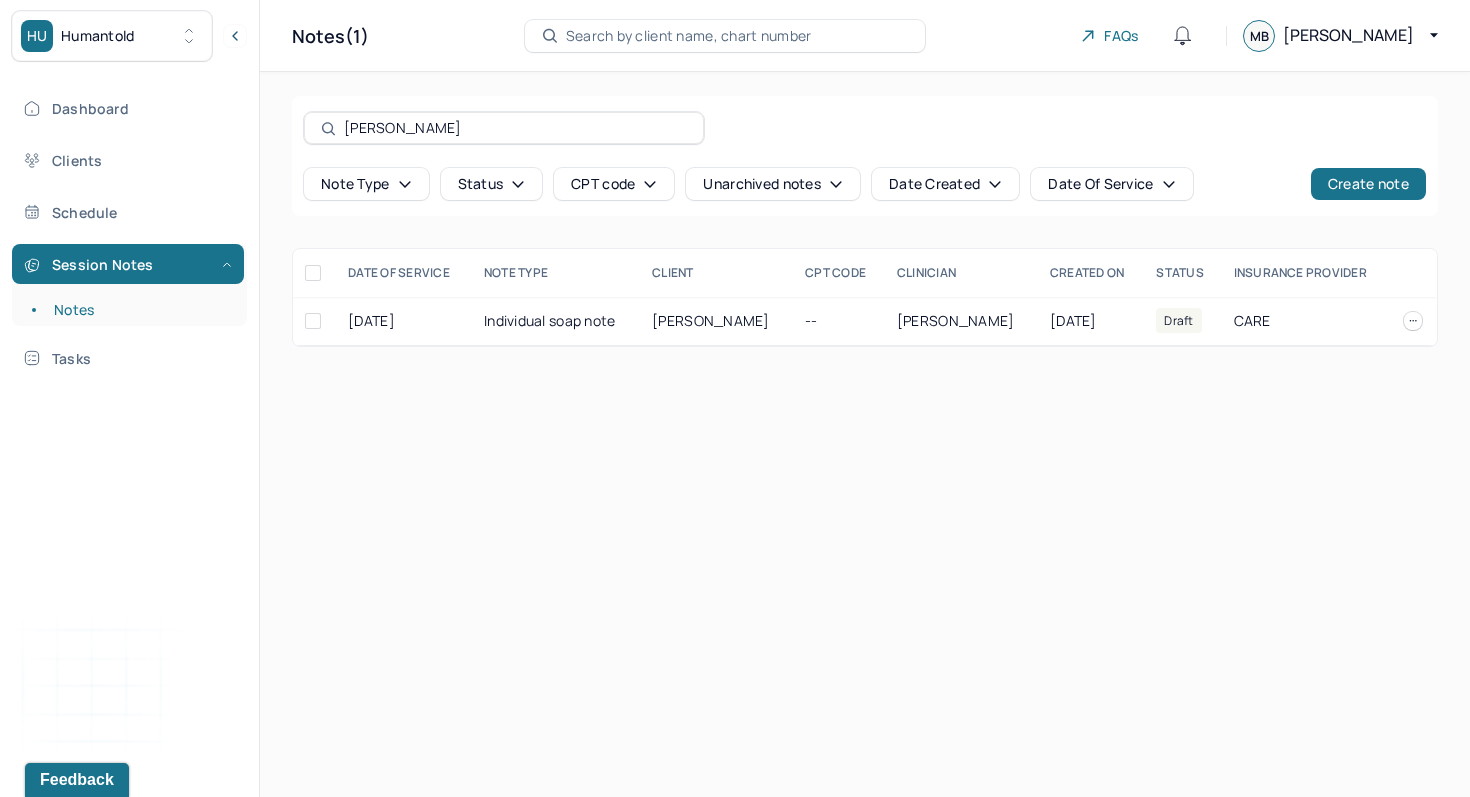 type 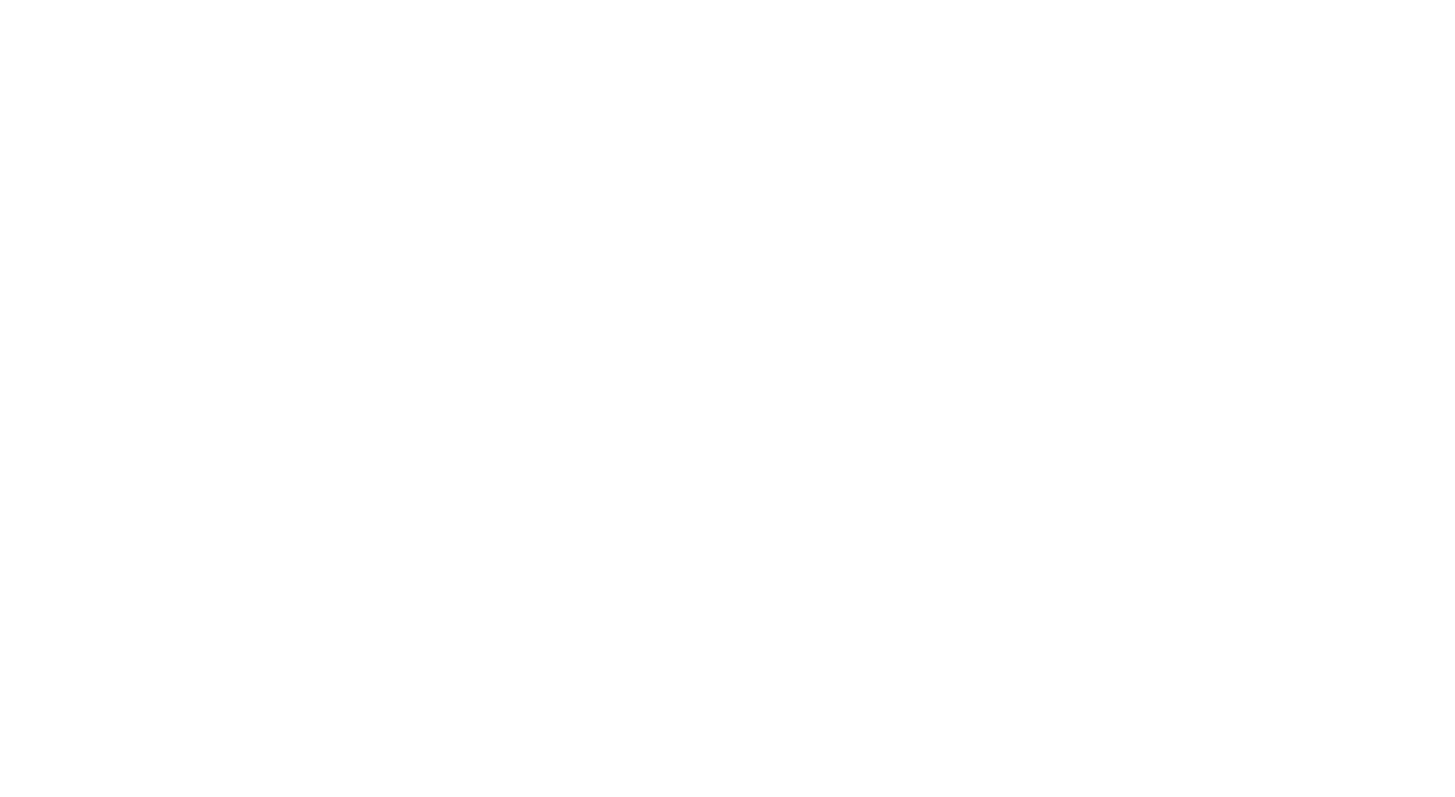 scroll, scrollTop: 0, scrollLeft: 0, axis: both 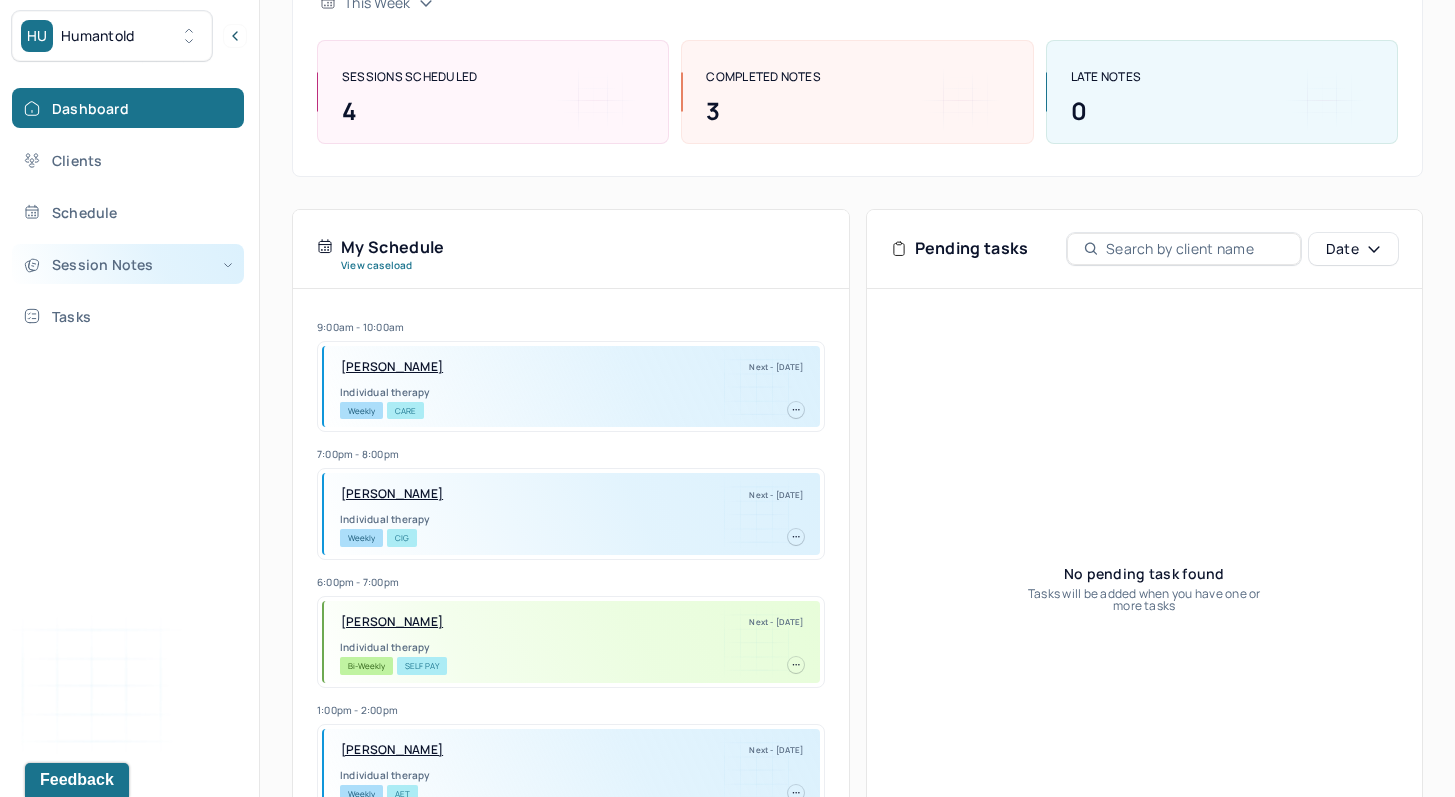 click on "Session Notes" at bounding box center (128, 264) 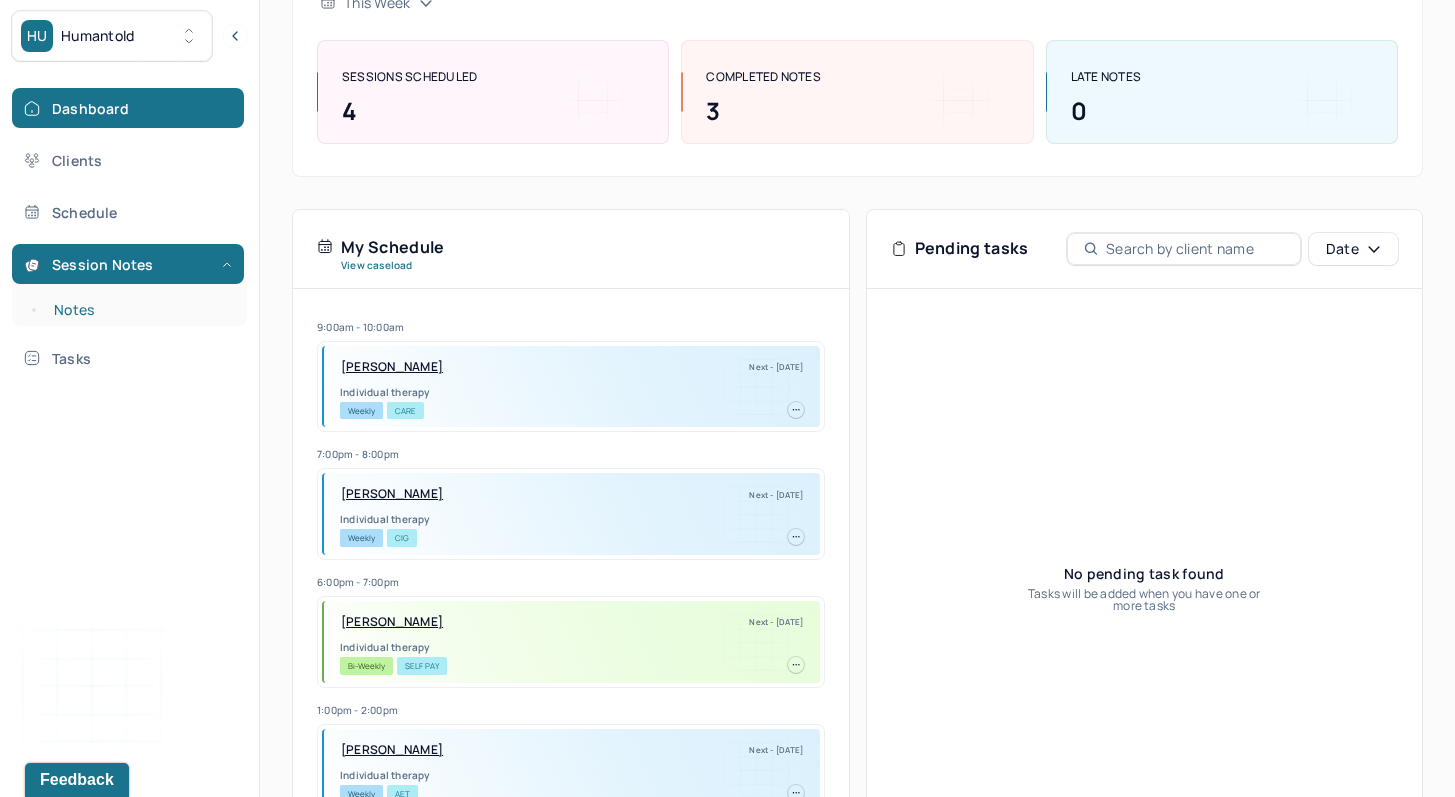 click on "Notes" at bounding box center [139, 310] 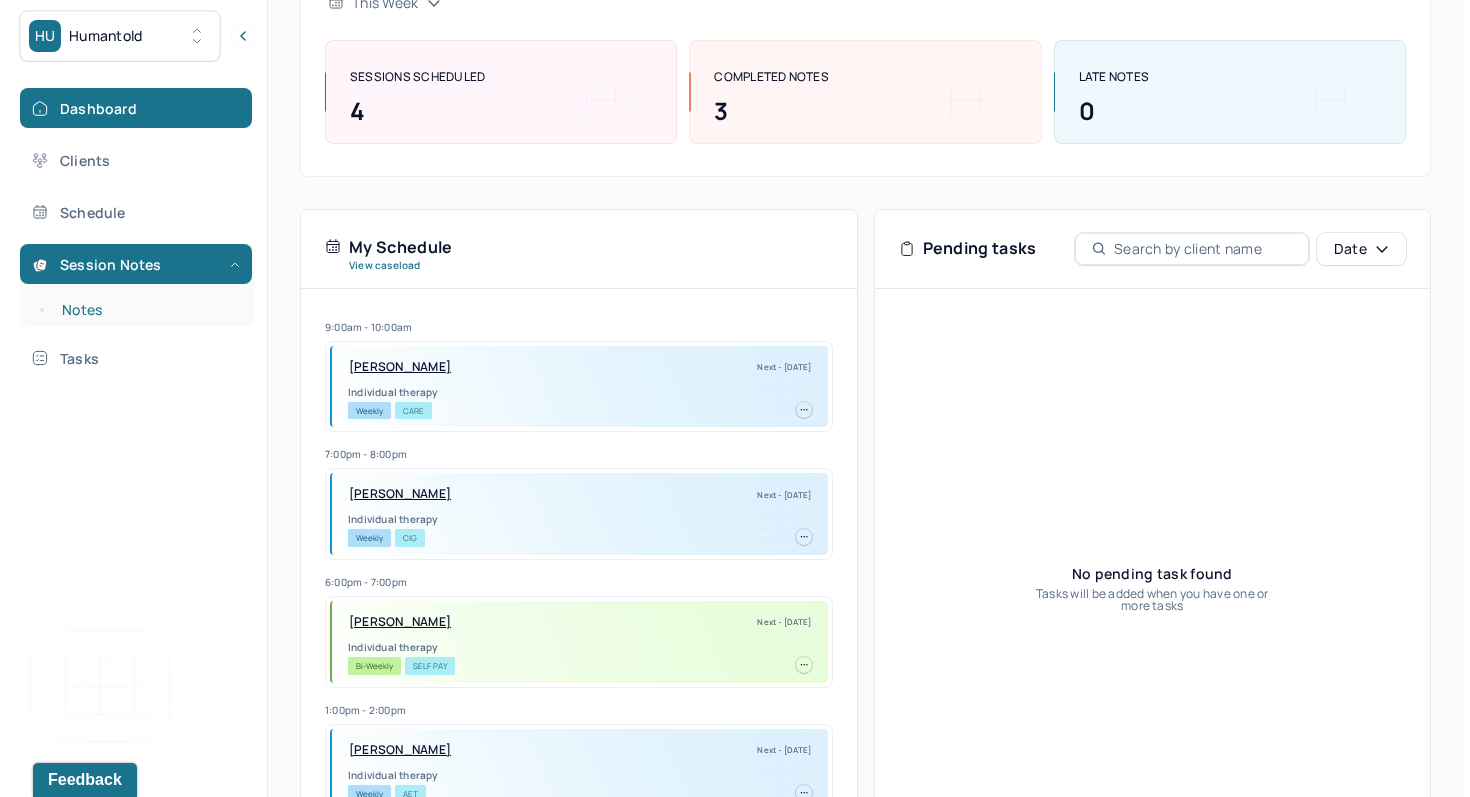 scroll, scrollTop: 0, scrollLeft: 0, axis: both 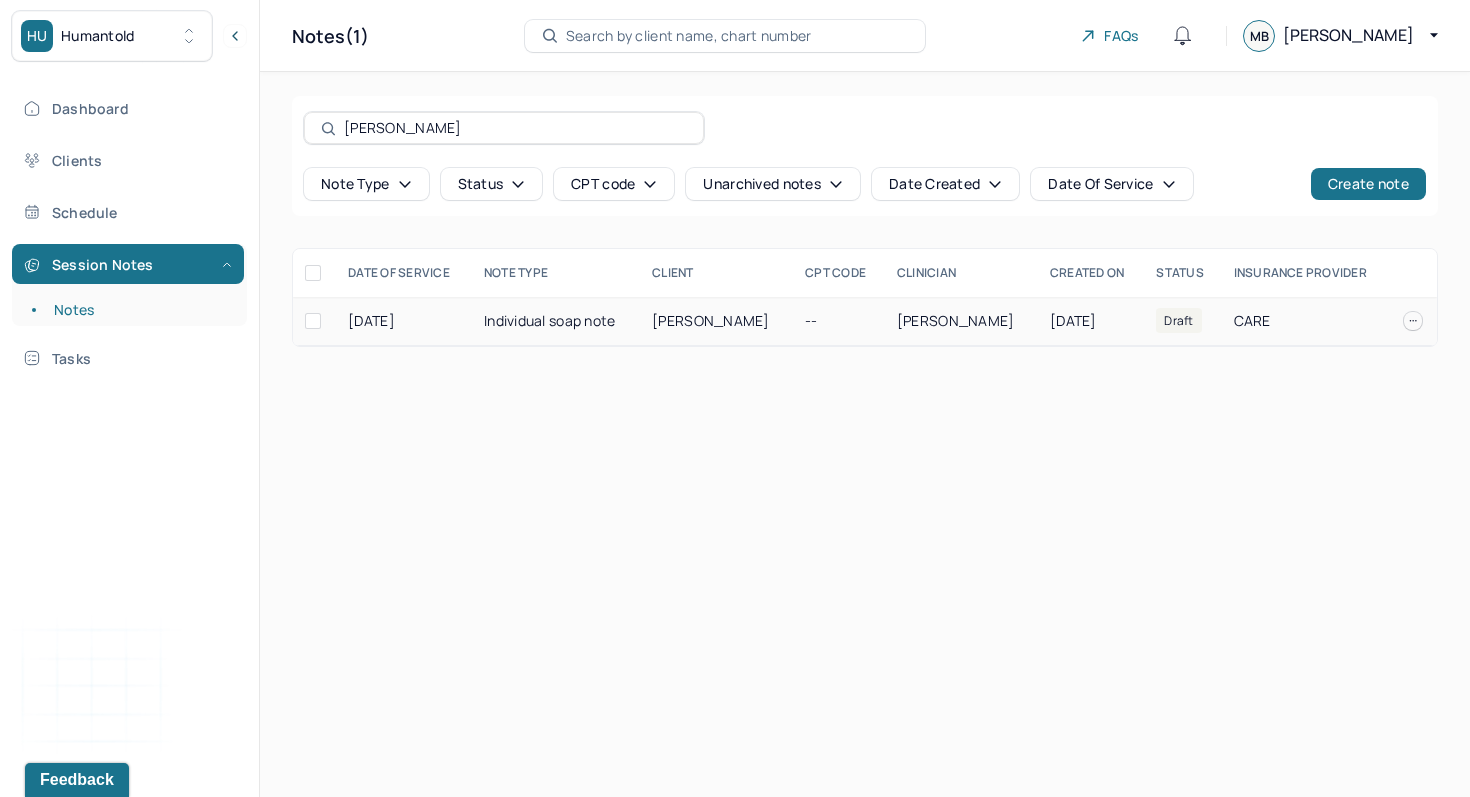 click on "Individual soap note" at bounding box center [556, 321] 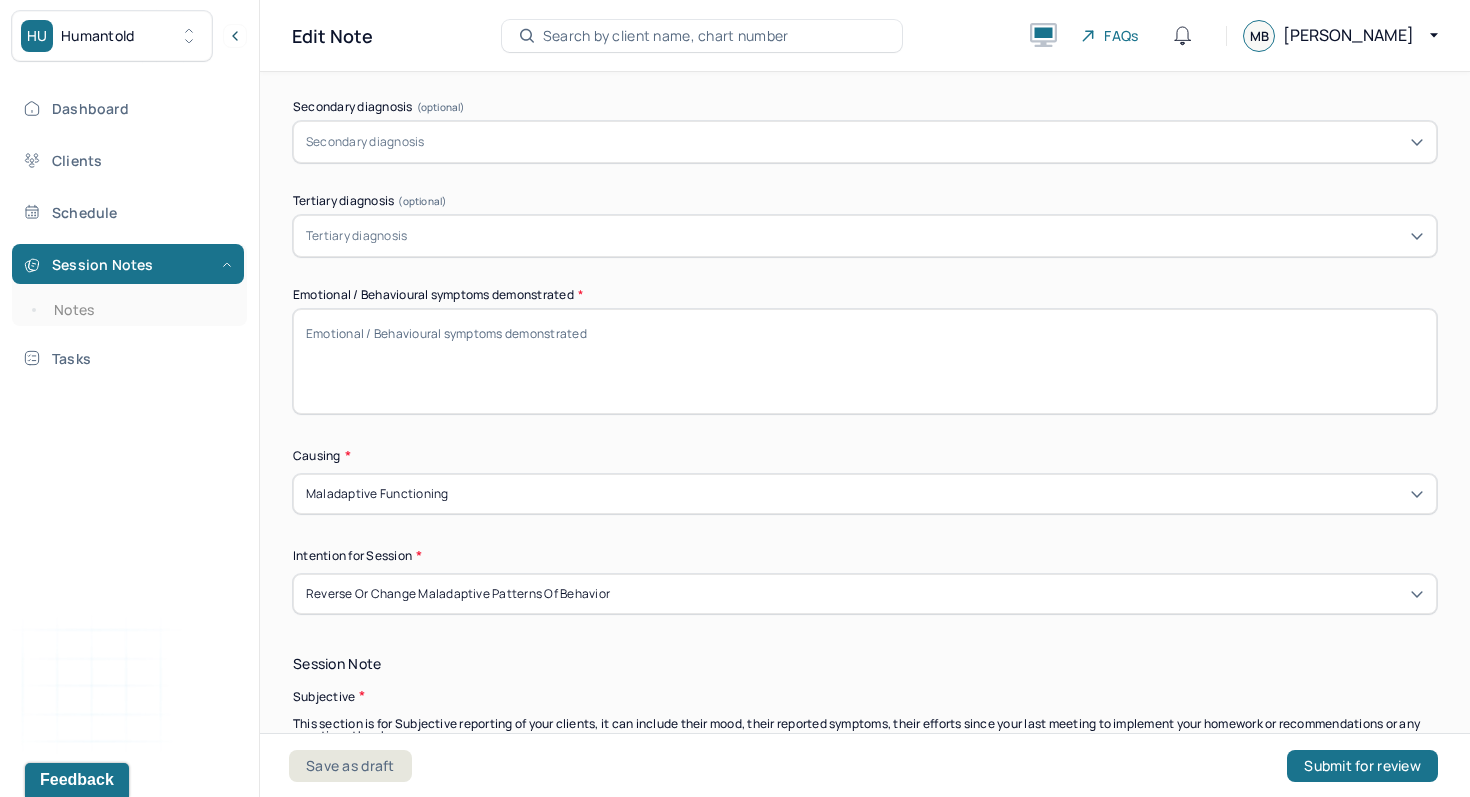 scroll, scrollTop: 994, scrollLeft: 0, axis: vertical 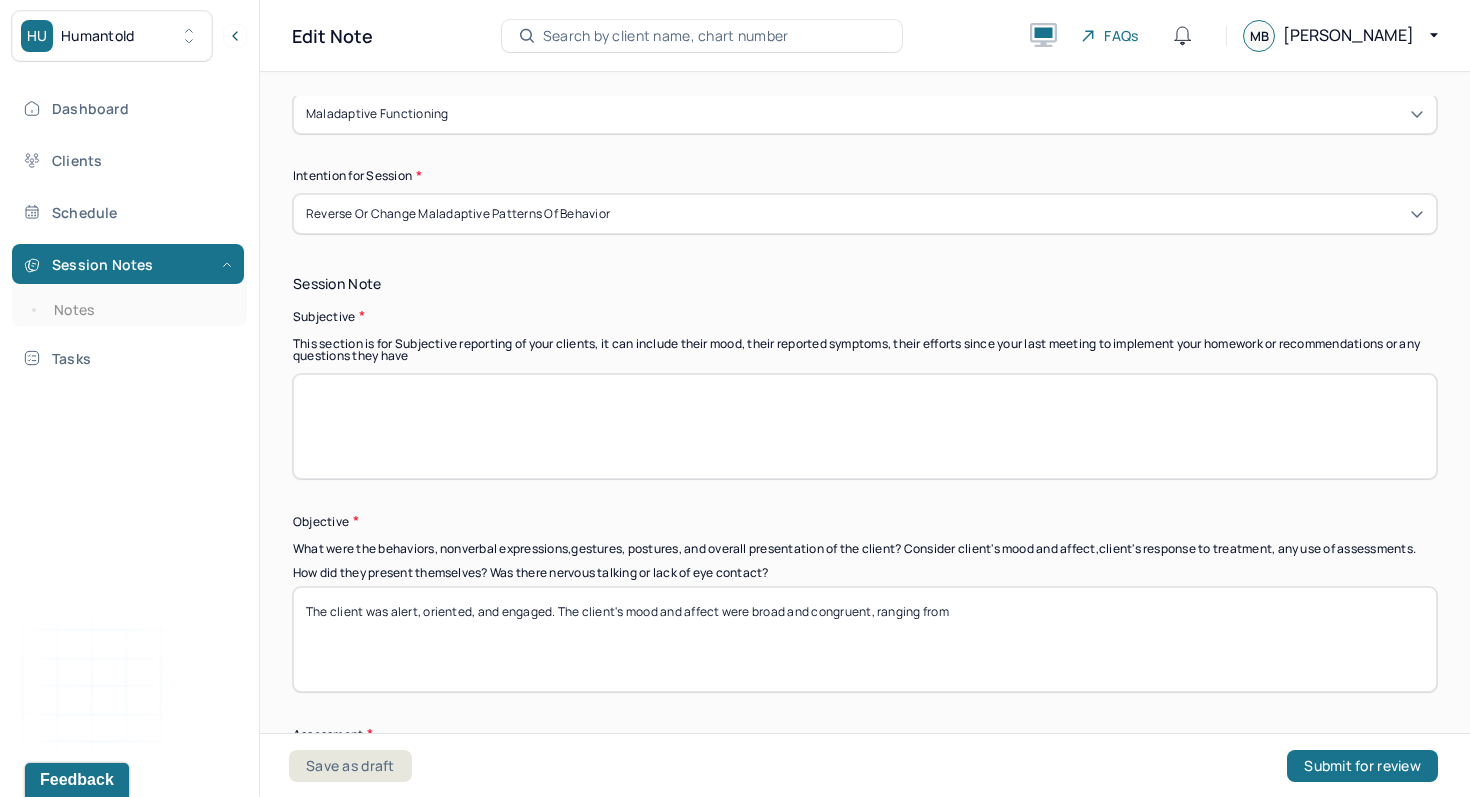 click at bounding box center (865, 426) 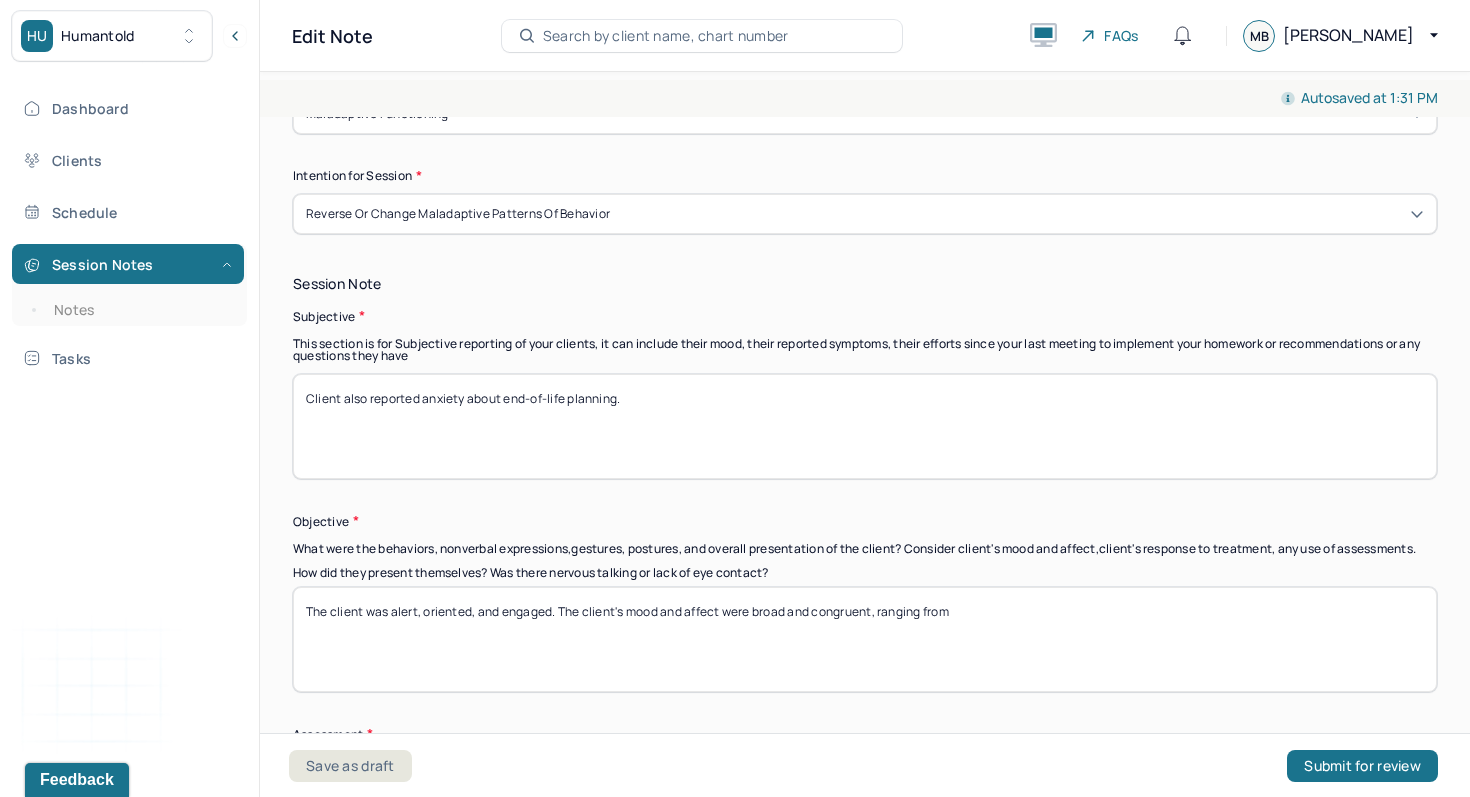 drag, startPoint x: 676, startPoint y: 418, endPoint x: 5, endPoint y: 362, distance: 673.33276 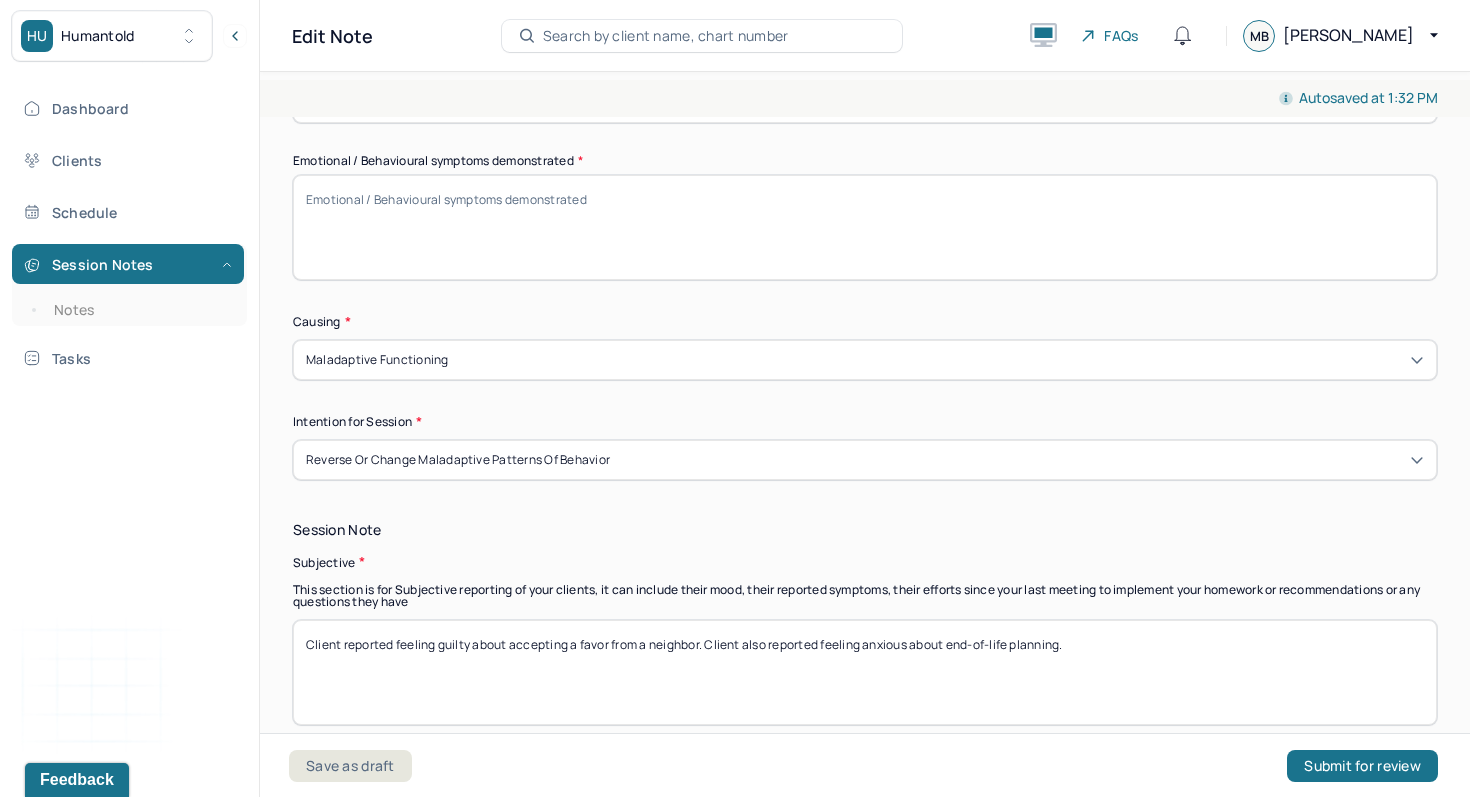 scroll, scrollTop: 721, scrollLeft: 0, axis: vertical 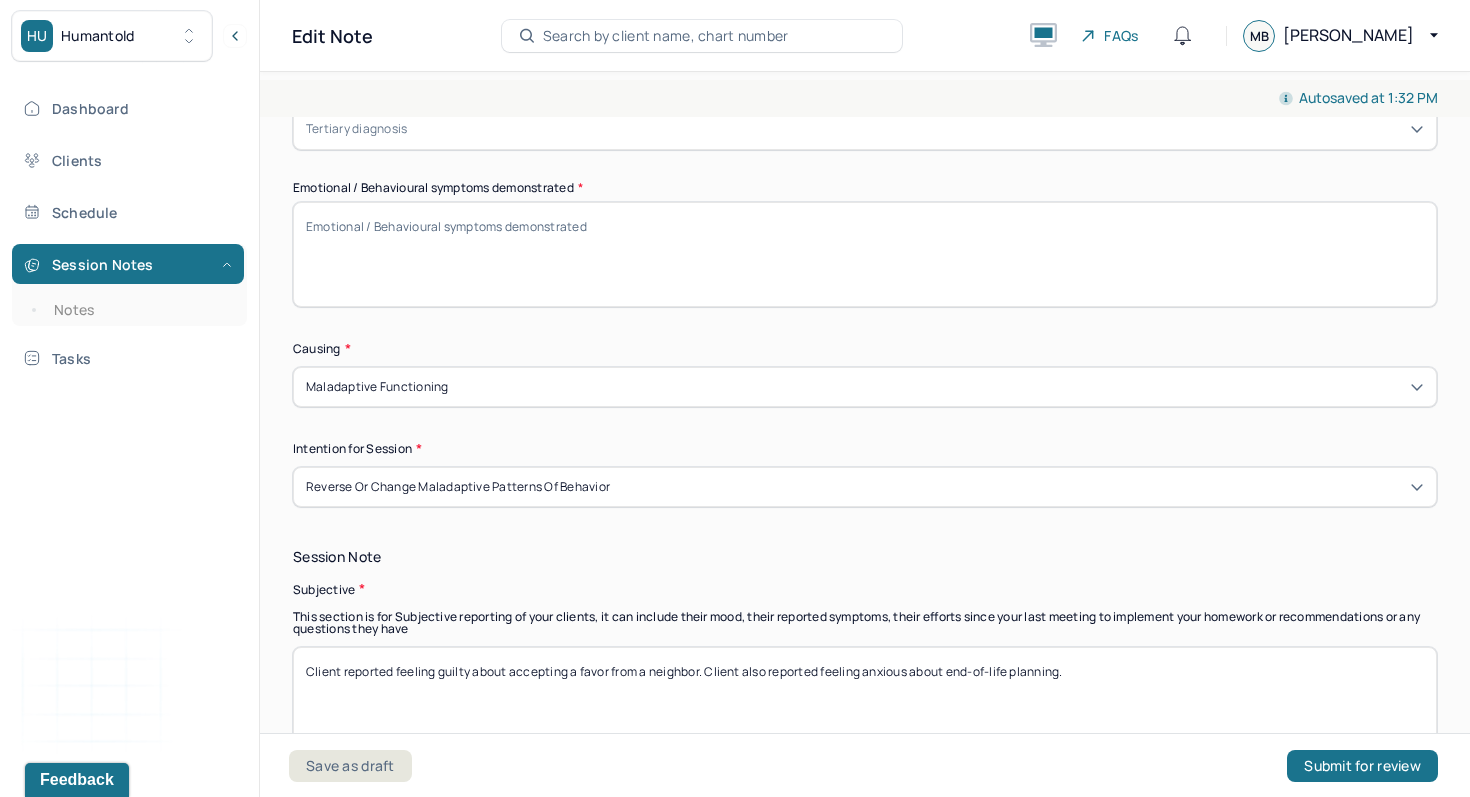 type on "Client reported feeling guilty about accepting a favor from a neighbor. Client also reported feeling anxious about end-of-life planning." 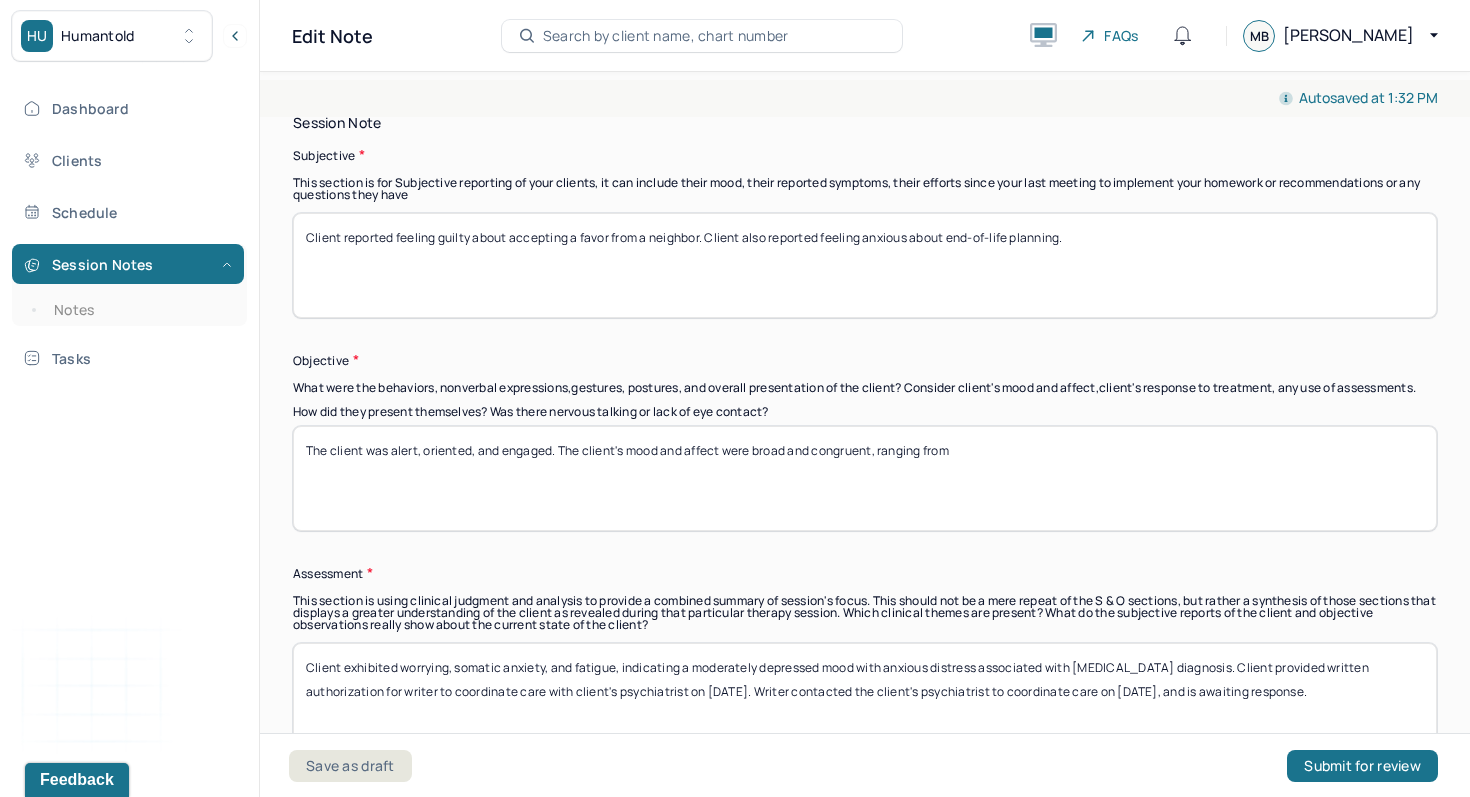 scroll, scrollTop: 1363, scrollLeft: 0, axis: vertical 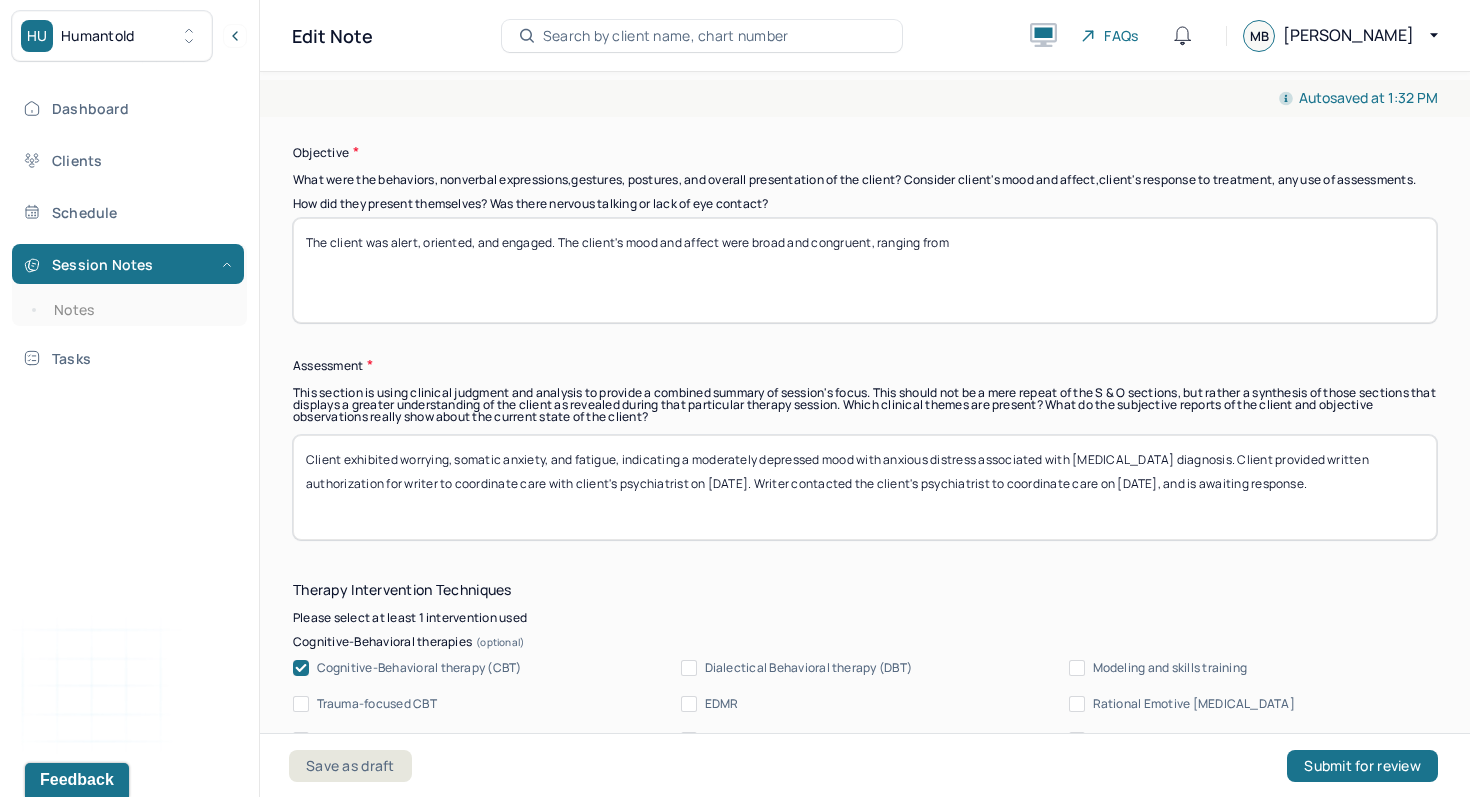 type on "Excessive/inapproprite guilt, low self-esteem, anxiety, avoidance" 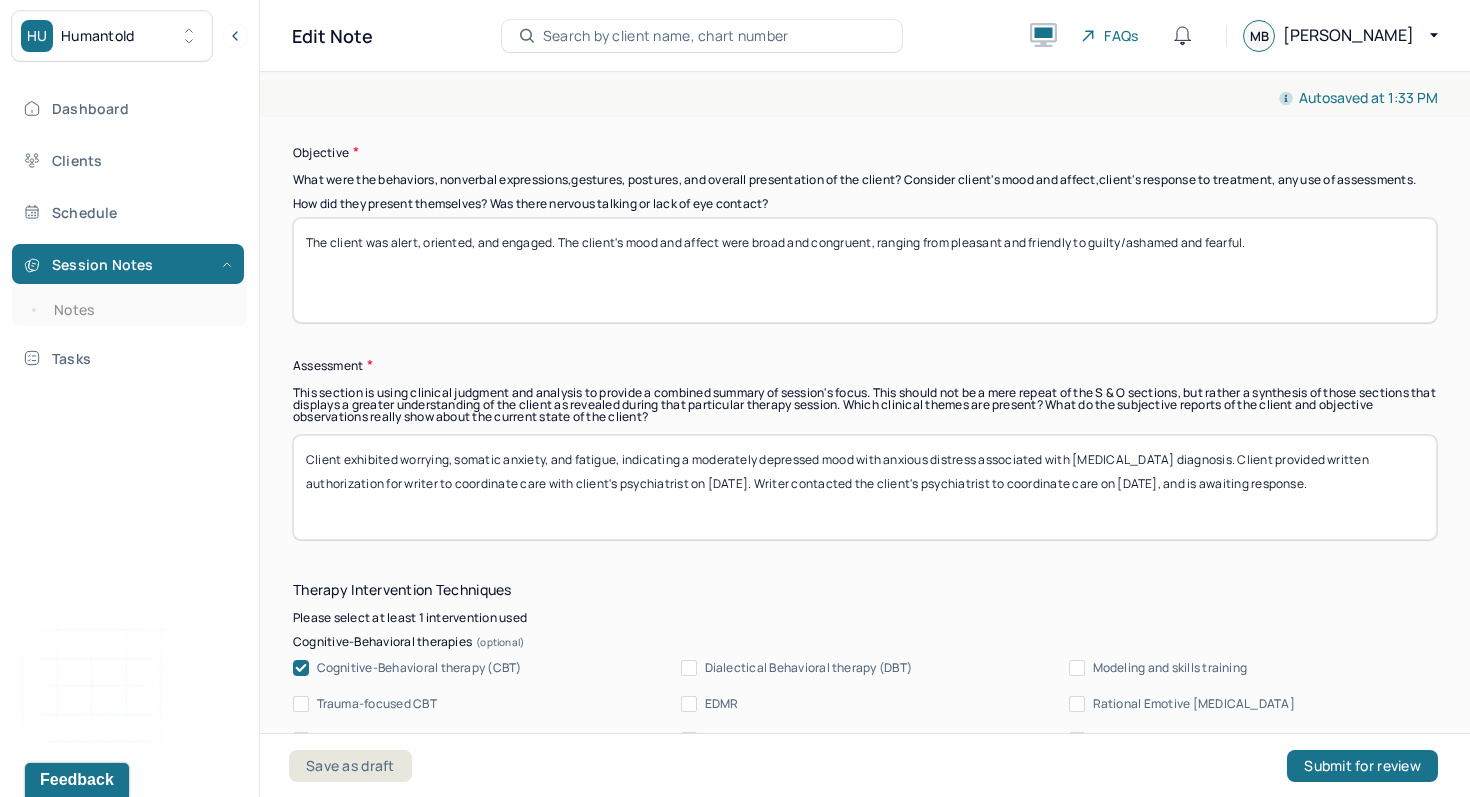 type on "The client was alert, oriented, and engaged. The client's mood and affect were broad and congruent, ranging from pleasant and friendly to guilty/ashamed and fearful." 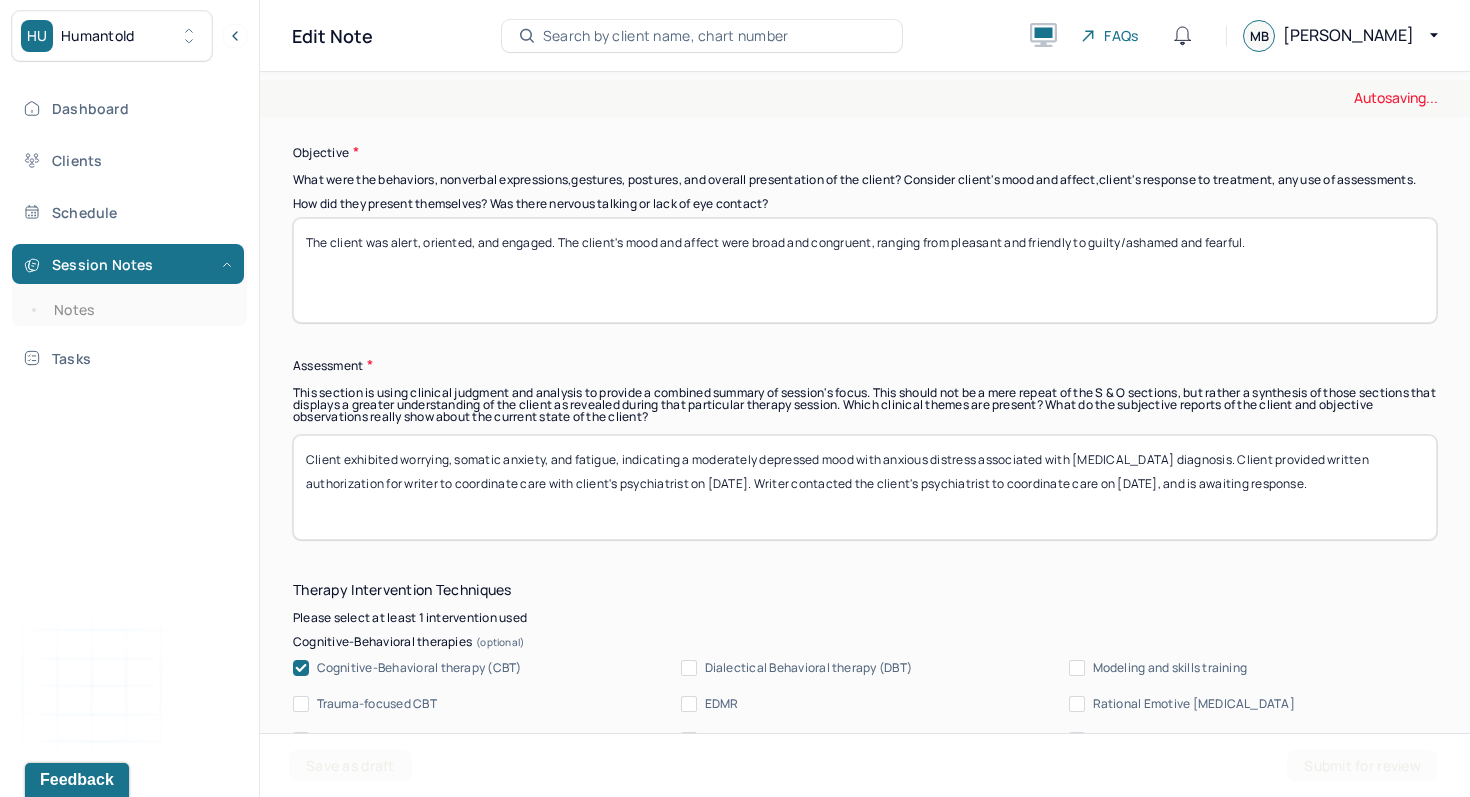 click on "Client exhibited worrying, somatic anxiety, and fatigue, indicating a moderately depressed mood with anxious distress associated with [MEDICAL_DATA] diagnosis. Client provided written authorization for writer to coordinate care with client's psychiatrist on [DATE]. Writer contacted the client's psychiatrist to coordinate care on [DATE], and is awaiting response." at bounding box center [865, 487] 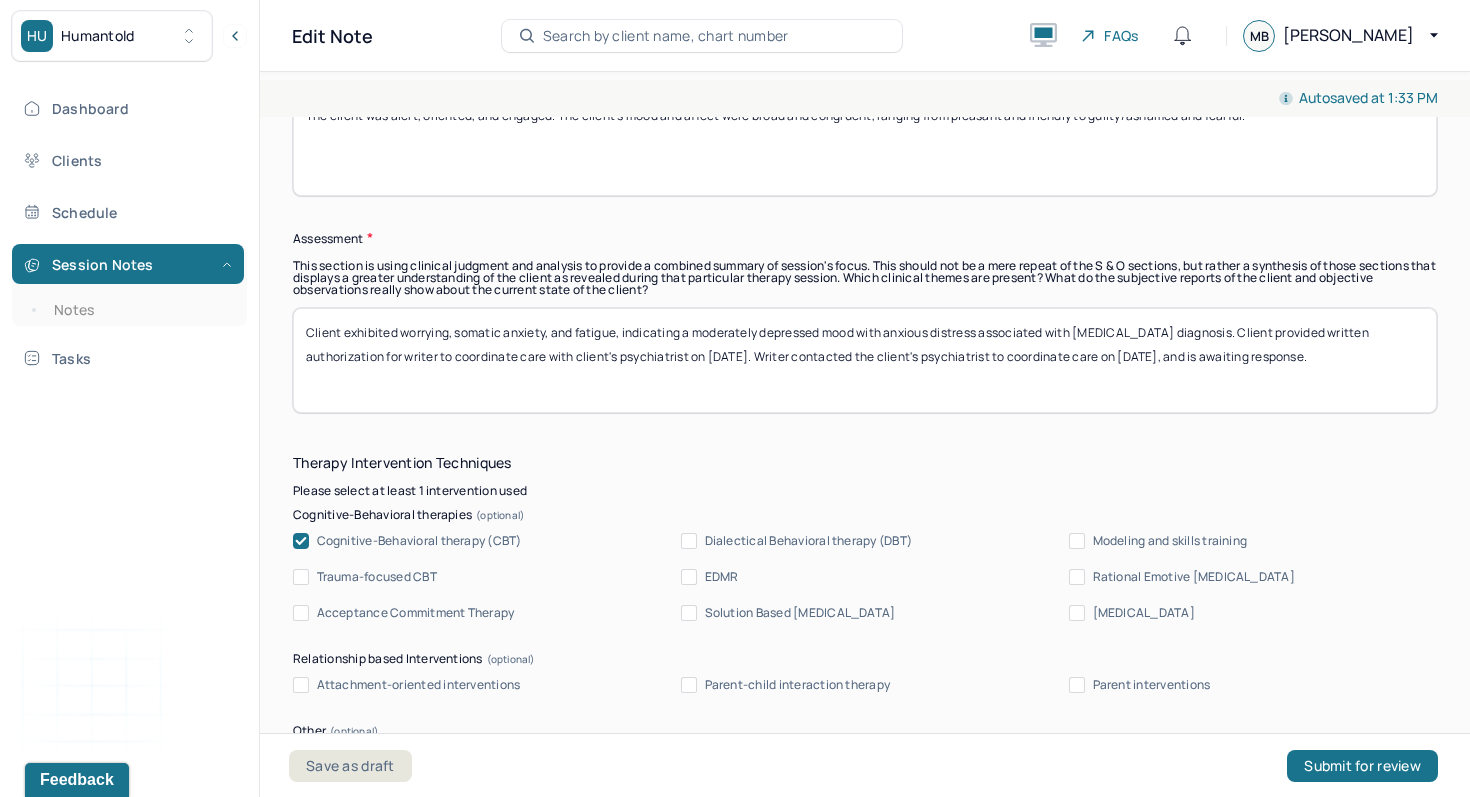 scroll, scrollTop: 1520, scrollLeft: 0, axis: vertical 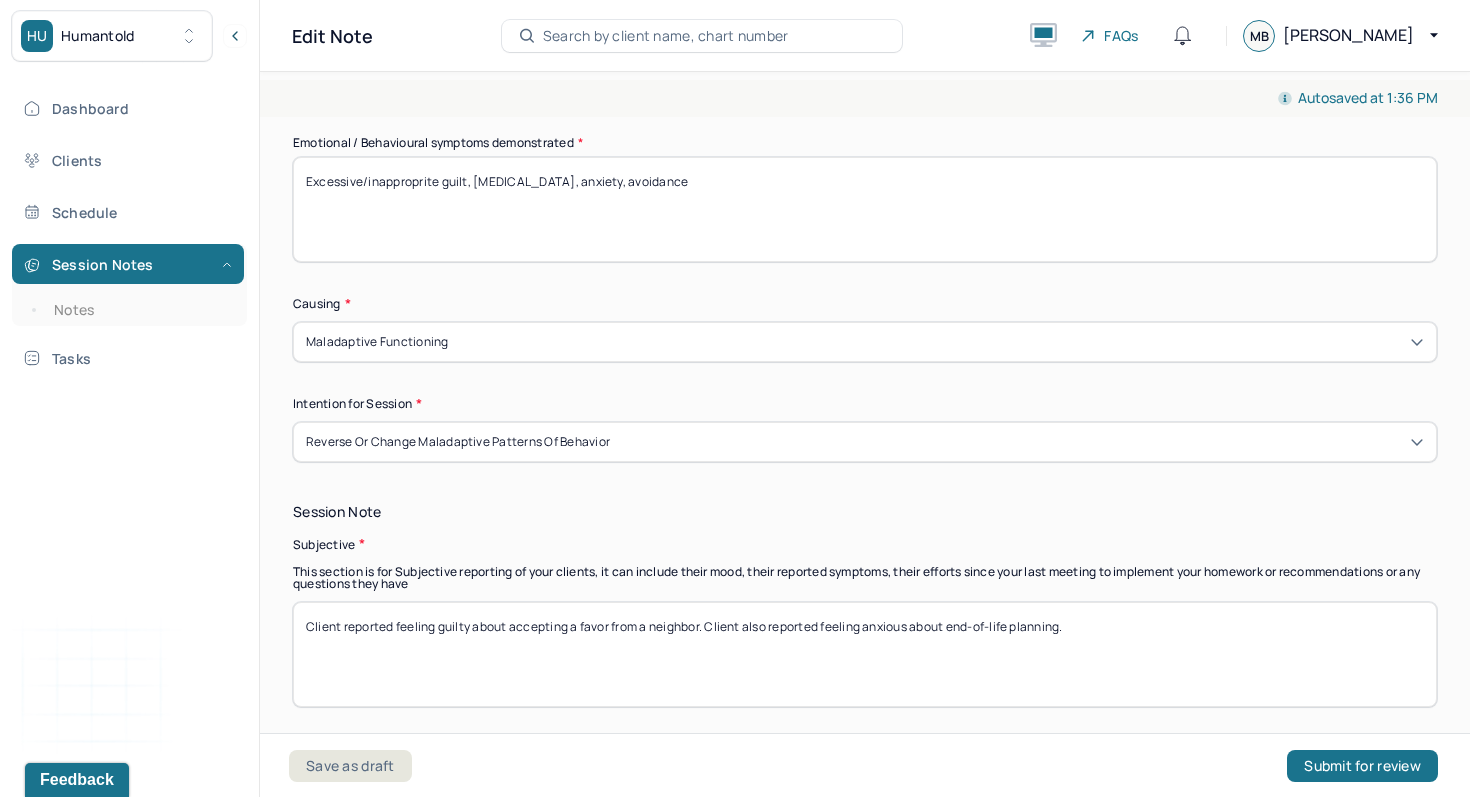 type on "Client exhibited worrying, somatic anxiety, and fatigue, indicating a moderately depressed mood with anxious distress associated with bipolar disorder diagnosis. Client provided written authorization for writer to coordinate care with client's psychiatrist on February 7, 2025. Writer contacted the client's psychiatrist to coordinate care on July 1, 2025, and is awaiting response.
Client tends to feel inappropriate guilt about accepting help from other people due to low self-esteem and maladaptive beliefs. CBT was used to identify and challenge beliefs and assumptions leading to inappropriate guilt. Client also" 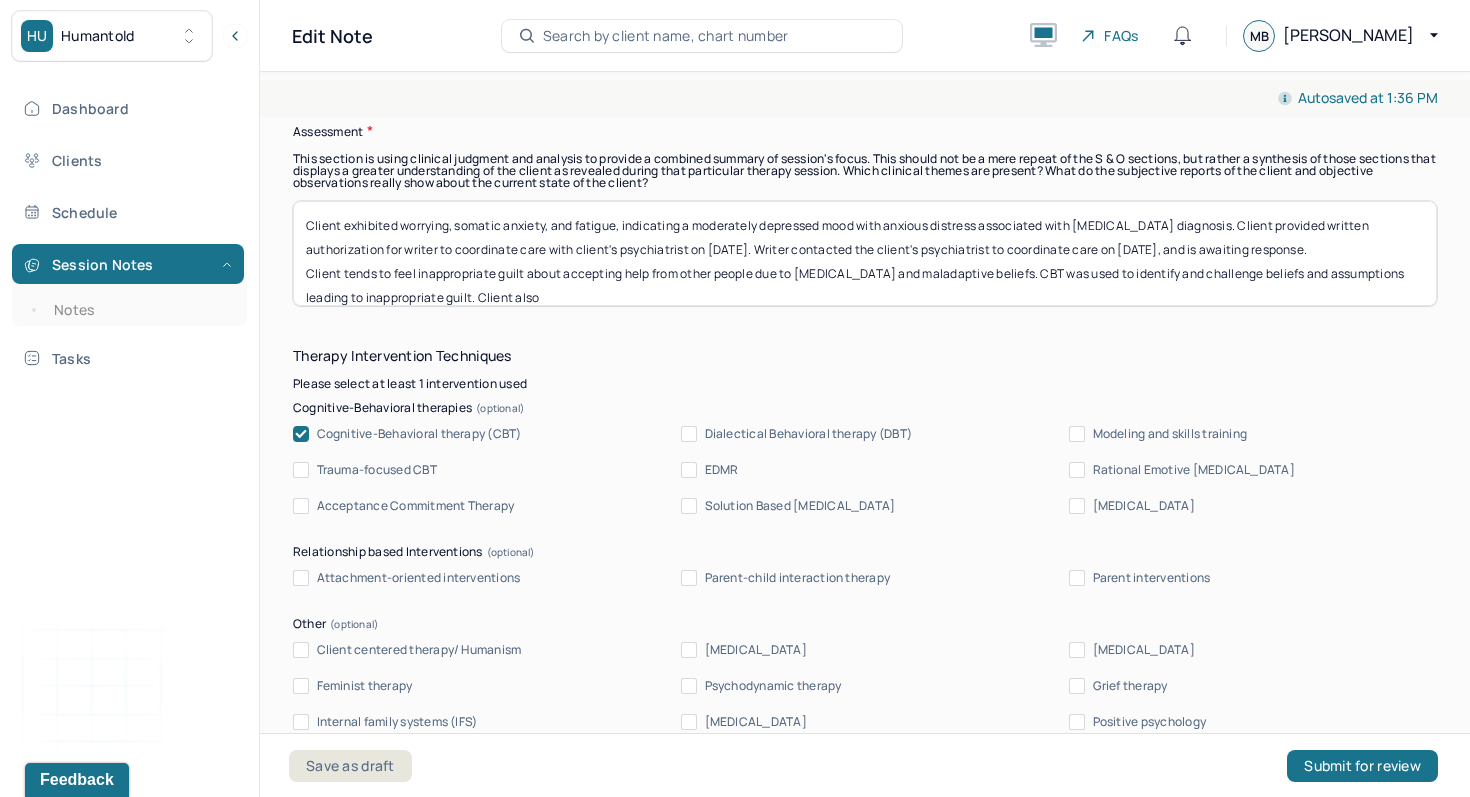 scroll, scrollTop: 1595, scrollLeft: 0, axis: vertical 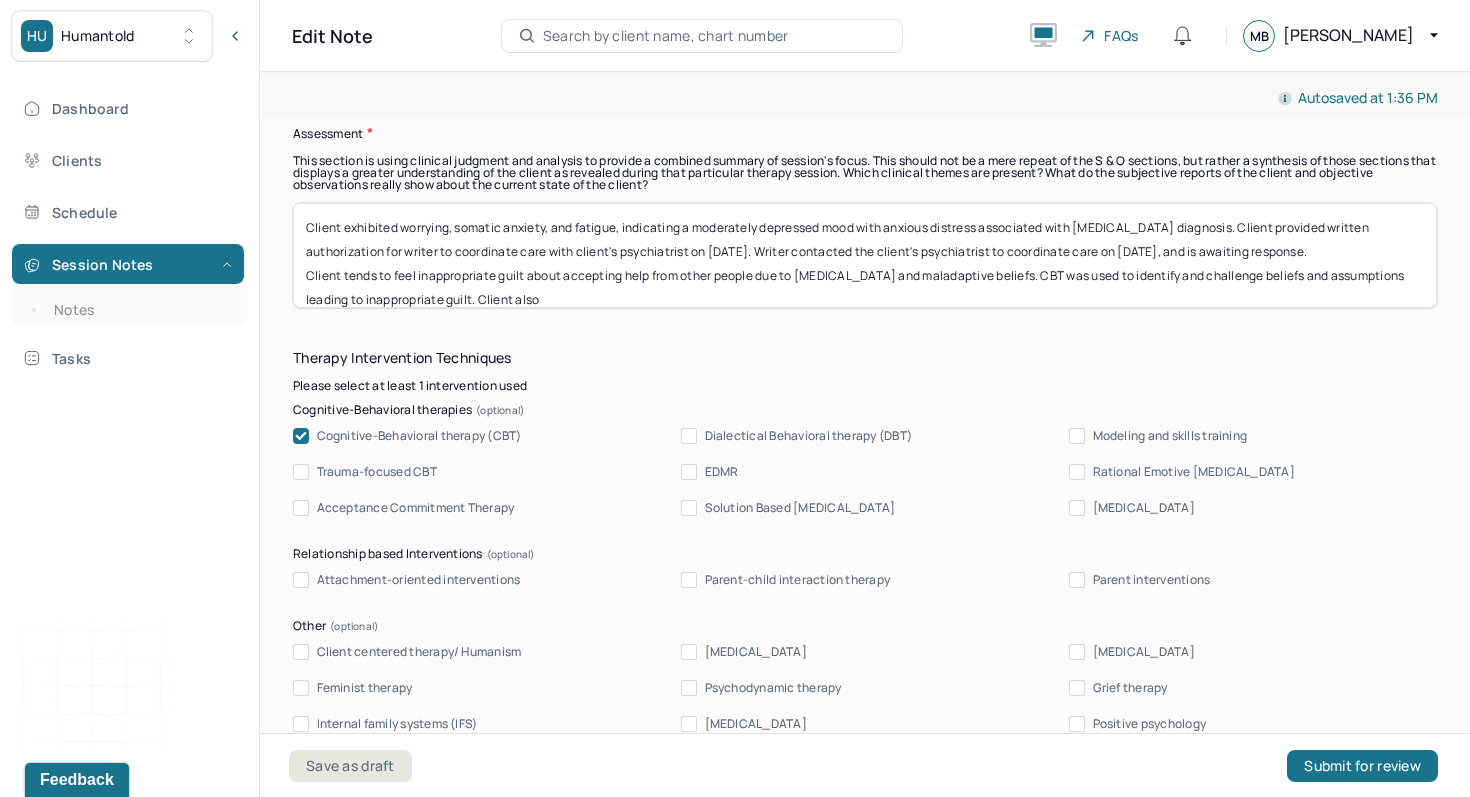 type on "Client reported feeling guilty about accepting a favor from a neighbor. Client also reported feeling anxious about driving and end-of-life planning." 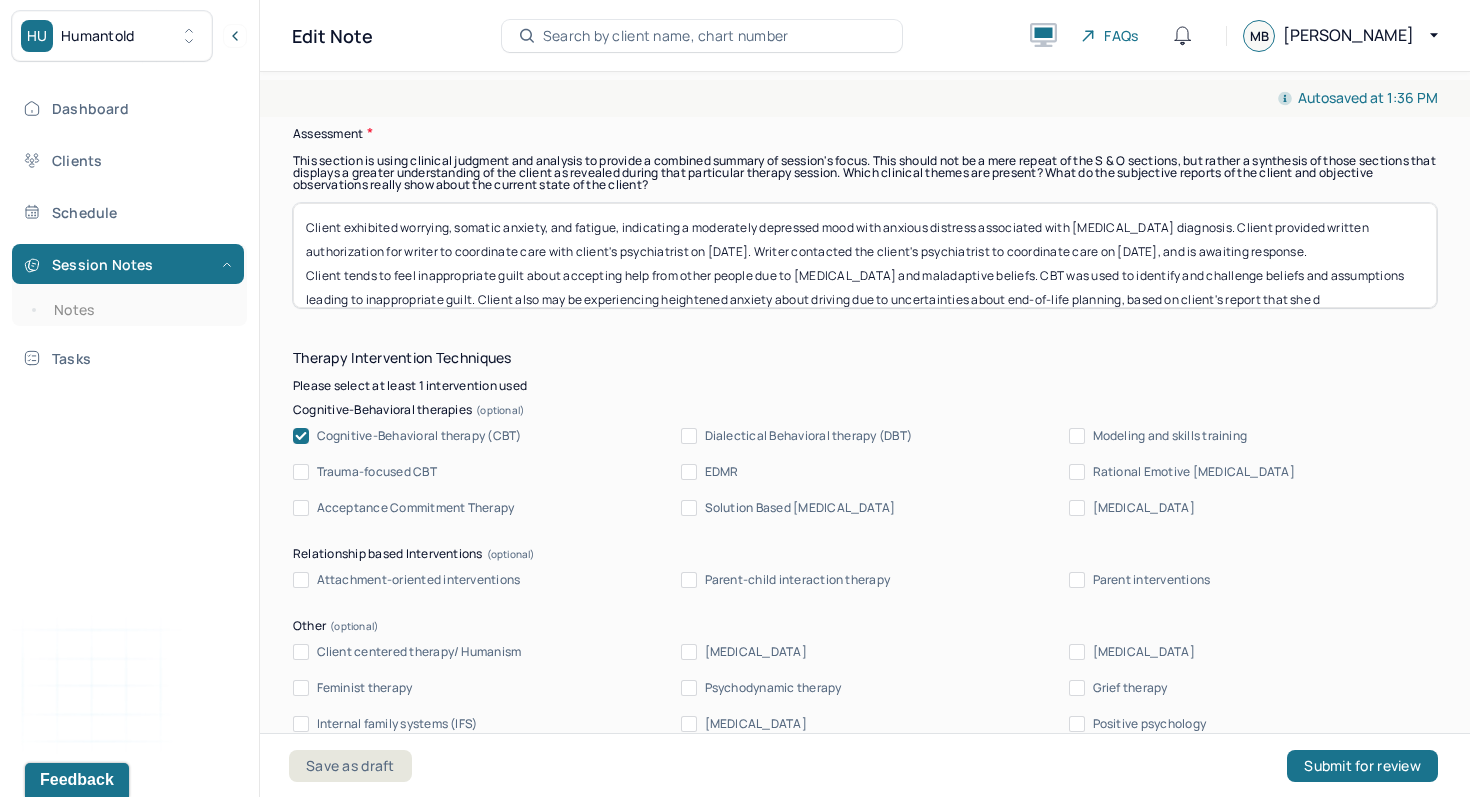 scroll, scrollTop: 24, scrollLeft: 0, axis: vertical 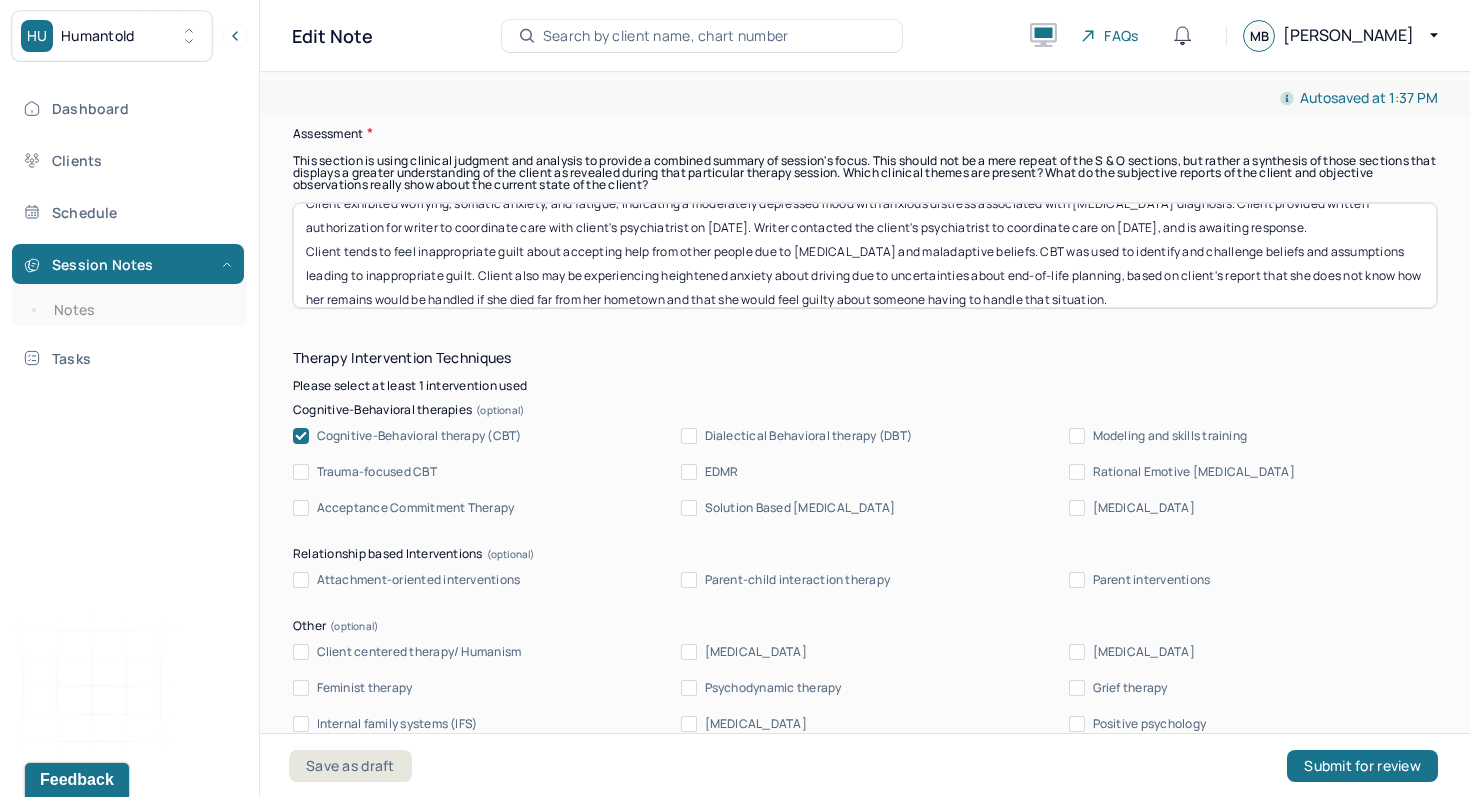 click on "Client exhibited worrying, somatic anxiety, and fatigue, indicating a moderately depressed mood with anxious distress associated with bipolar disorder diagnosis. Client provided written authorization for writer to coordinate care with client's psychiatrist on February 7, 2025. Writer contacted the client's psychiatrist to coordinate care on July 1, 2025, and is awaiting response.
Client tends to feel inappropriate guilt about accepting help from other people due to low self-esteem and maladaptive beliefs. CBT was used to identify and challenge beliefs and assumptions leading to inappropriate guilt. Client also may be experiencing heightened anxiety about driving due to uncertainties about end-of-life planning, based on client's report that she does not know how her remains would be handled if she died far from her hometown and that she would feel guilty about someone having to handle that situation." at bounding box center (865, 255) 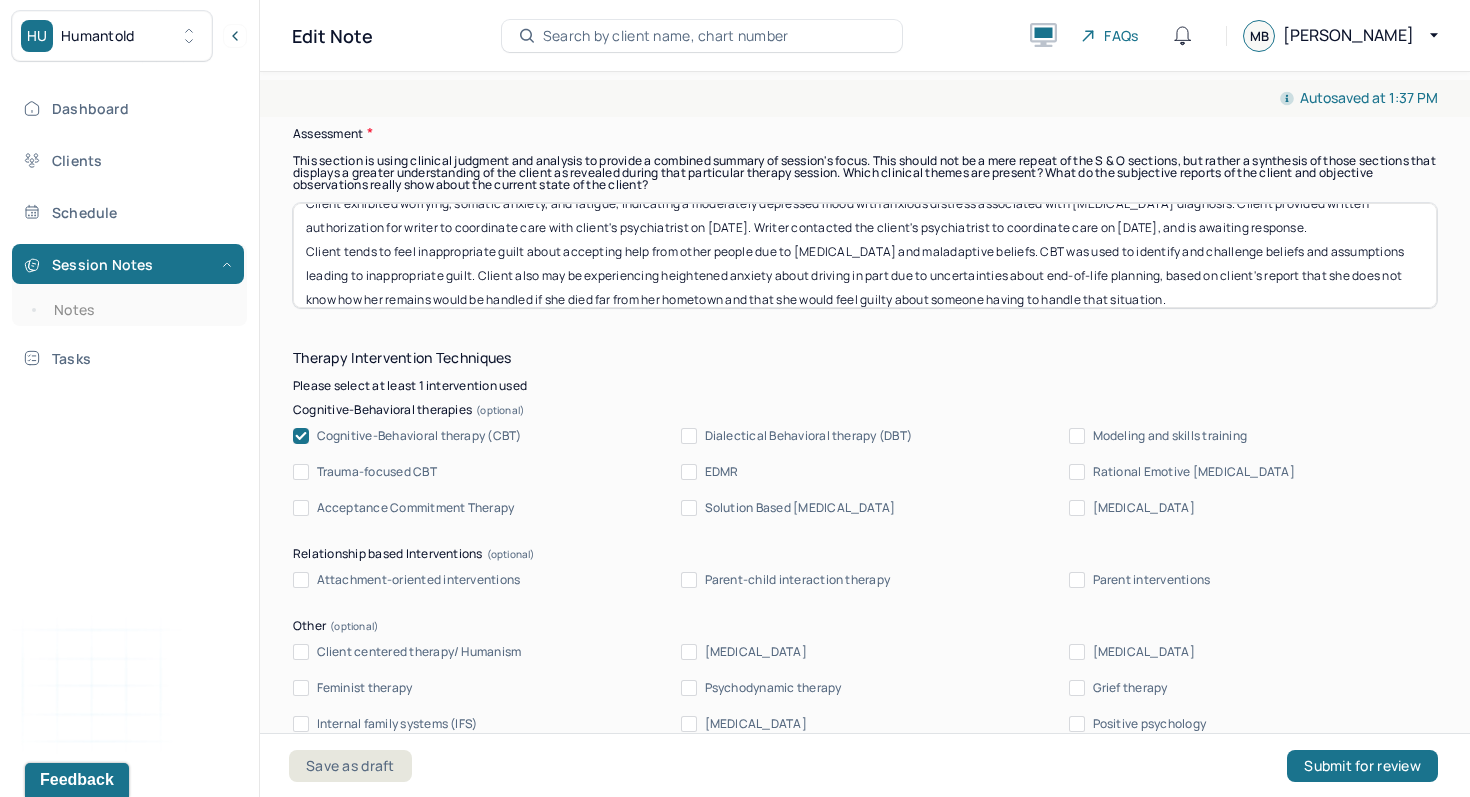 click on "Instructions The fields marked with an asterisk ( * ) are required before you can submit your notes. Before you can submit your session notes, they must be signed. You have the option to save your notes as a draft before making a submission. Appointment location * In person Primary diagnosis * F31.9 UNSPECIFIED BIPOLAR AND RELATED DISORDER Secondary diagnosis (optional) Secondary diagnosis Tertiary diagnosis (optional) Tertiary diagnosis Emotional / Behavioural symptoms demonstrated * Excessive/inapproprite guilt, low self-esteem, anxiety, avoidance Causing * Maladaptive Functioning Intention for Session * Reverse or change maladaptive patterns of behavior Session Note Subjective This section is for Subjective reporting of your clients, it can include their mood, their reported symptoms, their efforts since your last meeting to implement your homework or recommendations or any questions they have Objective How did they present themselves? Was there nervous talking or lack of eye contact? Assessment EDMR Other" at bounding box center [865, 779] 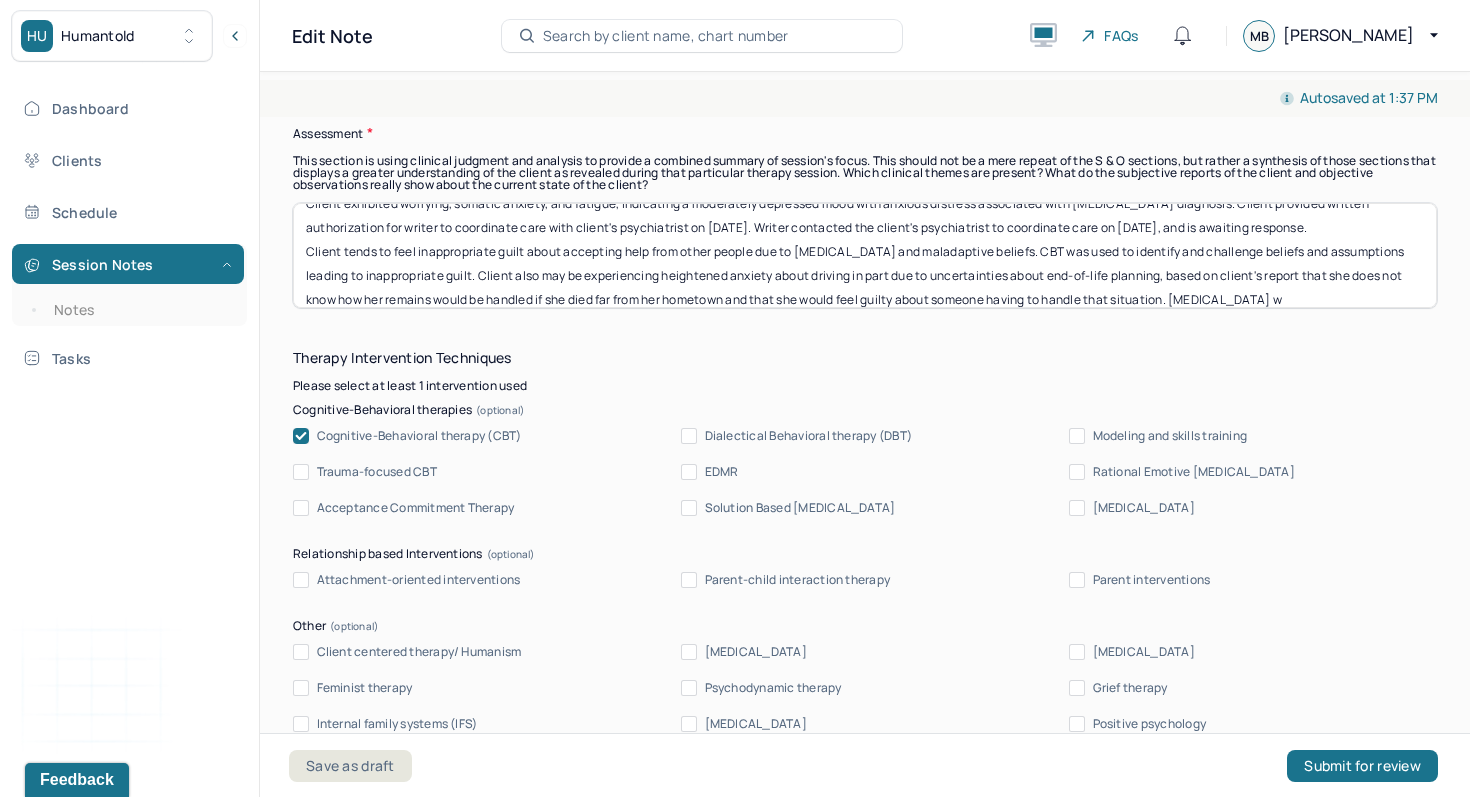 scroll, scrollTop: 48, scrollLeft: 0, axis: vertical 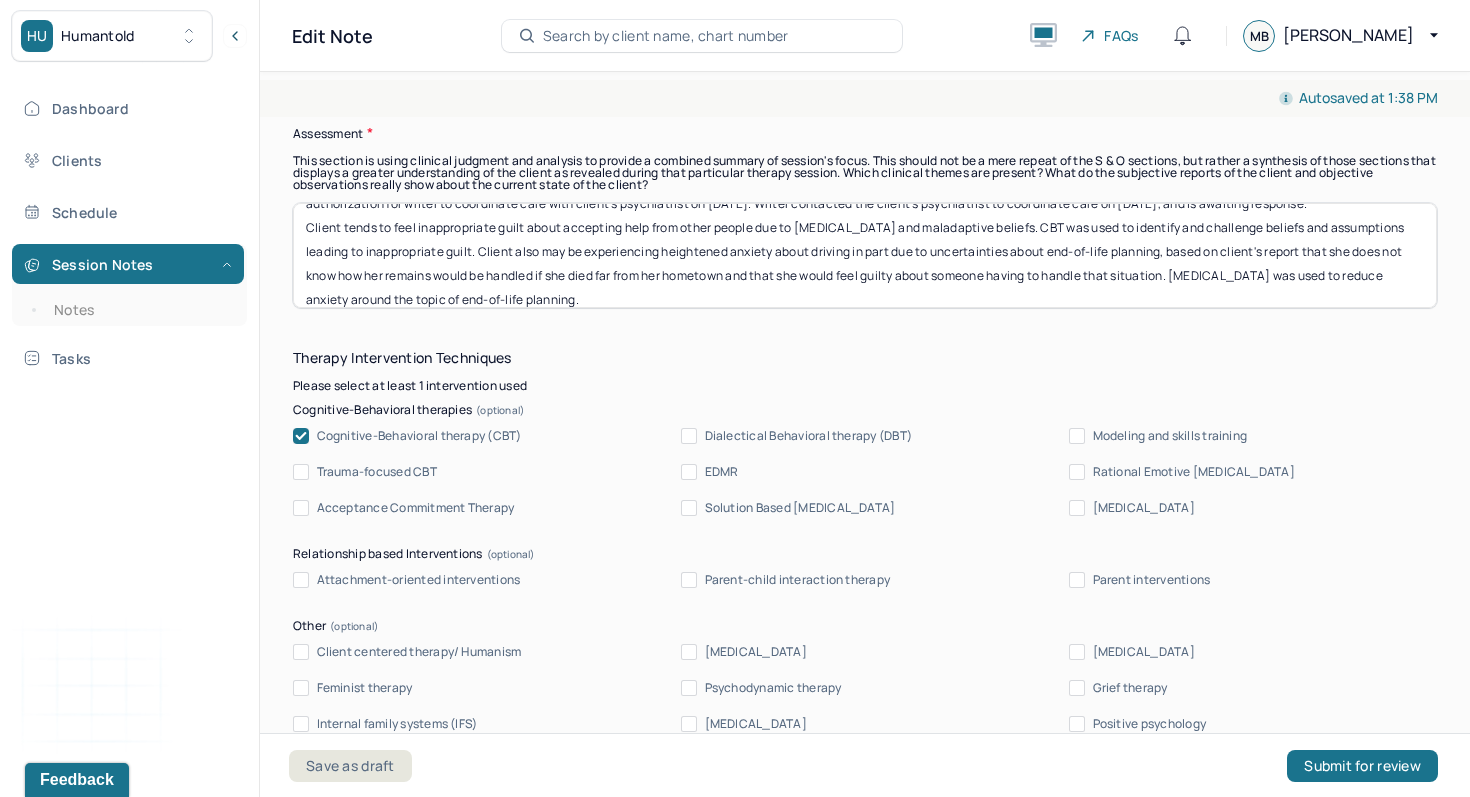 click on "Client exhibited worrying, somatic anxiety, and fatigue, indicating a moderately depressed mood with anxious distress associated with bipolar disorder diagnosis. Client provided written authorization for writer to coordinate care with client's psychiatrist on February 7, 2025. Writer contacted the client's psychiatrist to coordinate care on July 1, 2025, and is awaiting response.
Client tends to feel inappropriate guilt about accepting help from other people due to low self-esteem and maladaptive beliefs. CBT was used to identify and challenge beliefs and assumptions leading to inappropriate guilt. Client also may be experiencing heightened anxiety about driving in part due to uncertainties about end-of-life planning, based on client's report that she does not know how her remains would be handled if she died far from her hometown and that she would feel guilty about someone having to handle that situation. Exposure therapy was used to reduce anxiety around the topic of end-of-life planning" at bounding box center [865, 255] 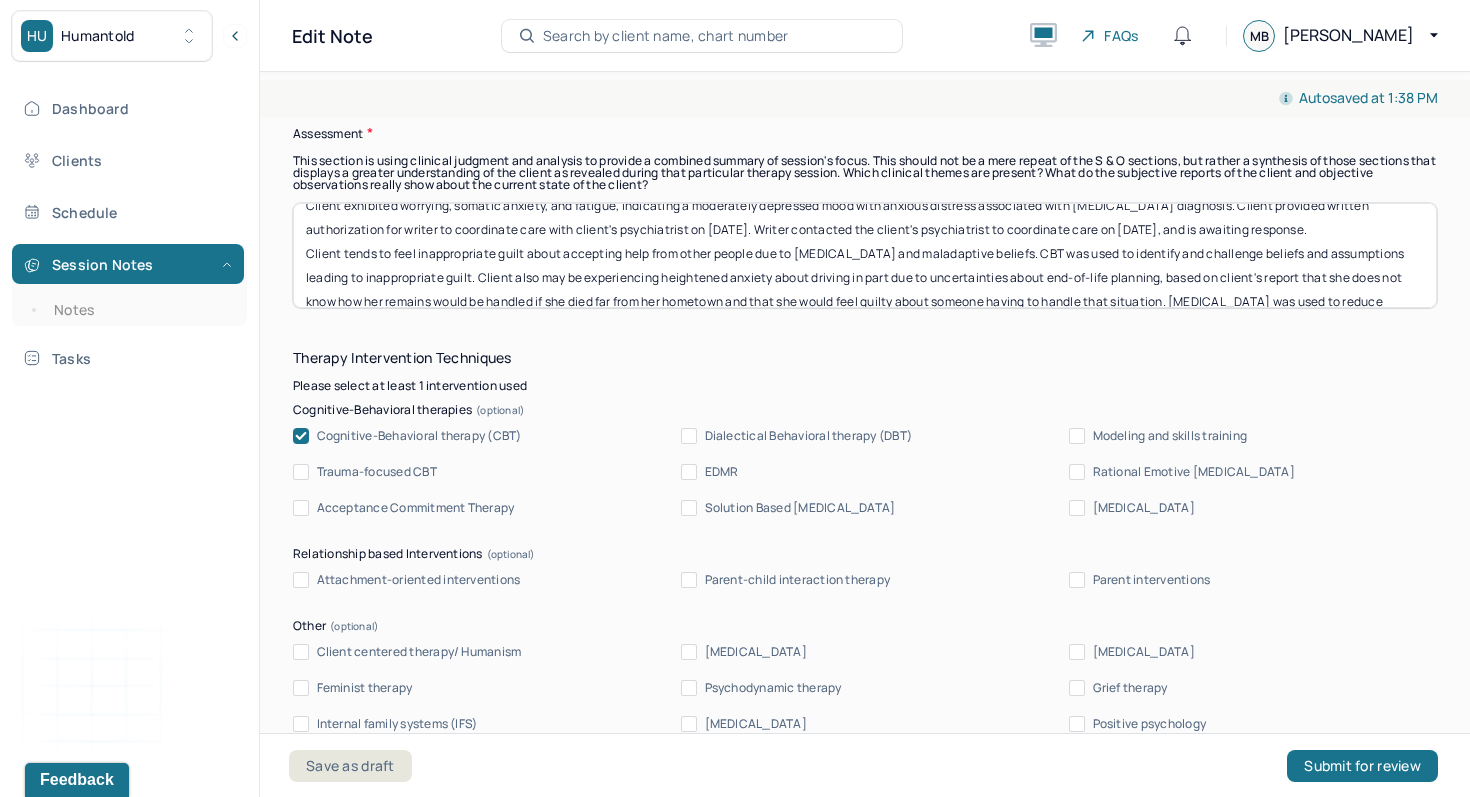 scroll, scrollTop: 64, scrollLeft: 0, axis: vertical 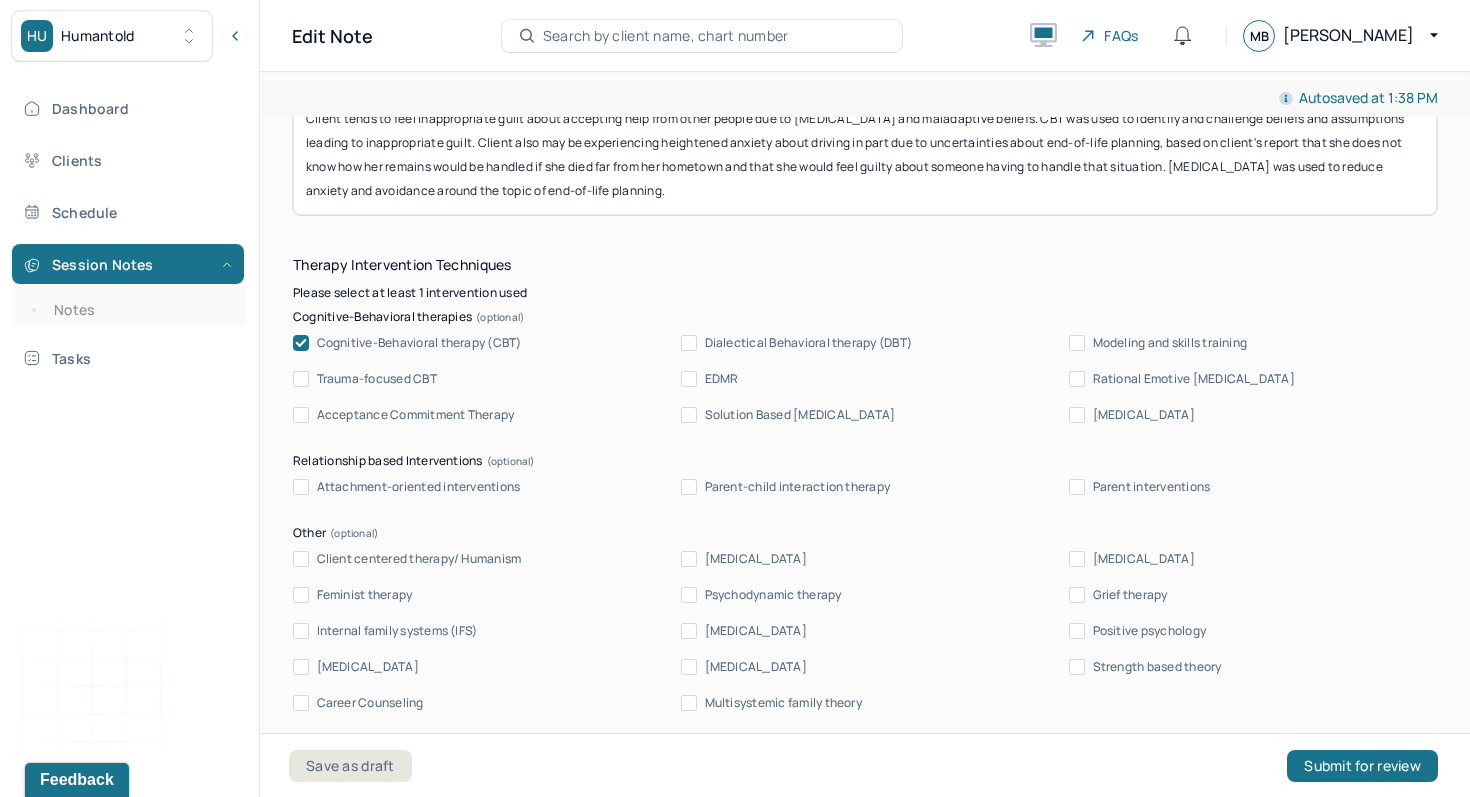 click on "Client exhibited worrying, somatic anxiety, and fatigue, indicating a moderately depressed mood with anxious distress associated with bipolar disorder diagnosis. Client provided written authorization for writer to coordinate care with client's psychiatrist on February 7, 2025. Writer contacted the client's psychiatrist to coordinate care on July 1, 2025, and is awaiting response.
Client tends to feel inappropriate guilt about accepting help from other people due to low self-esteem and maladaptive beliefs. CBT was used to identify and challenge beliefs and assumptions leading to inappropriate guilt. Client also may be experiencing heightened anxiety about driving in part due to uncertainties about end-of-life planning, based on client's report that she does not know how her remains would be handled if she died far from her hometown and that she would feel guilty about someone having to handle that situation. Exposure therapy was used to reduce anxiety and avoidance around the topic of end-of-life planning." at bounding box center (865, 162) 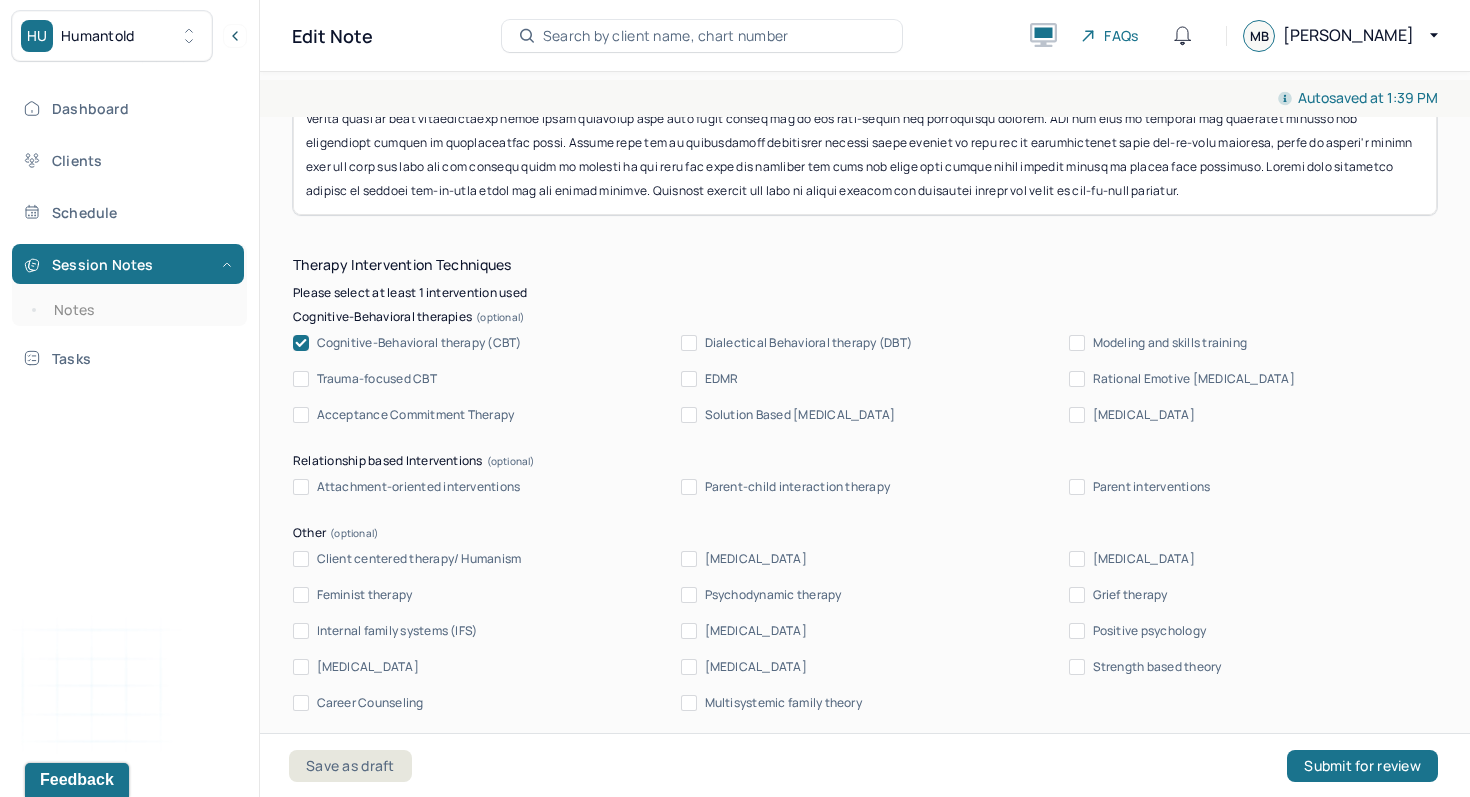 type on "Client exhibited worrying, somatic anxiety, and fatigue, indicating a moderately depressed mood with anxious distress associated with bipolar disorder diagnosis. Client provided written authorization for writer to coordinate care with client's psychiatrist on February 7, 2025. Writer contacted the client's psychiatrist to coordinate care on July 1, 2025, and is awaiting response.
Client tends to feel inappropriate guilt about accepting help from other people due to low self-esteem and maladaptive beliefs. CBT was used to identify and challenge beliefs and assumptions leading to inappropriate guilt. Client also may be experiencing heightened anxiety about driving in part due to uncertainties about end-of-life planning, based on client's report that she does not know how her remains would be handled if she died far from her hometown and that she would feel guilty about someone having to handle that situation. Client also mentioned wanting to discuss end-of-life plans for her family members. Exposure therapy..." 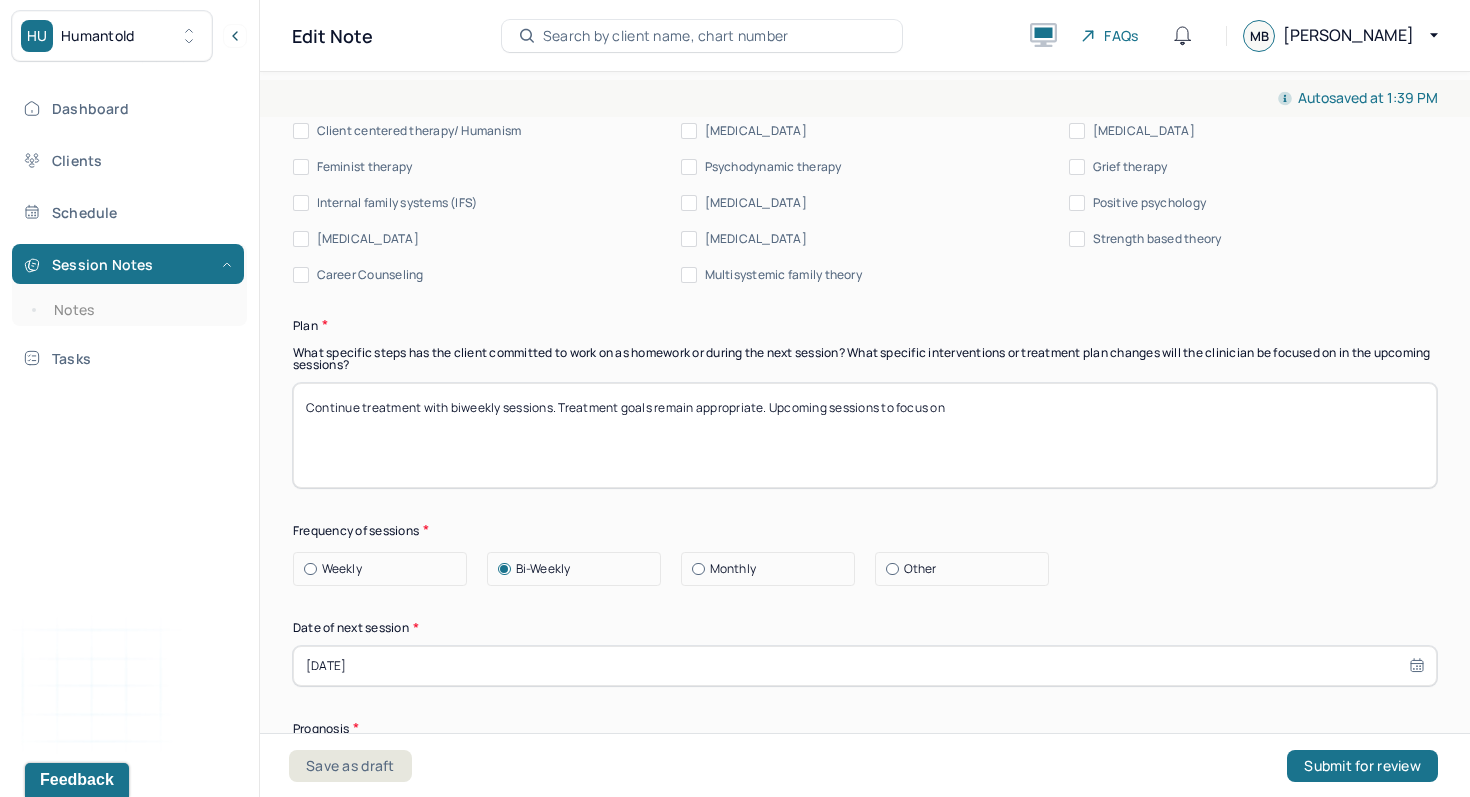 scroll, scrollTop: 2252, scrollLeft: 0, axis: vertical 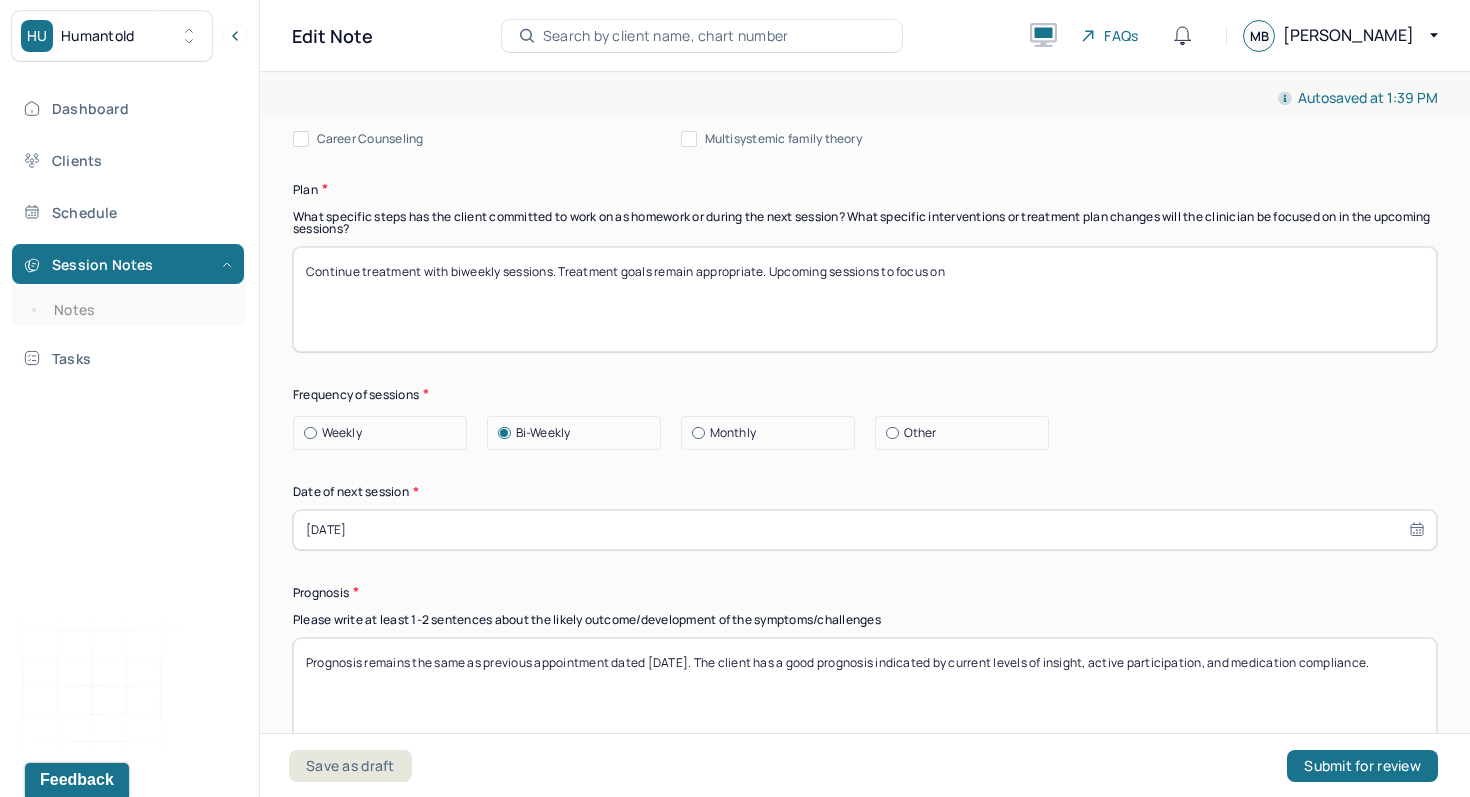 click on "Continue treatment with biweekly sessions. Treatment goals remain appropriate. Upcoming sessions to focus on" at bounding box center (865, 299) 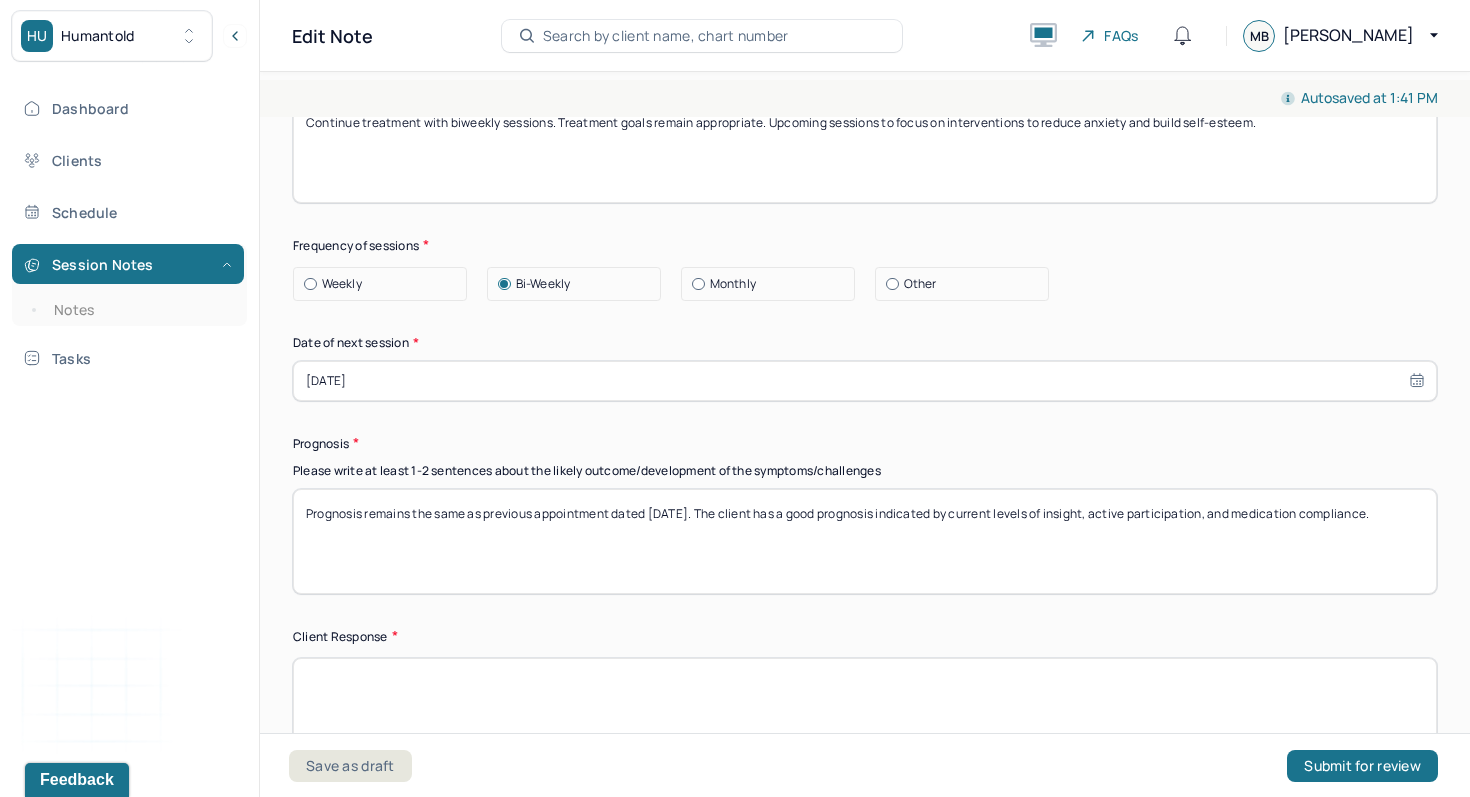 scroll, scrollTop: 2586, scrollLeft: 0, axis: vertical 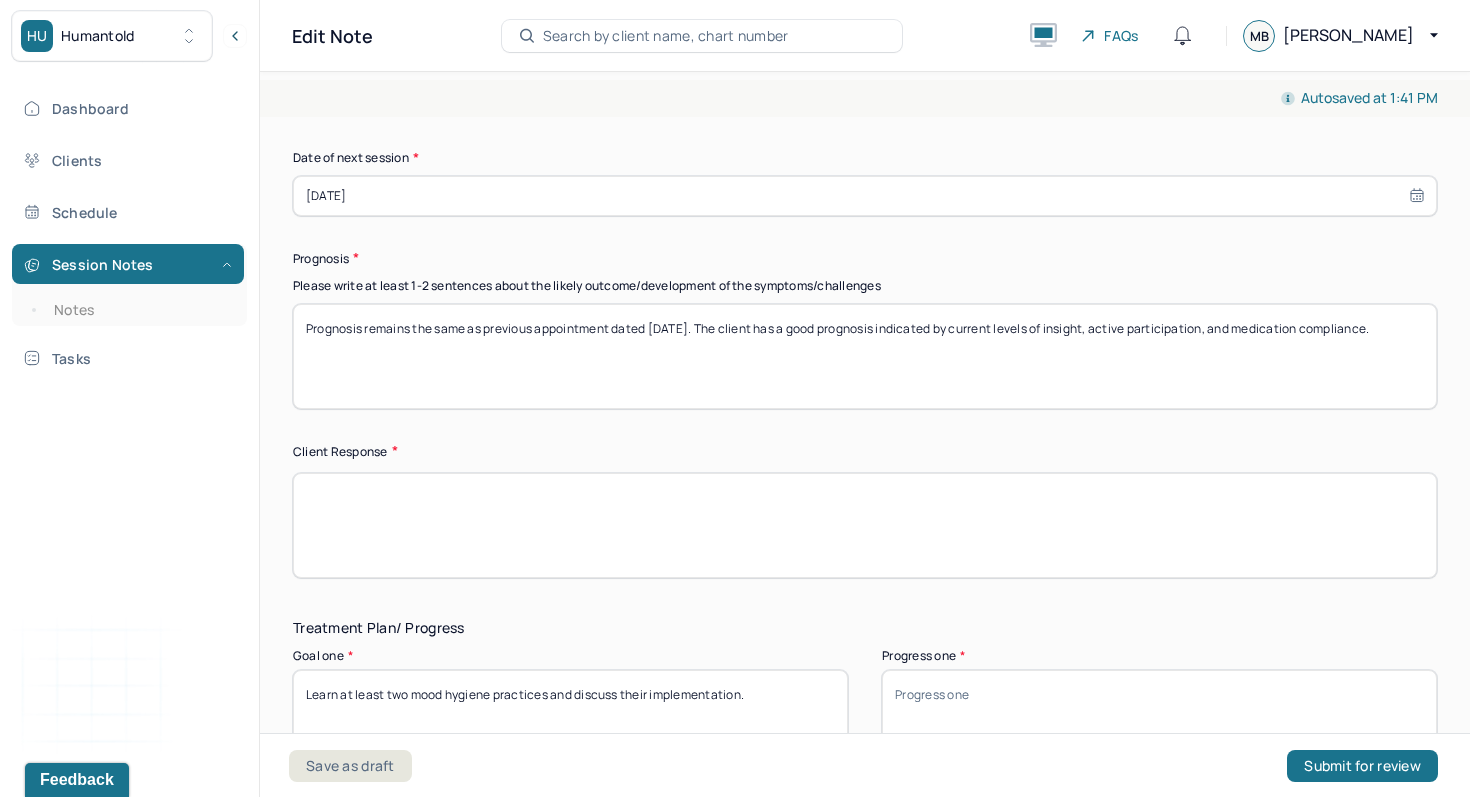 type on "Continue treatment with biweekly sessions. Treatment goals remain appropriate. Upcoming sessions to focus on interventions to reduce anxiety and build self-esteem." 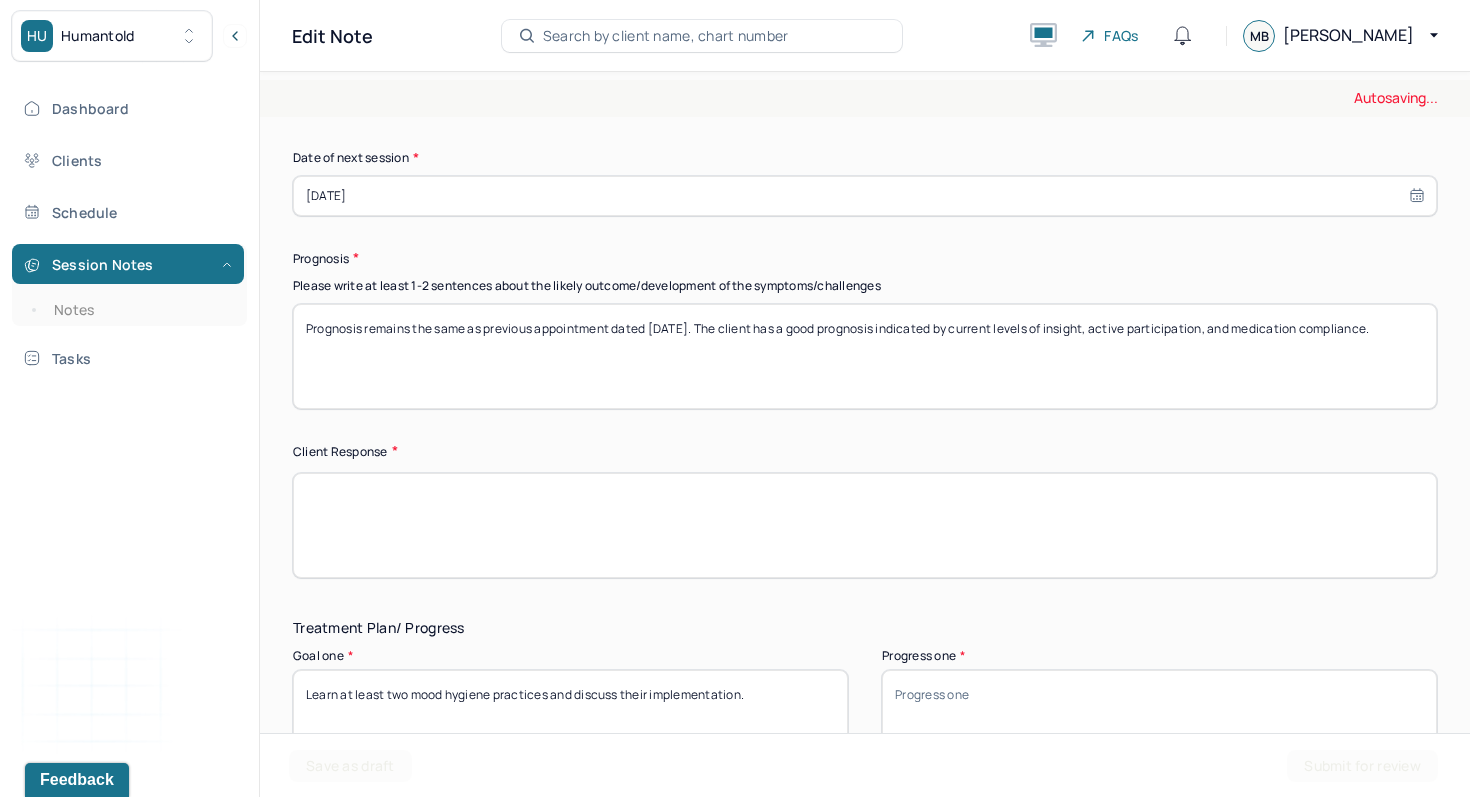 click at bounding box center [865, 525] 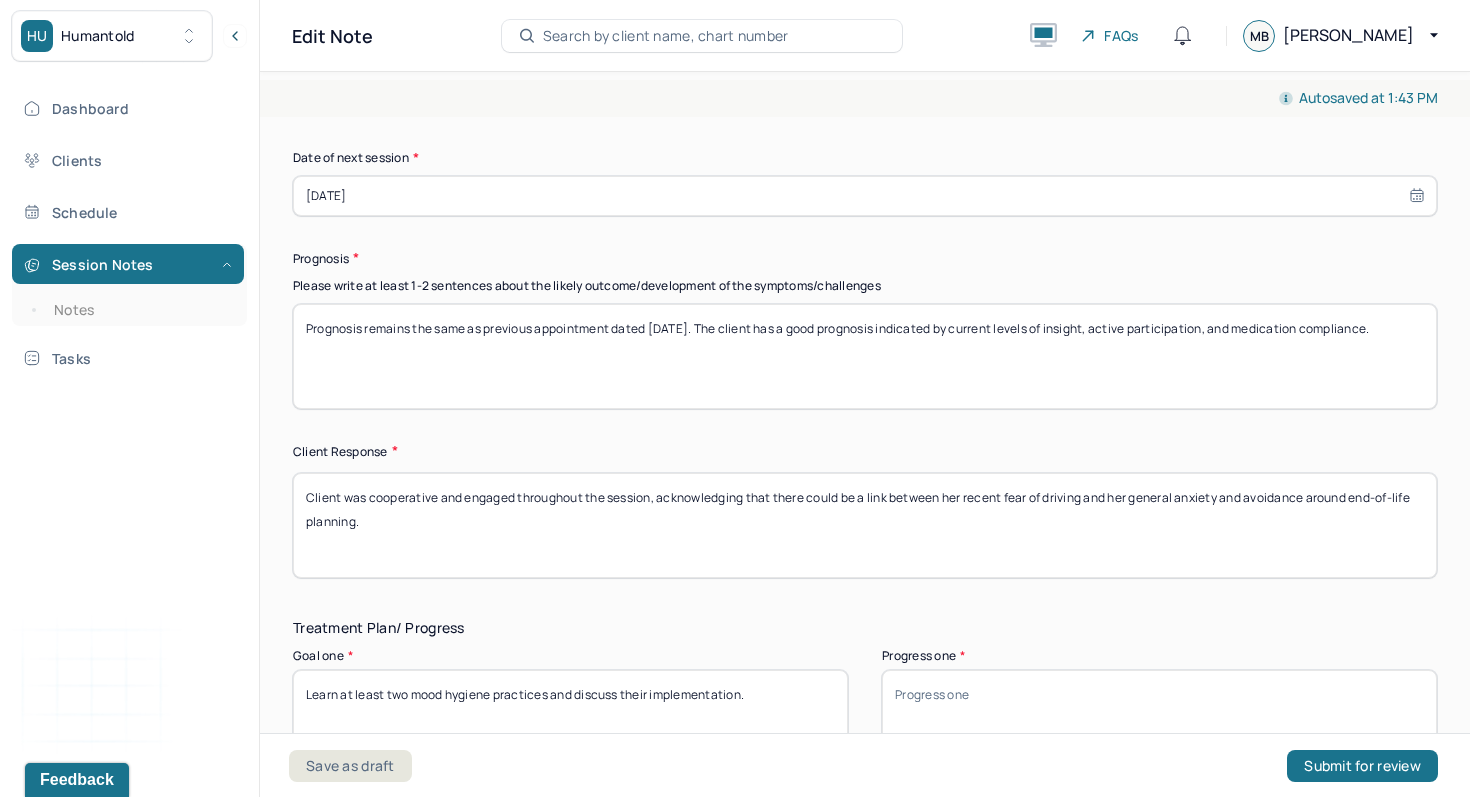 click on "Client was cooperative and engaged throughout the session, acknowledging that there could be a link between her recent fear of driving and her general anxiety and avoidance around end-of-life planning." at bounding box center [865, 525] 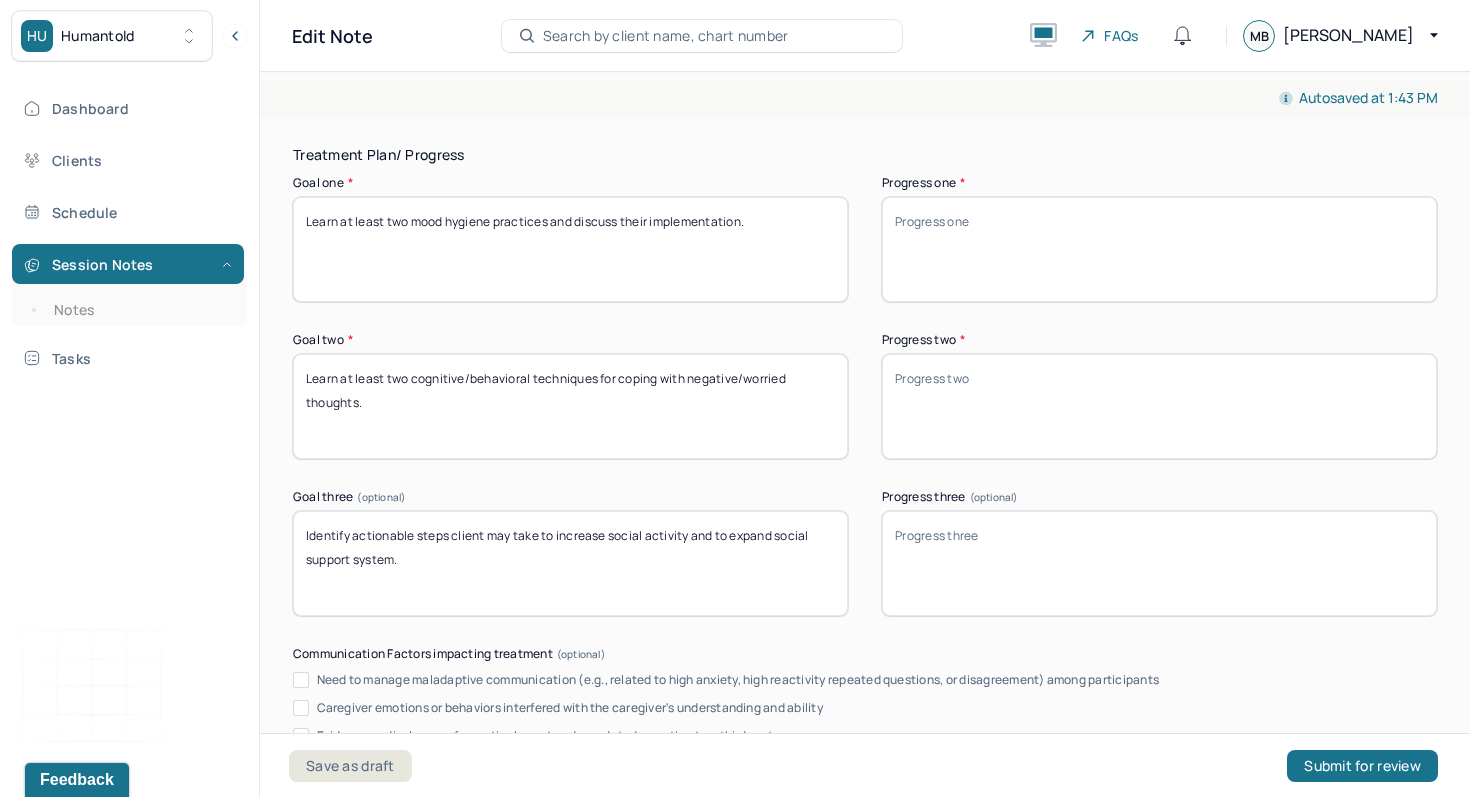 scroll, scrollTop: 3061, scrollLeft: 0, axis: vertical 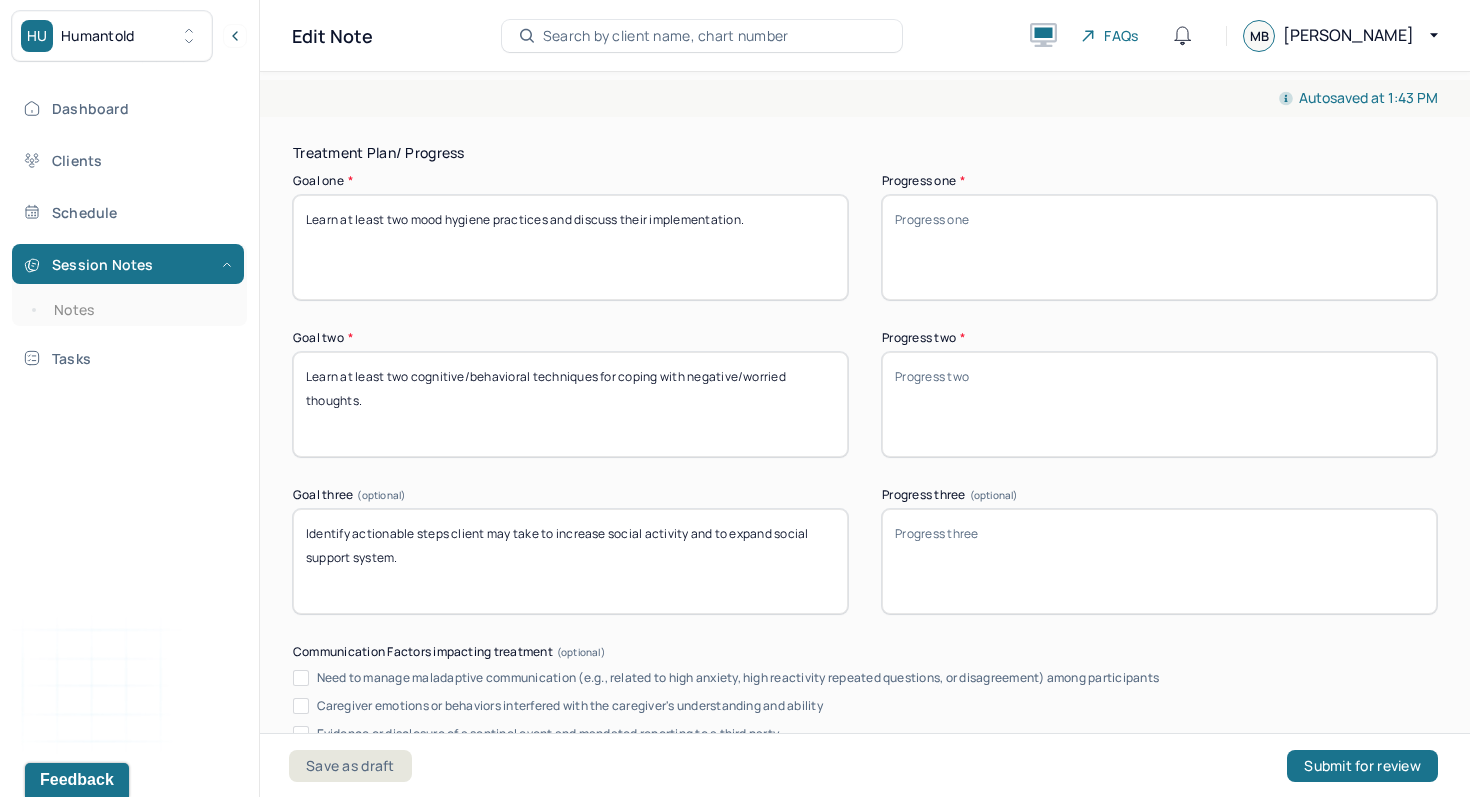 type on "Client was cooperative and engaged throughout the session, acknowledging that there could be a link between her recent increase in fear of driving and her general anxiety and avoidance around end-of-life planning." 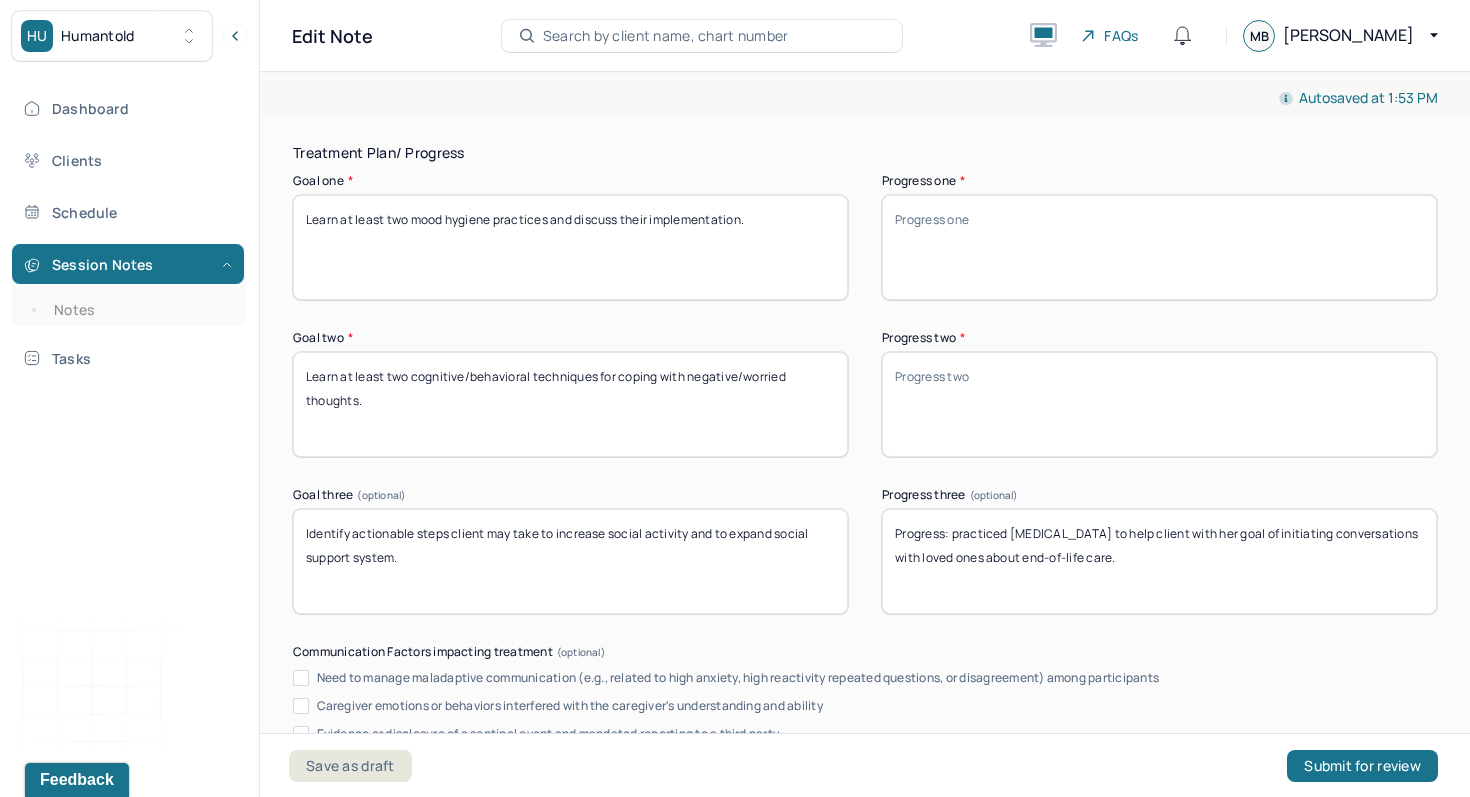 type on "Progress: practiced exposure therapy to help client with her goal of initiating conversations with loved ones about end-of-life care." 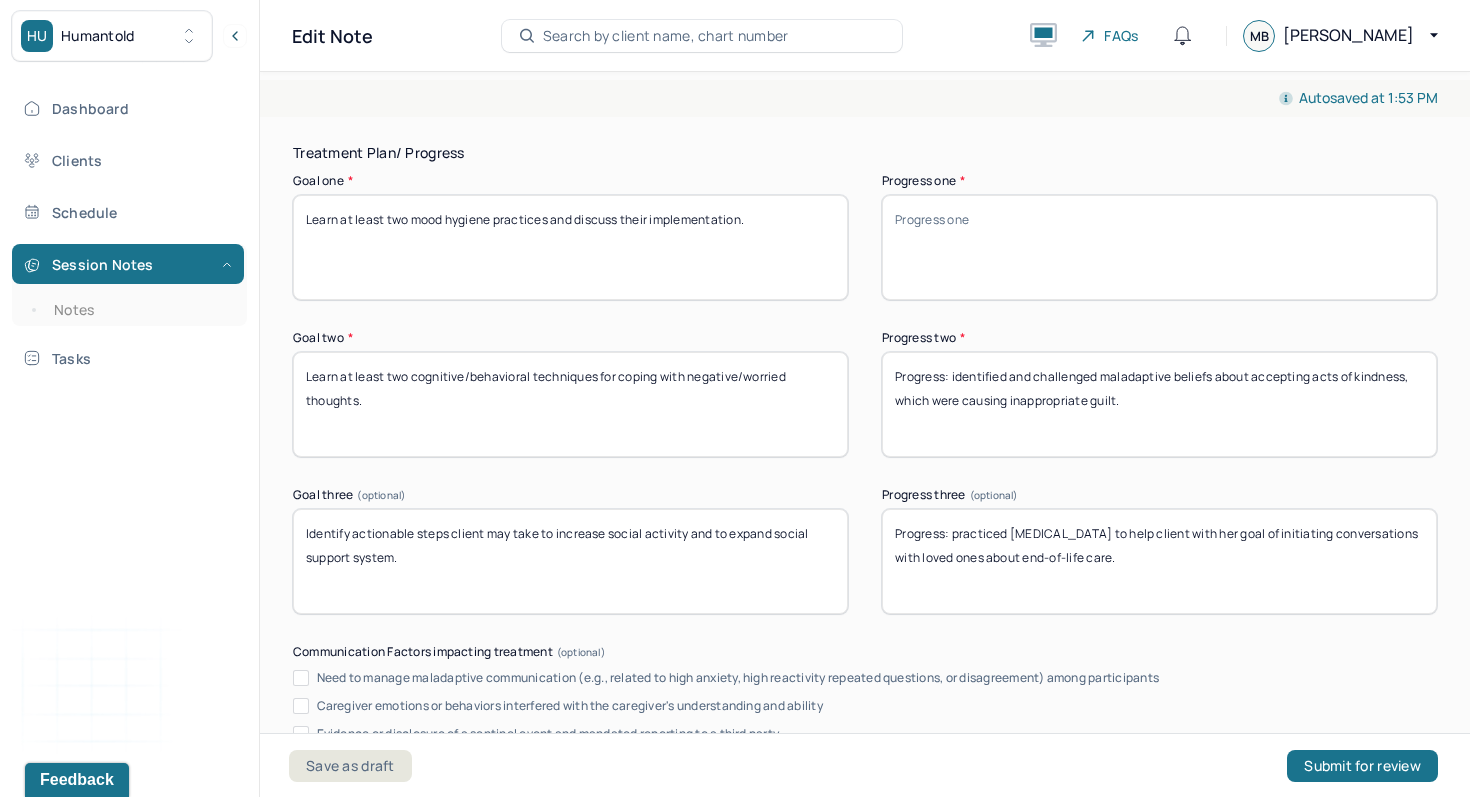 type on "Progress: identified and challenged maladaptive beliefs about accepting acts of kindness, which were causing inappropriate guilt." 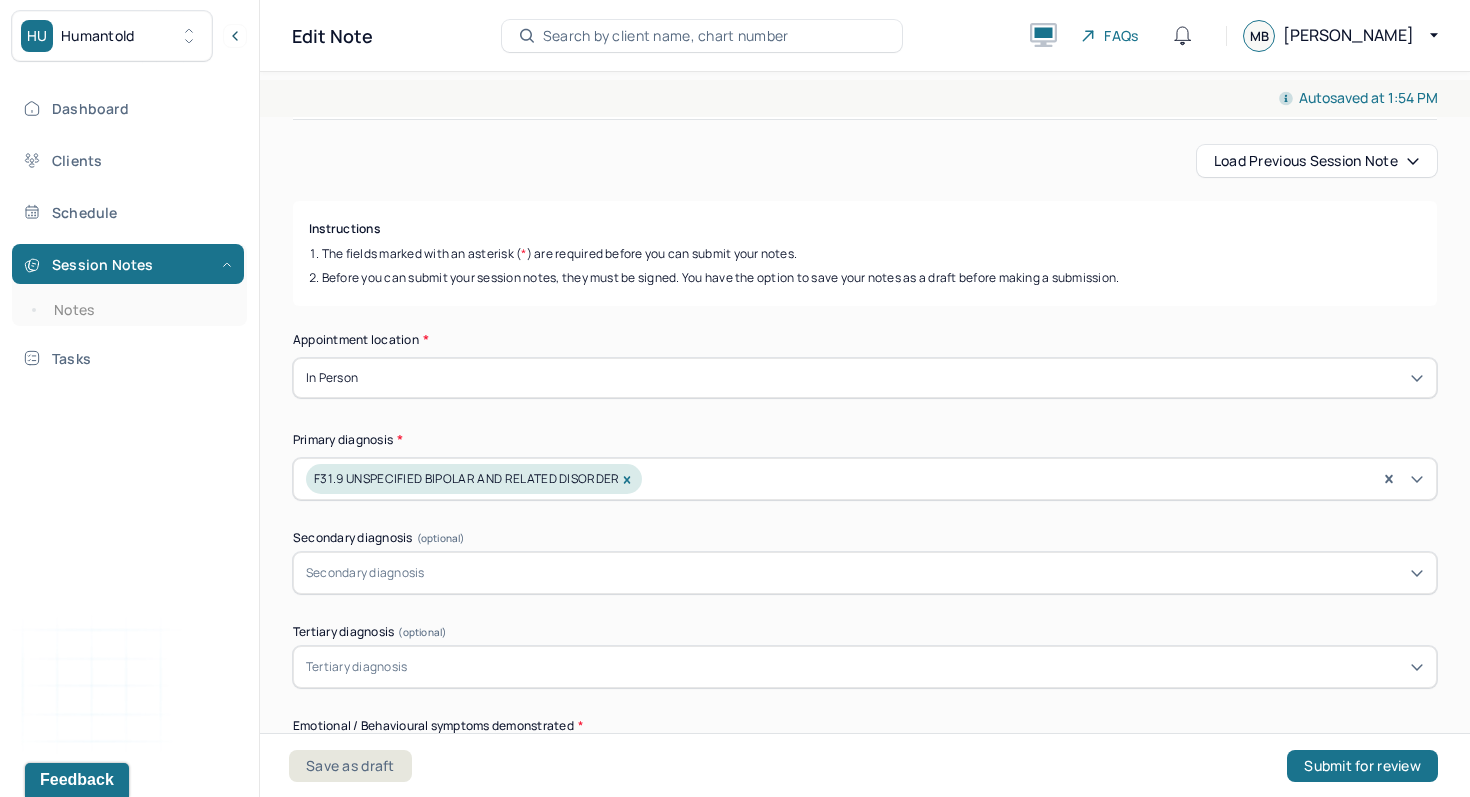 scroll, scrollTop: 204, scrollLeft: 0, axis: vertical 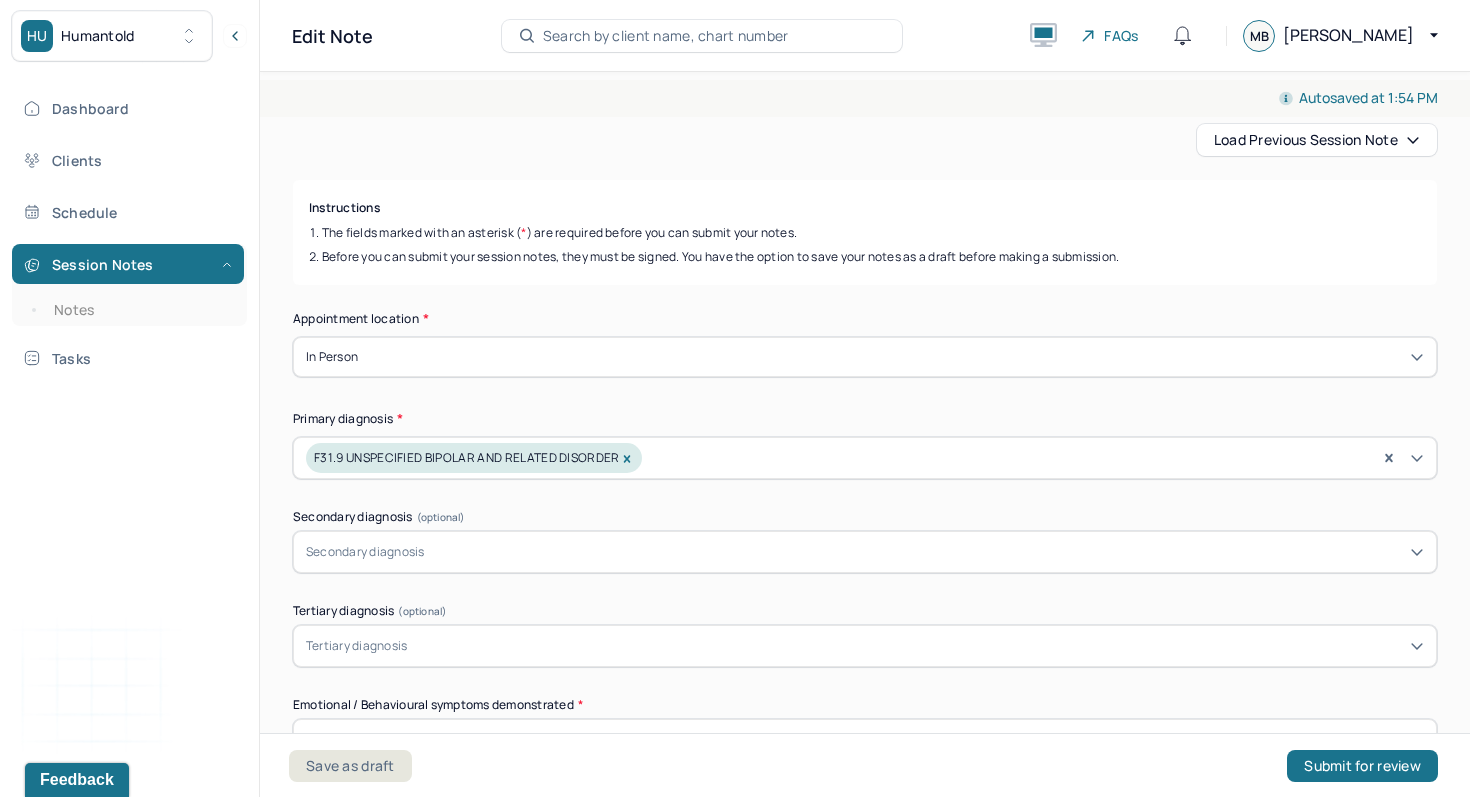 type on "Progress: client reported establishing" 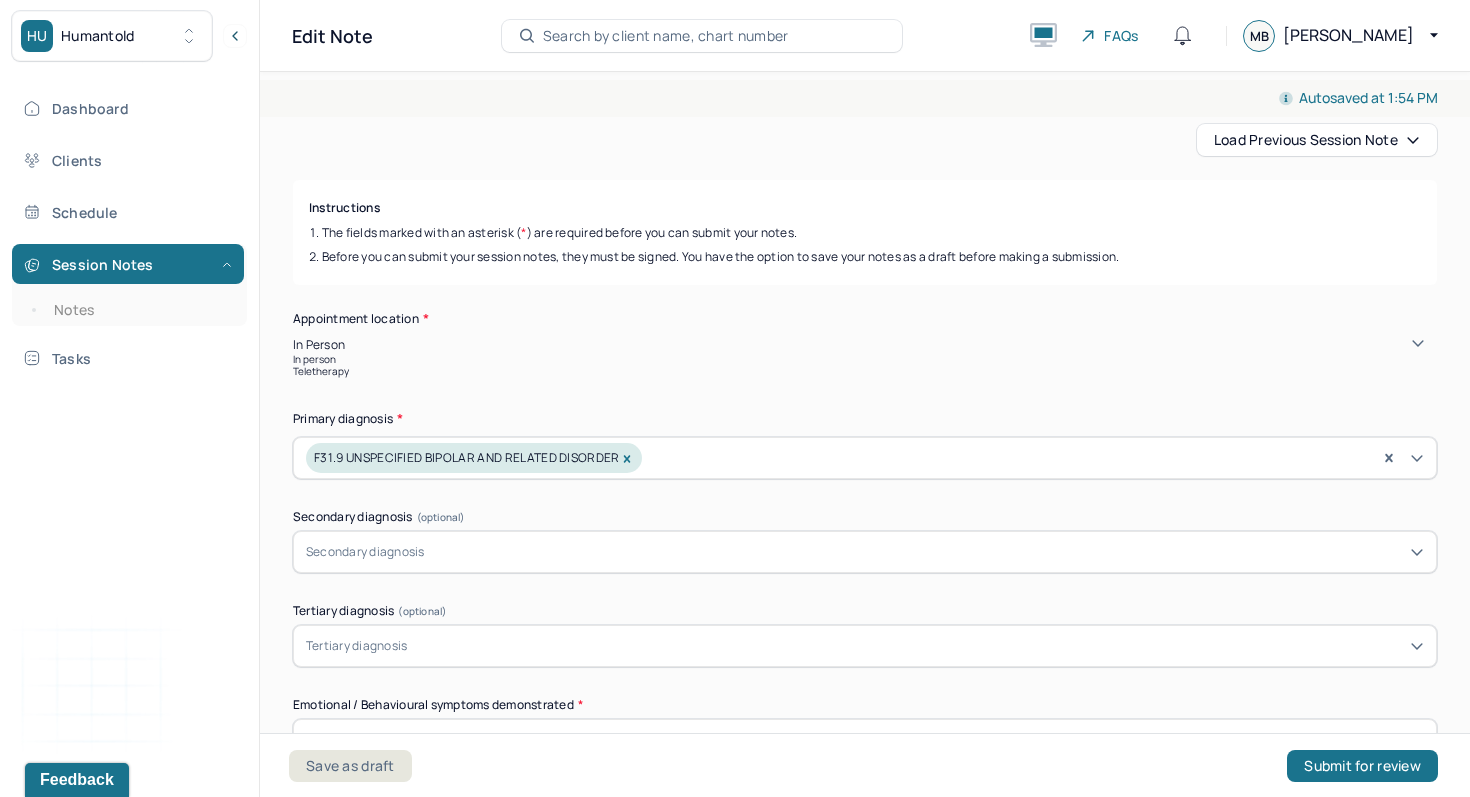click on "Teletherapy" at bounding box center [865, 371] 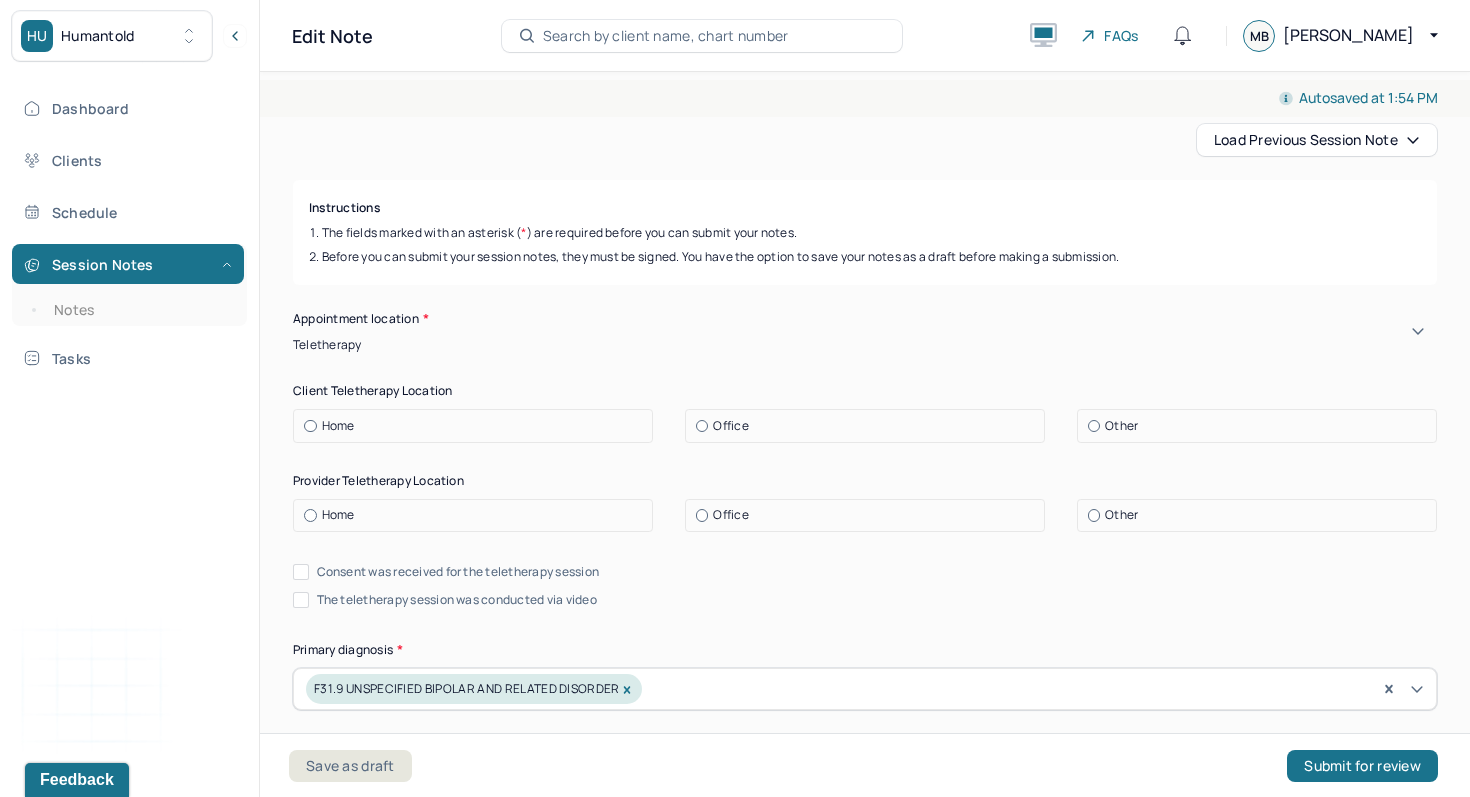 click on "Home" at bounding box center (338, 426) 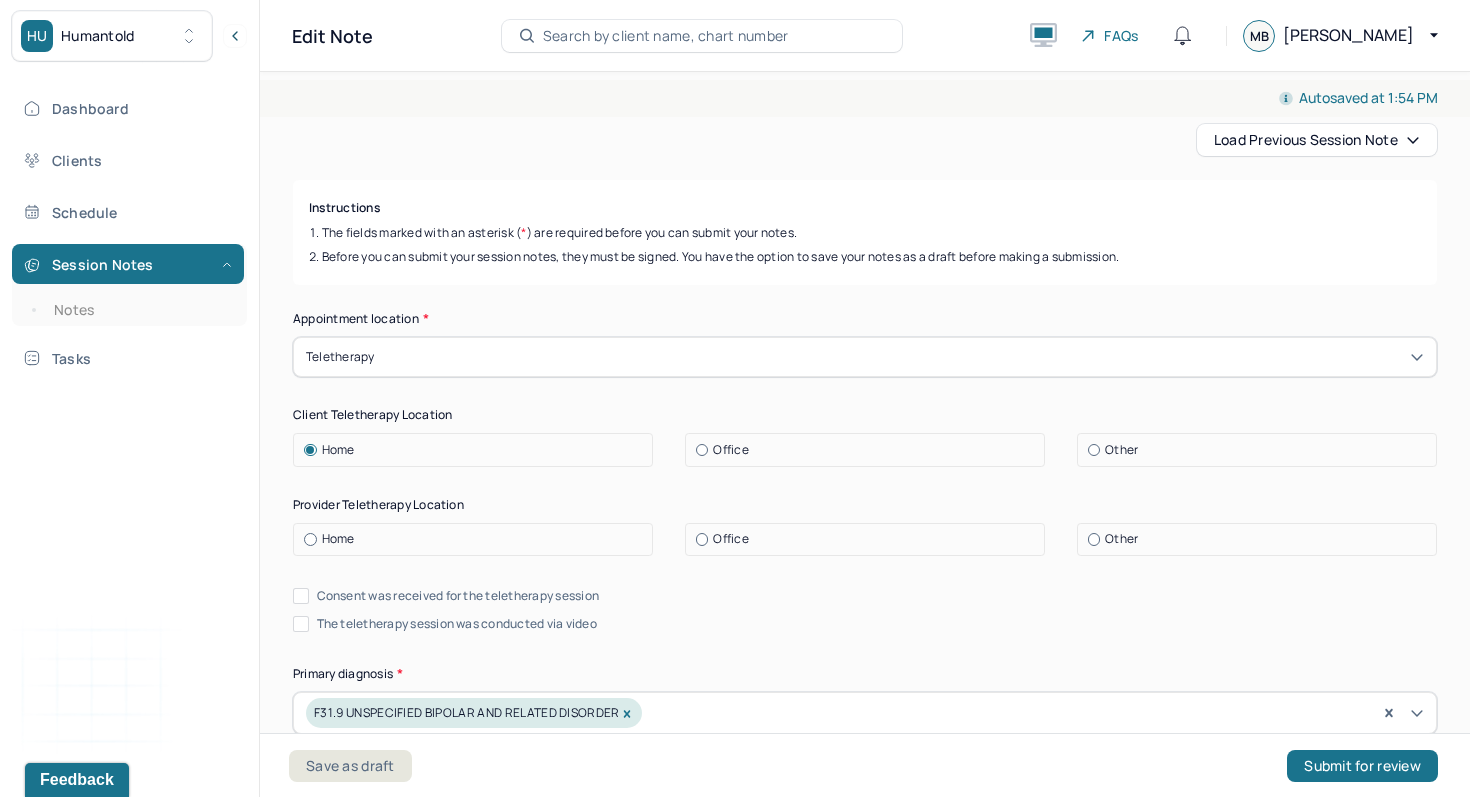 click on "Other" at bounding box center [1121, 450] 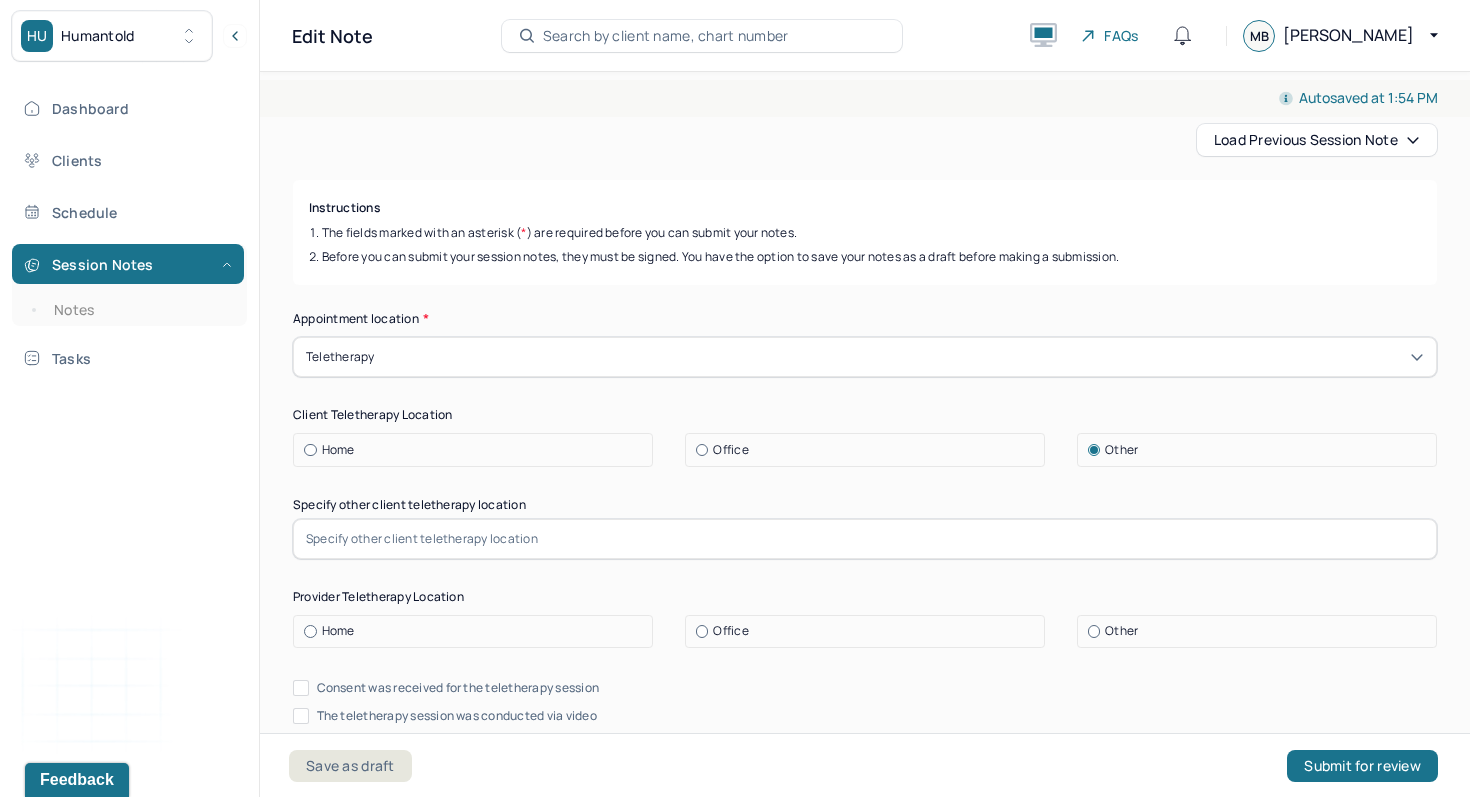 click at bounding box center [865, 539] 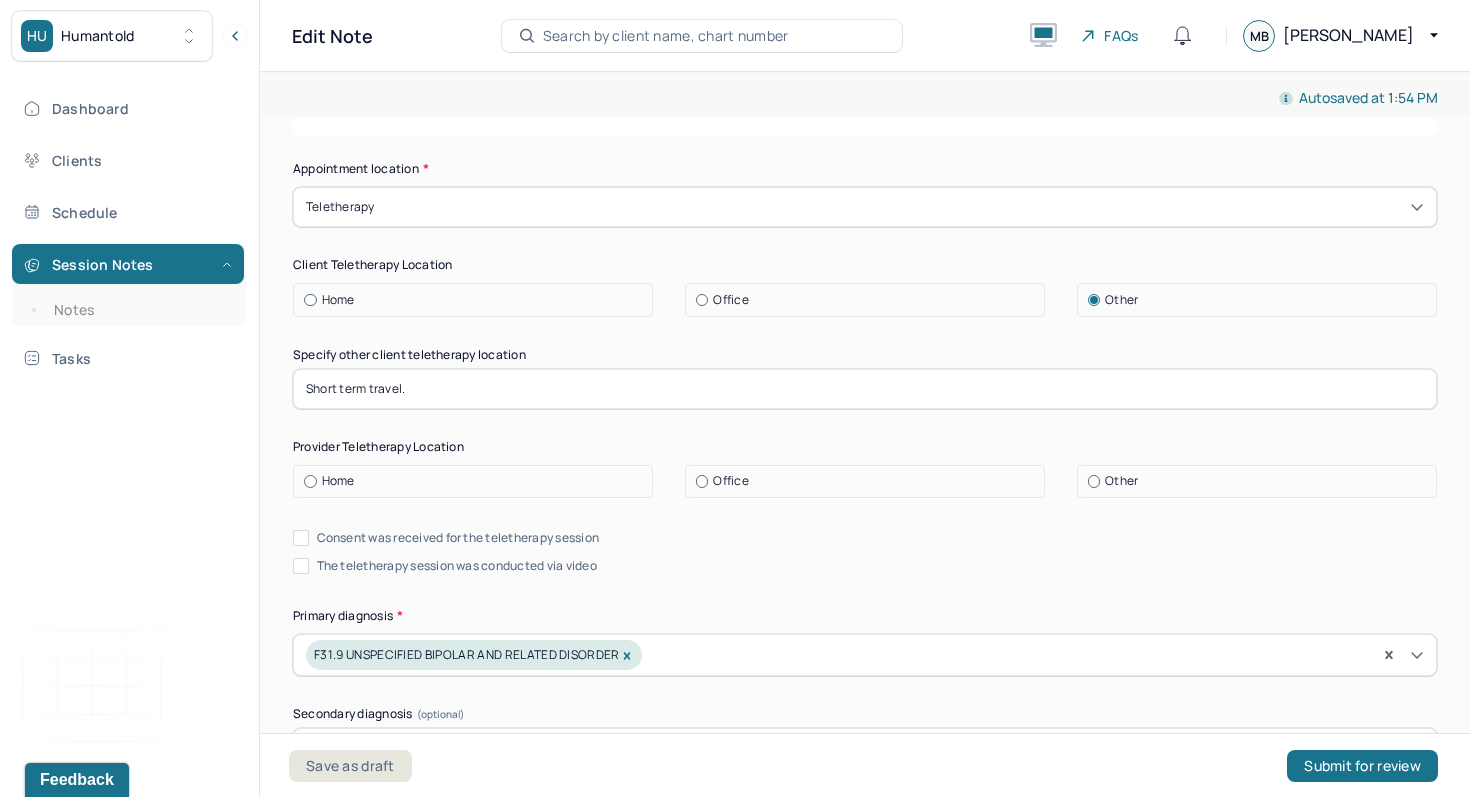 scroll, scrollTop: 357, scrollLeft: 0, axis: vertical 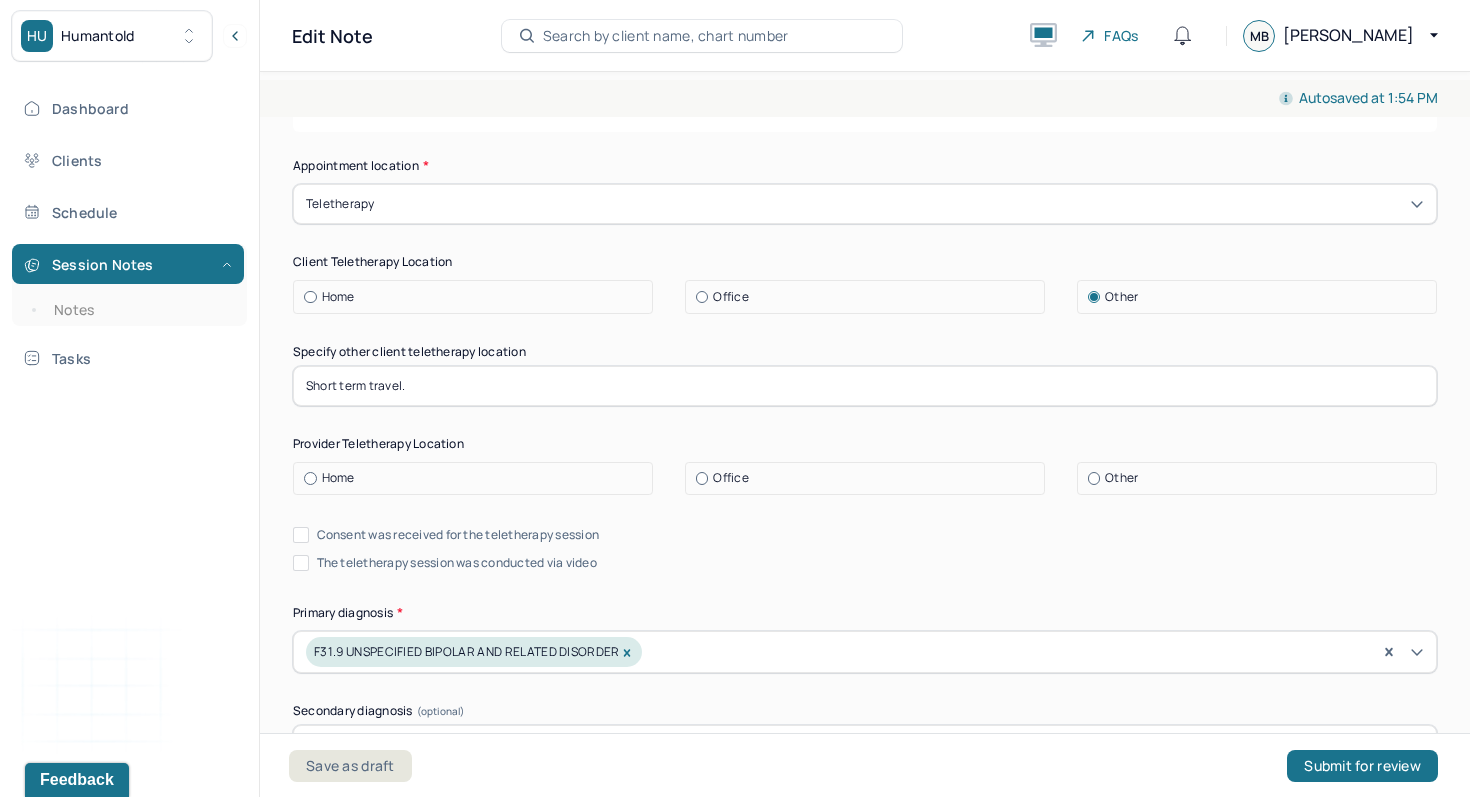 type on "Short term travel." 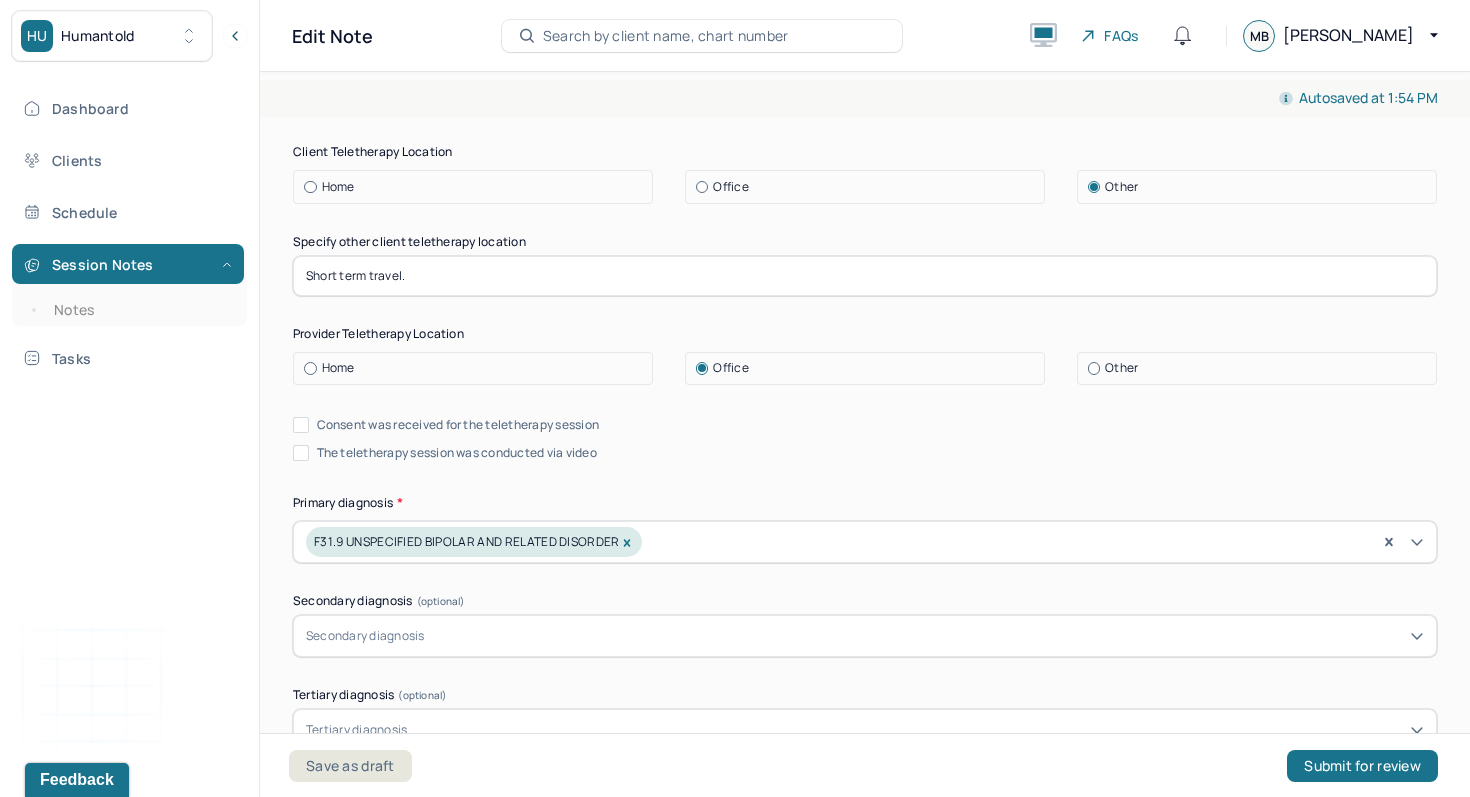 scroll, scrollTop: 502, scrollLeft: 0, axis: vertical 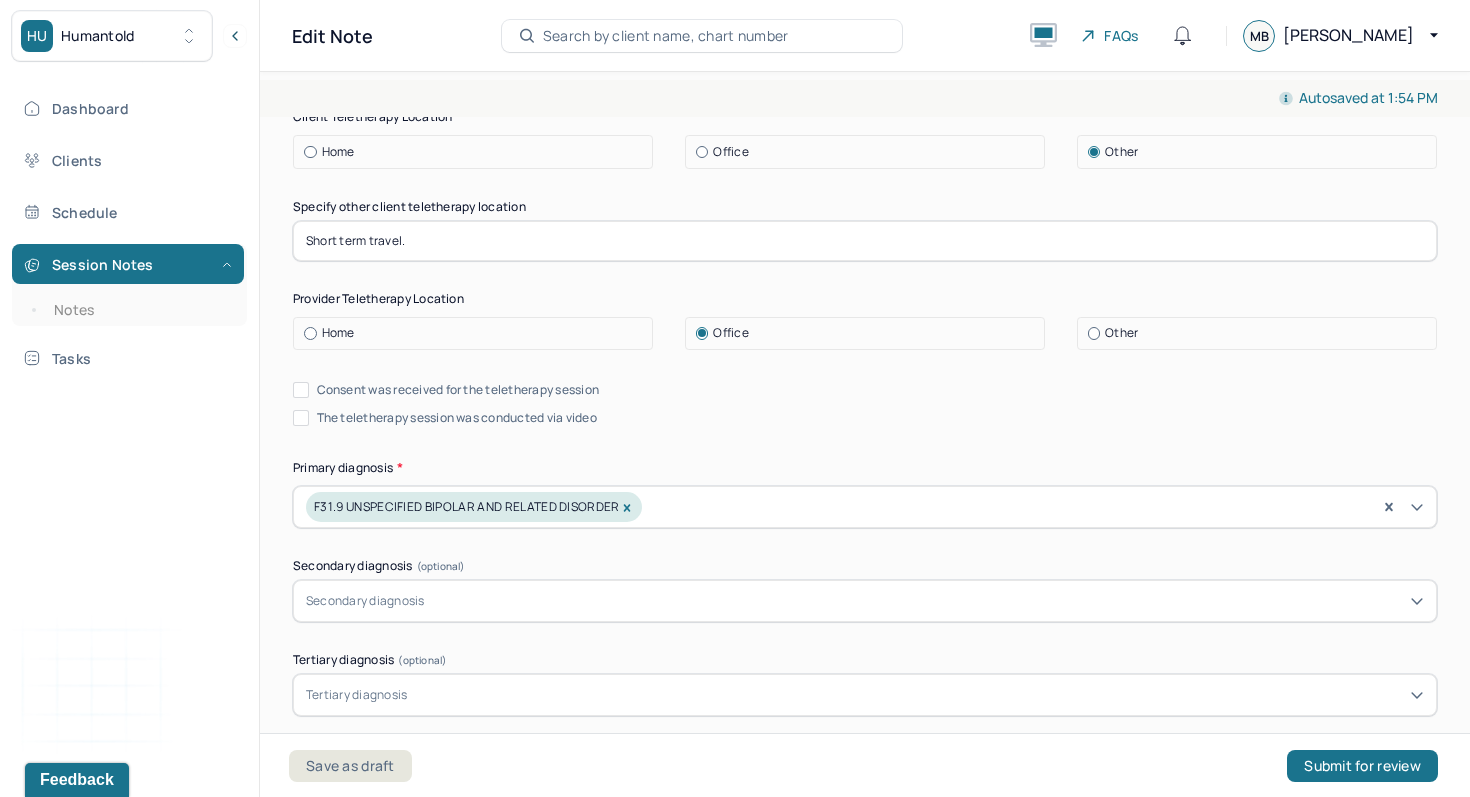 click on "Consent was received for the teletherapy session" at bounding box center [301, 390] 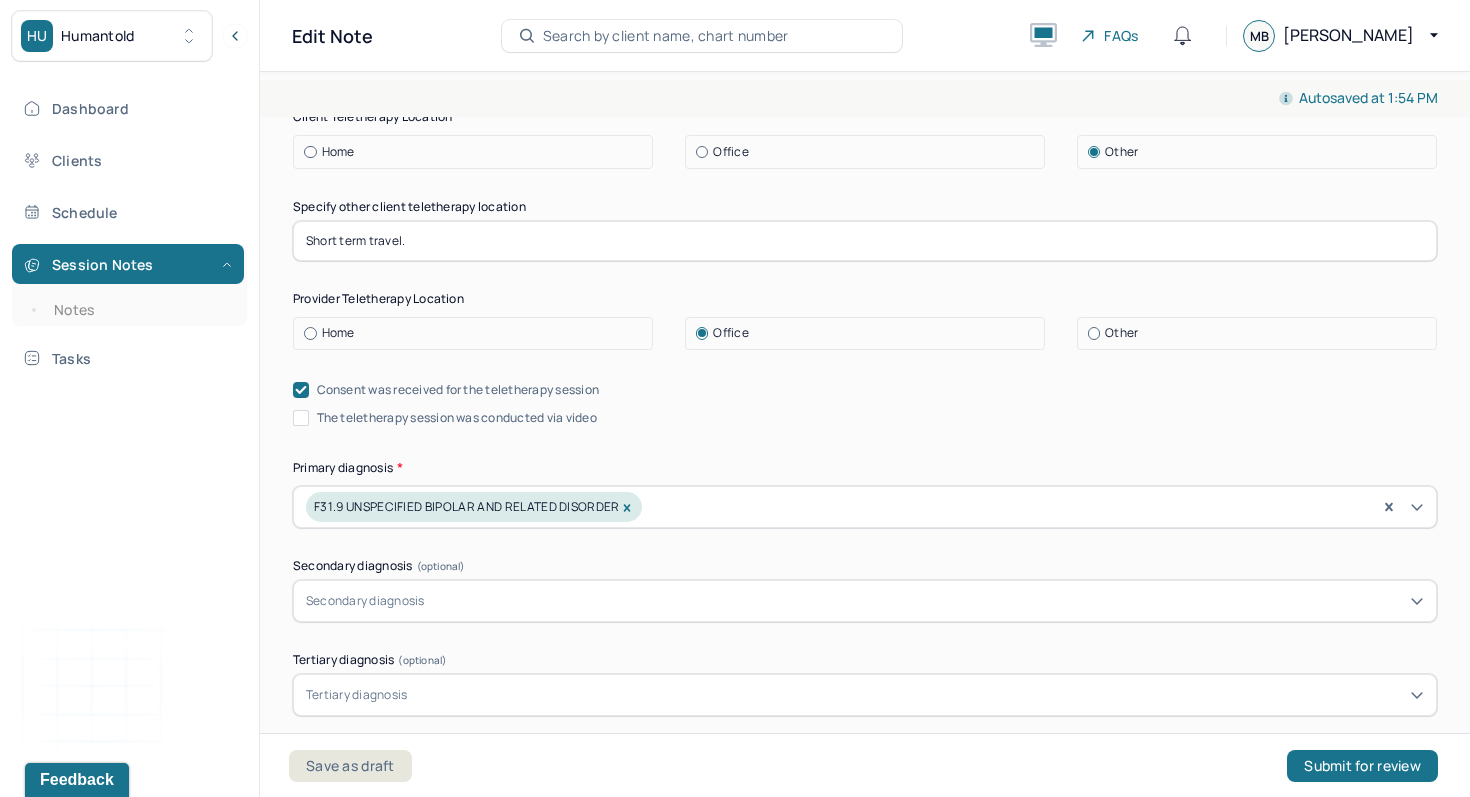 click on "The teletherapy session was conducted via video" at bounding box center [301, 418] 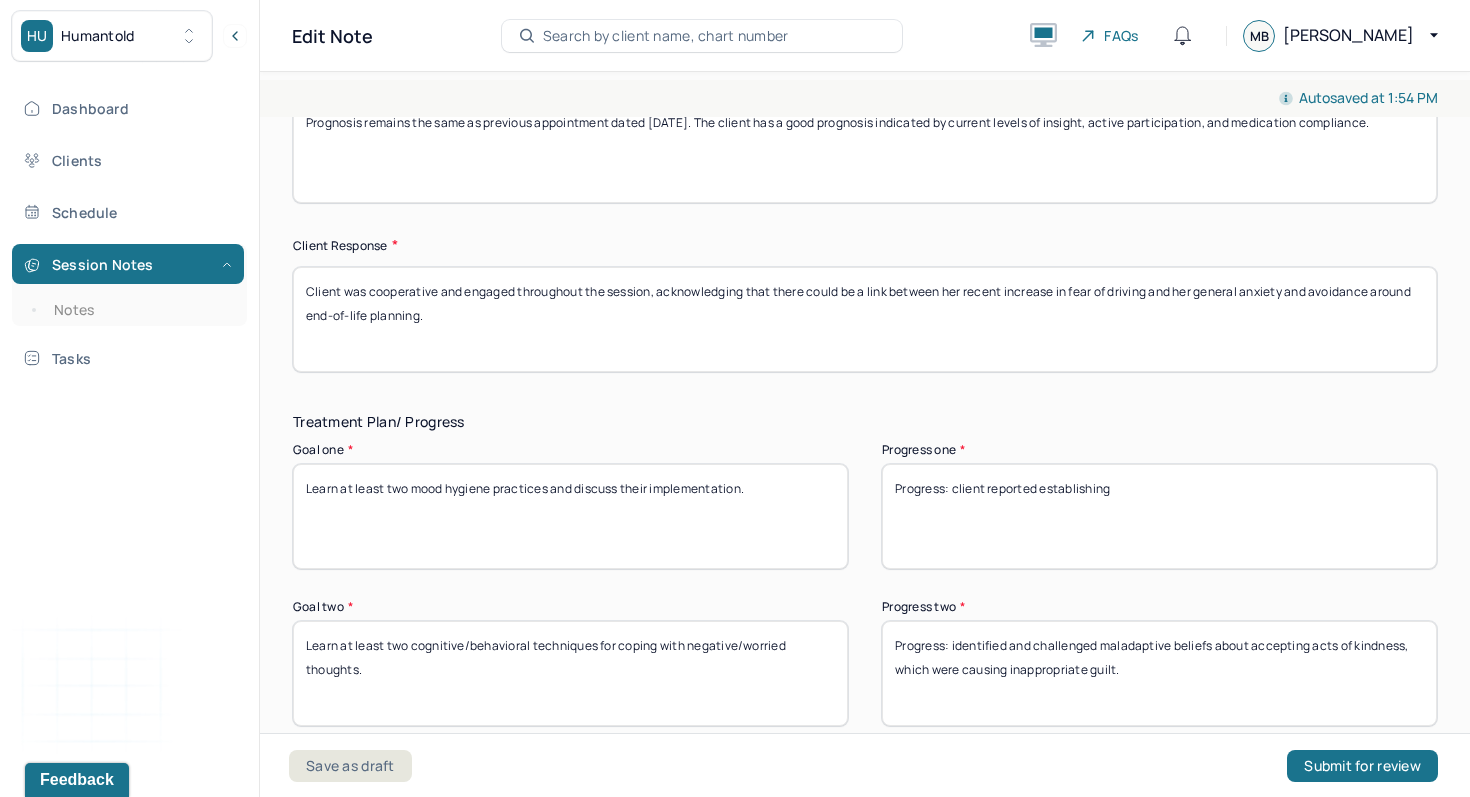 scroll, scrollTop: 3166, scrollLeft: 0, axis: vertical 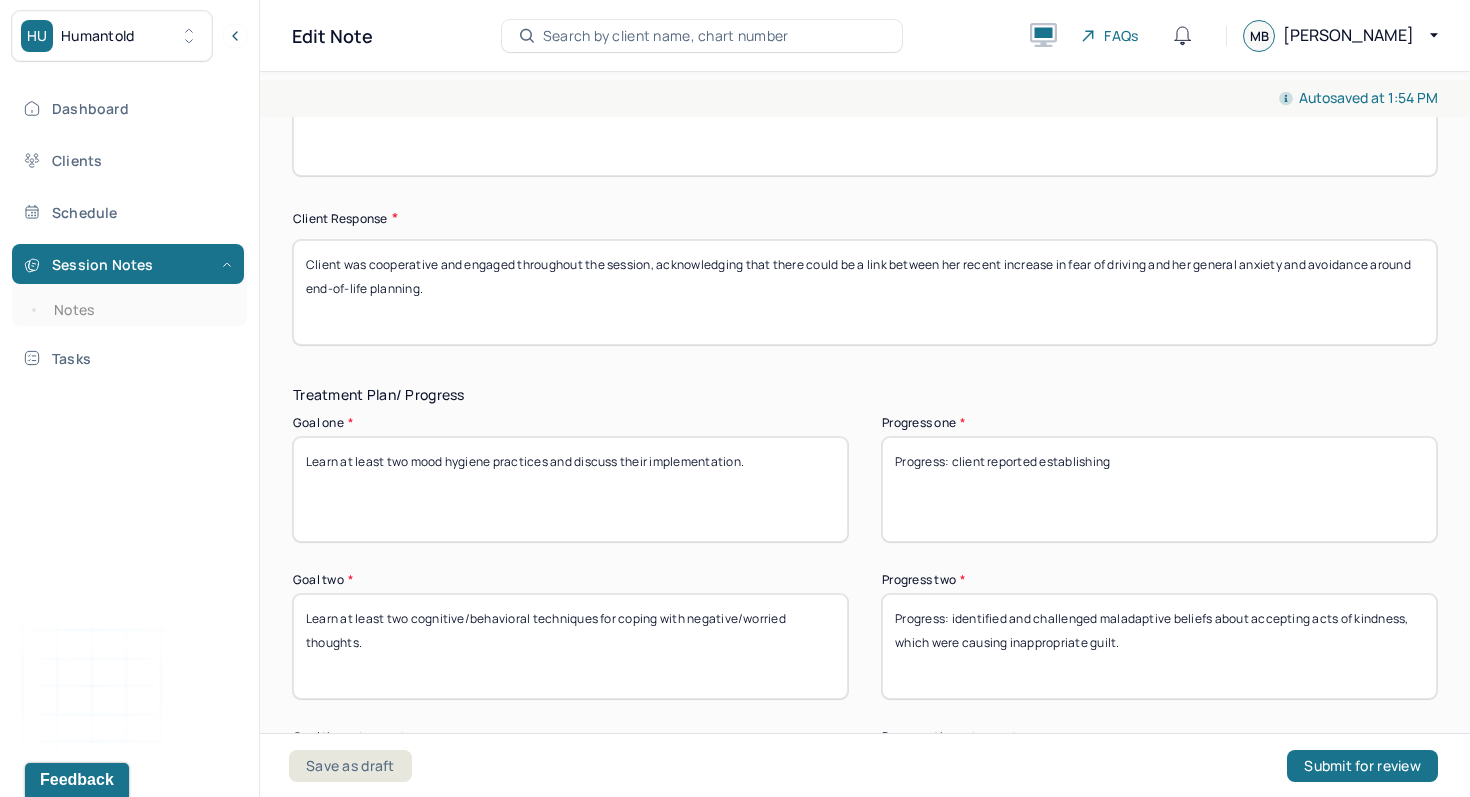 click on "Progress: client reported establishing" at bounding box center [1159, 489] 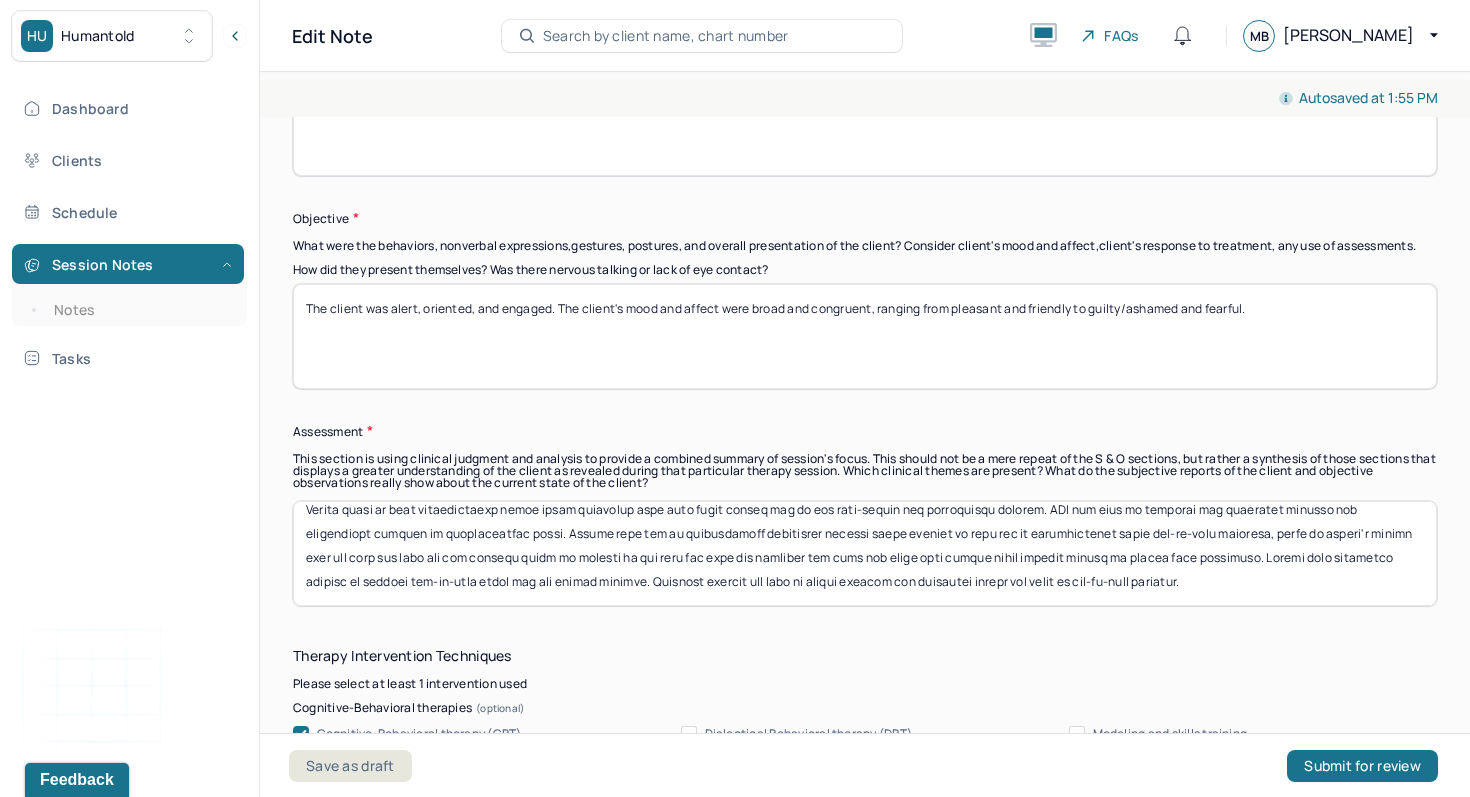 scroll, scrollTop: 1734, scrollLeft: 0, axis: vertical 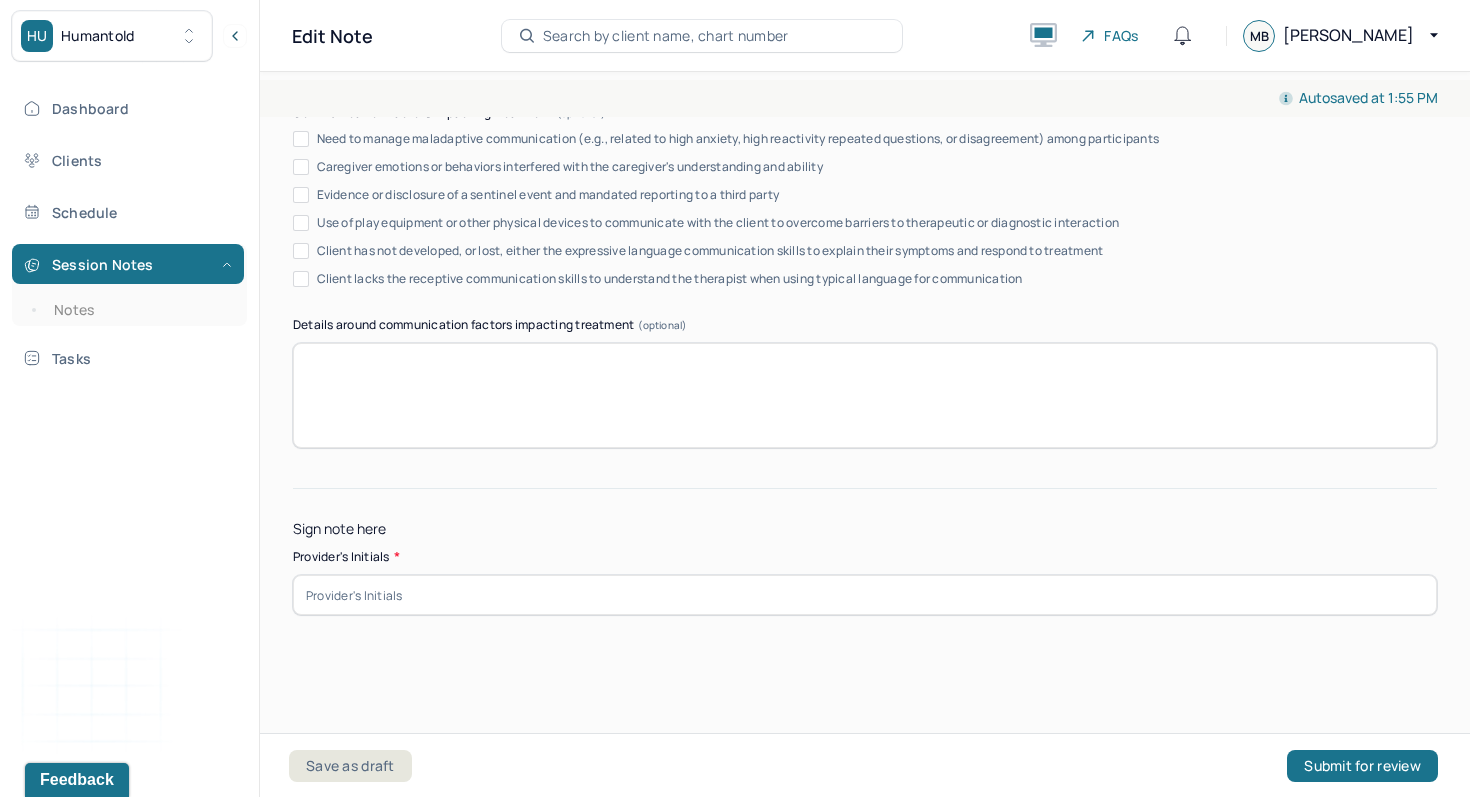 type on "Progress: client reported establishing routines while on short term travel to her hometown." 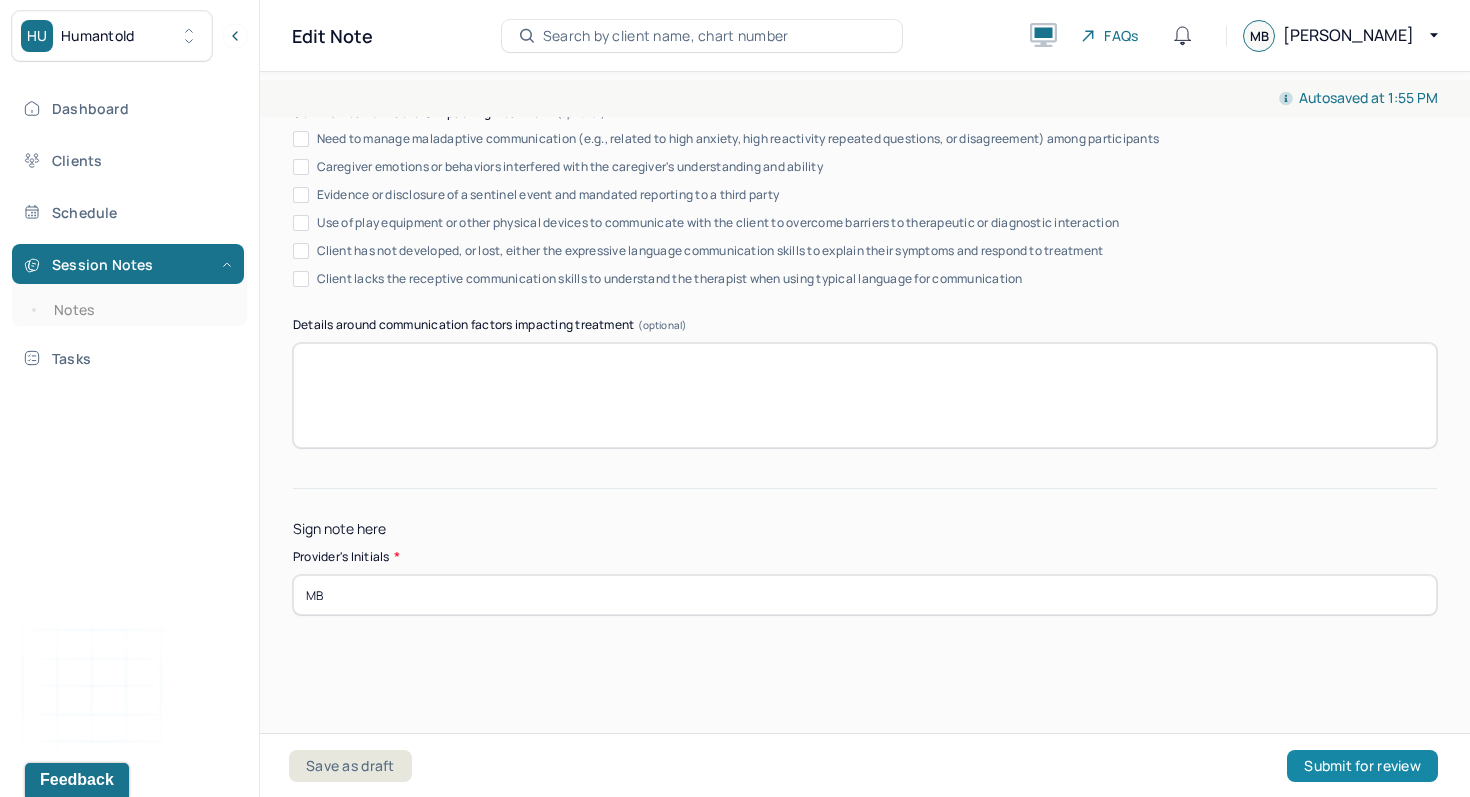 type on "MB" 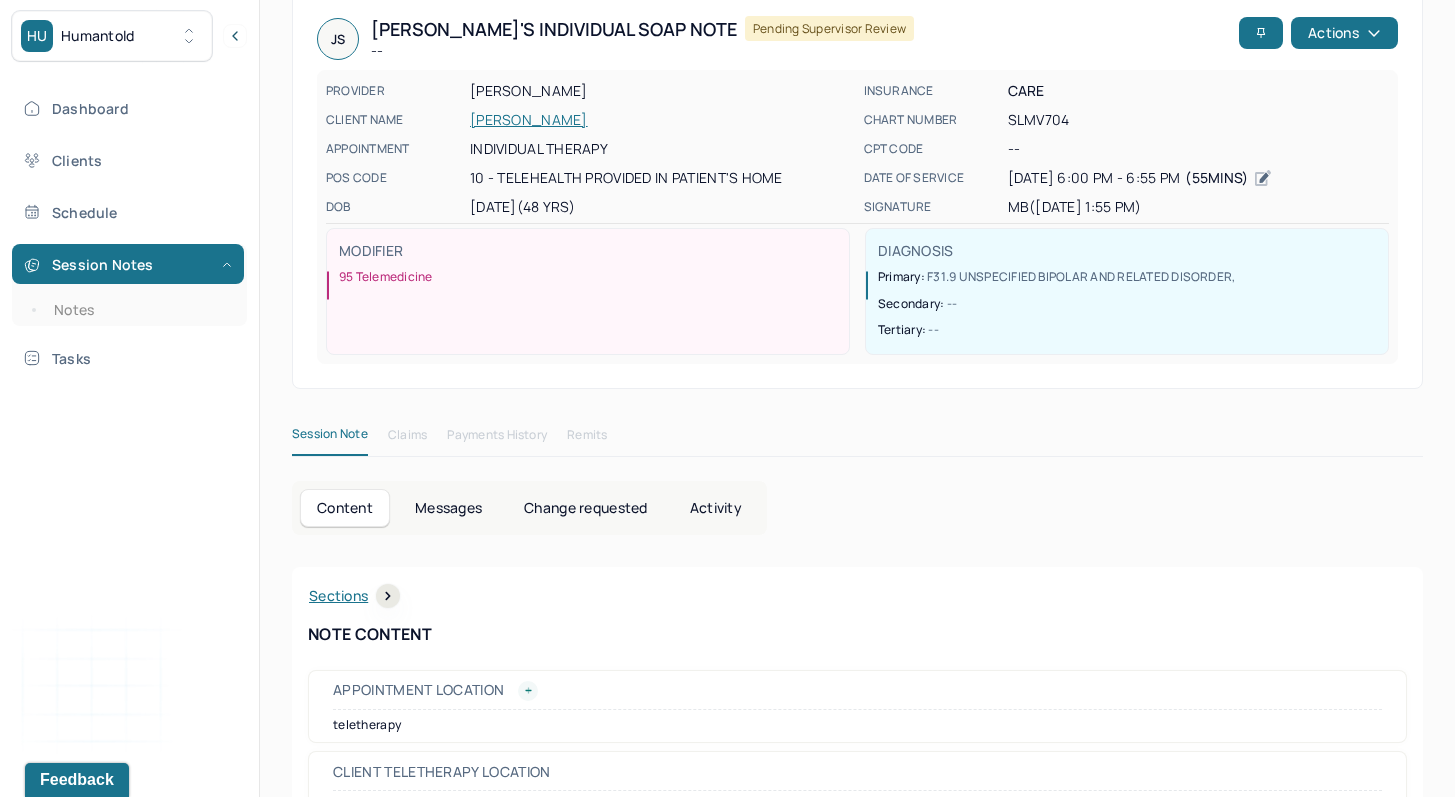 scroll, scrollTop: 105, scrollLeft: 0, axis: vertical 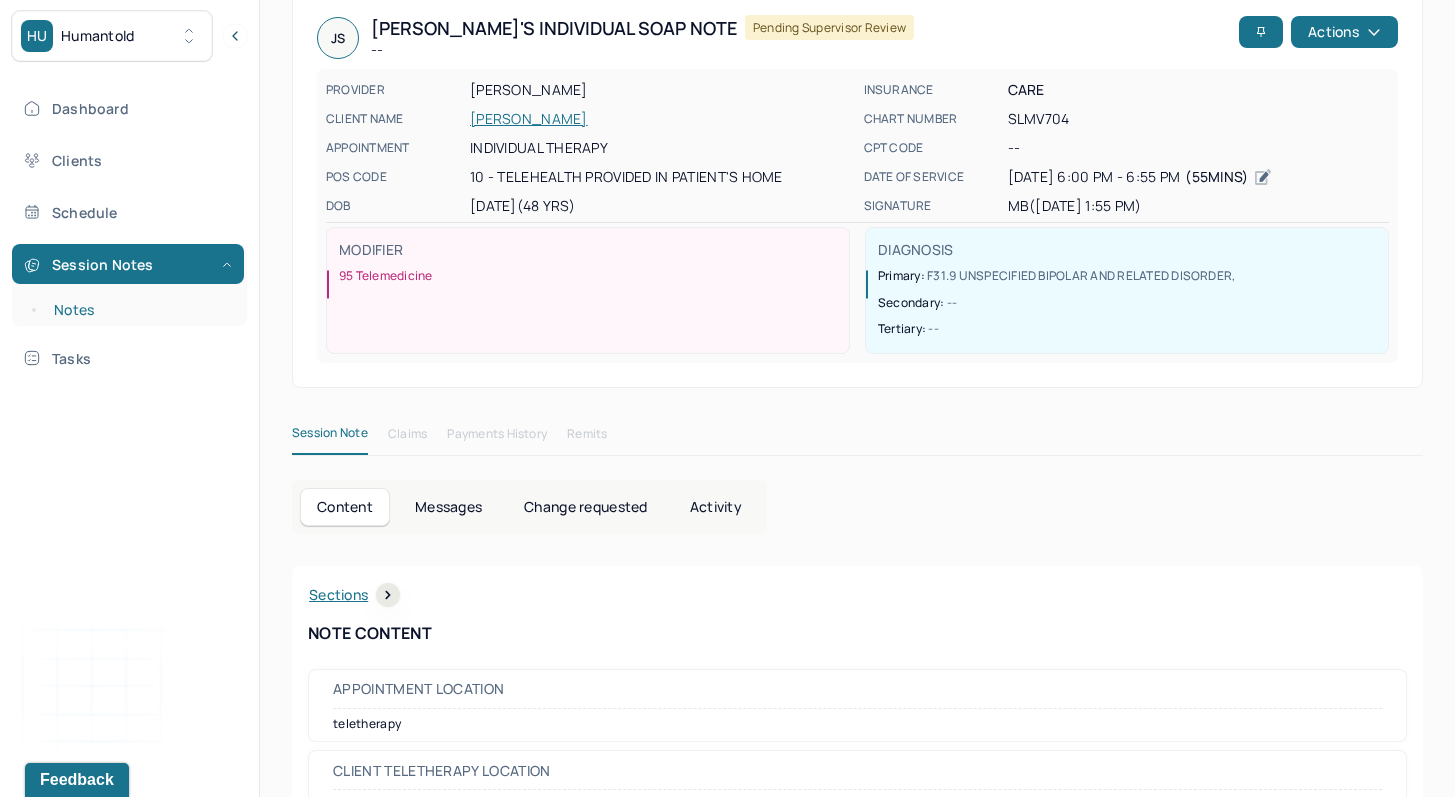 click on "Notes" at bounding box center [139, 310] 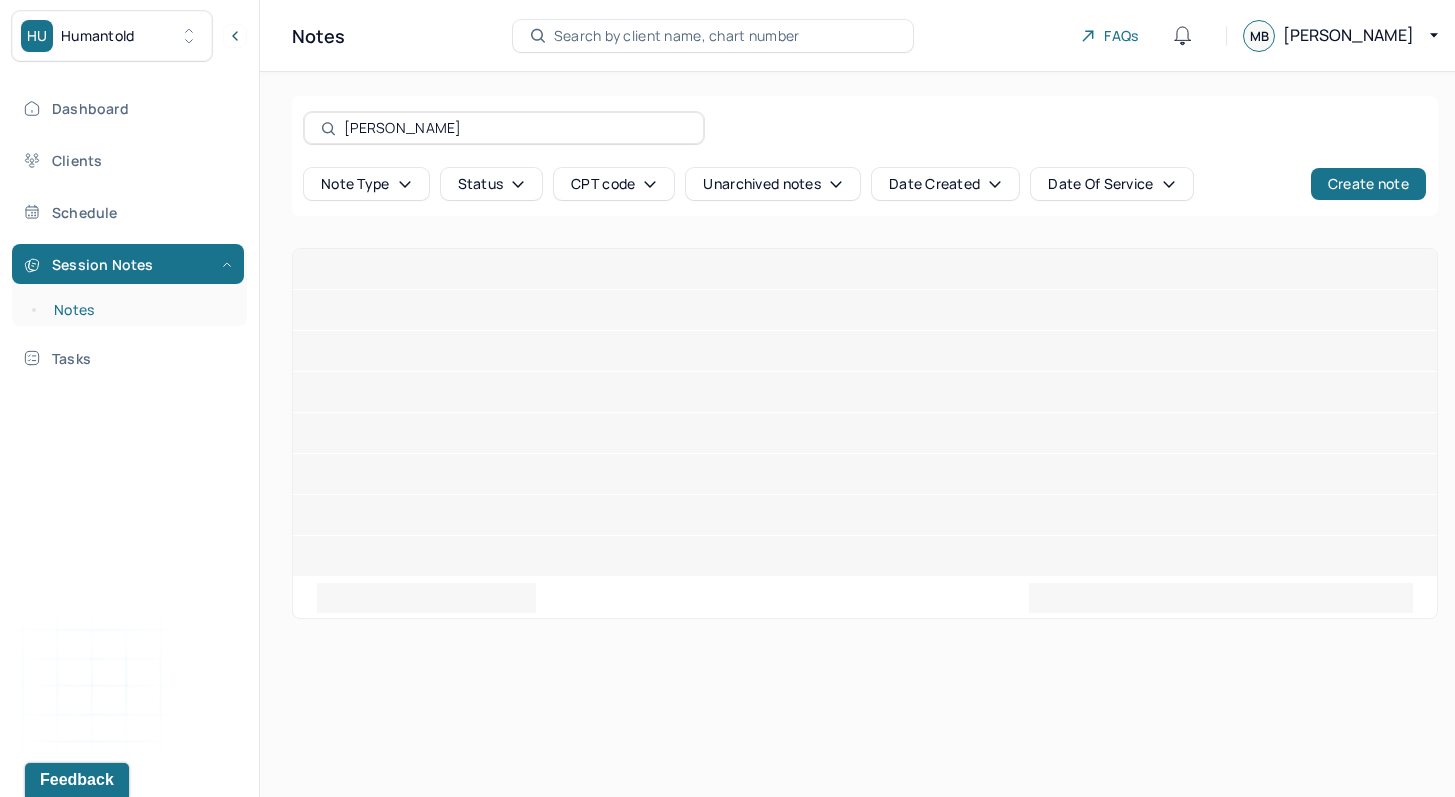 scroll, scrollTop: 0, scrollLeft: 0, axis: both 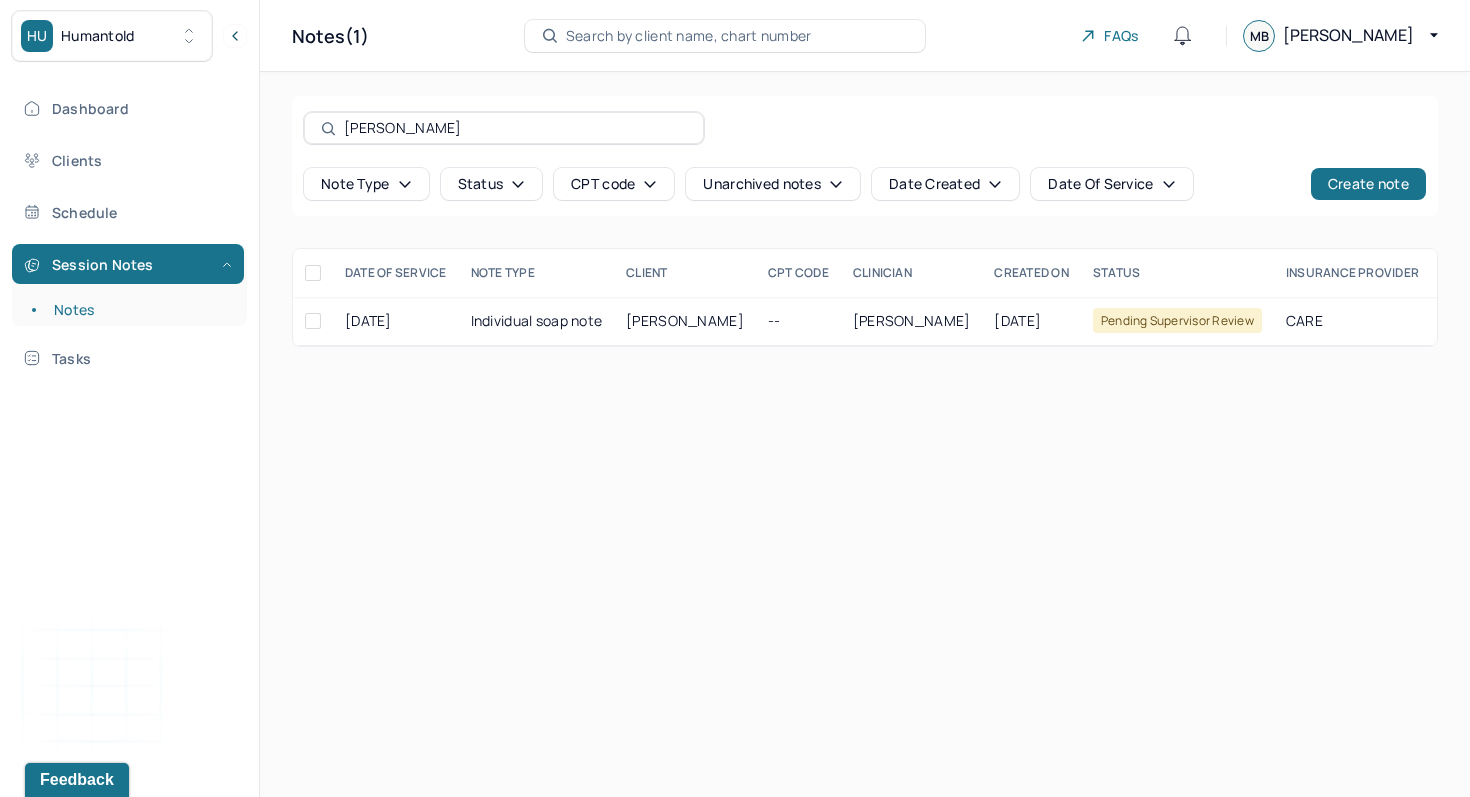 click on "Note type" at bounding box center [366, 184] 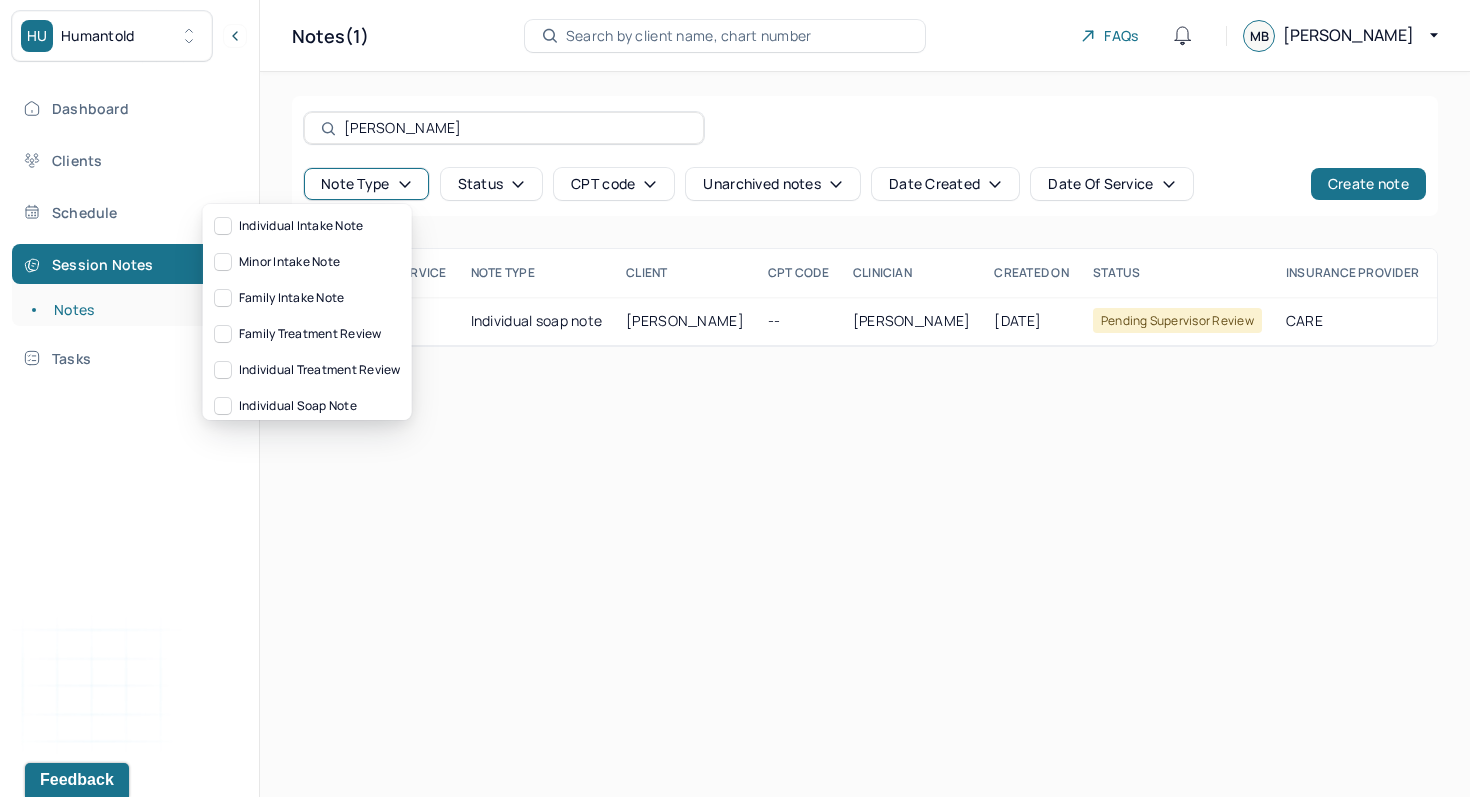 click on "Note type" at bounding box center [366, 184] 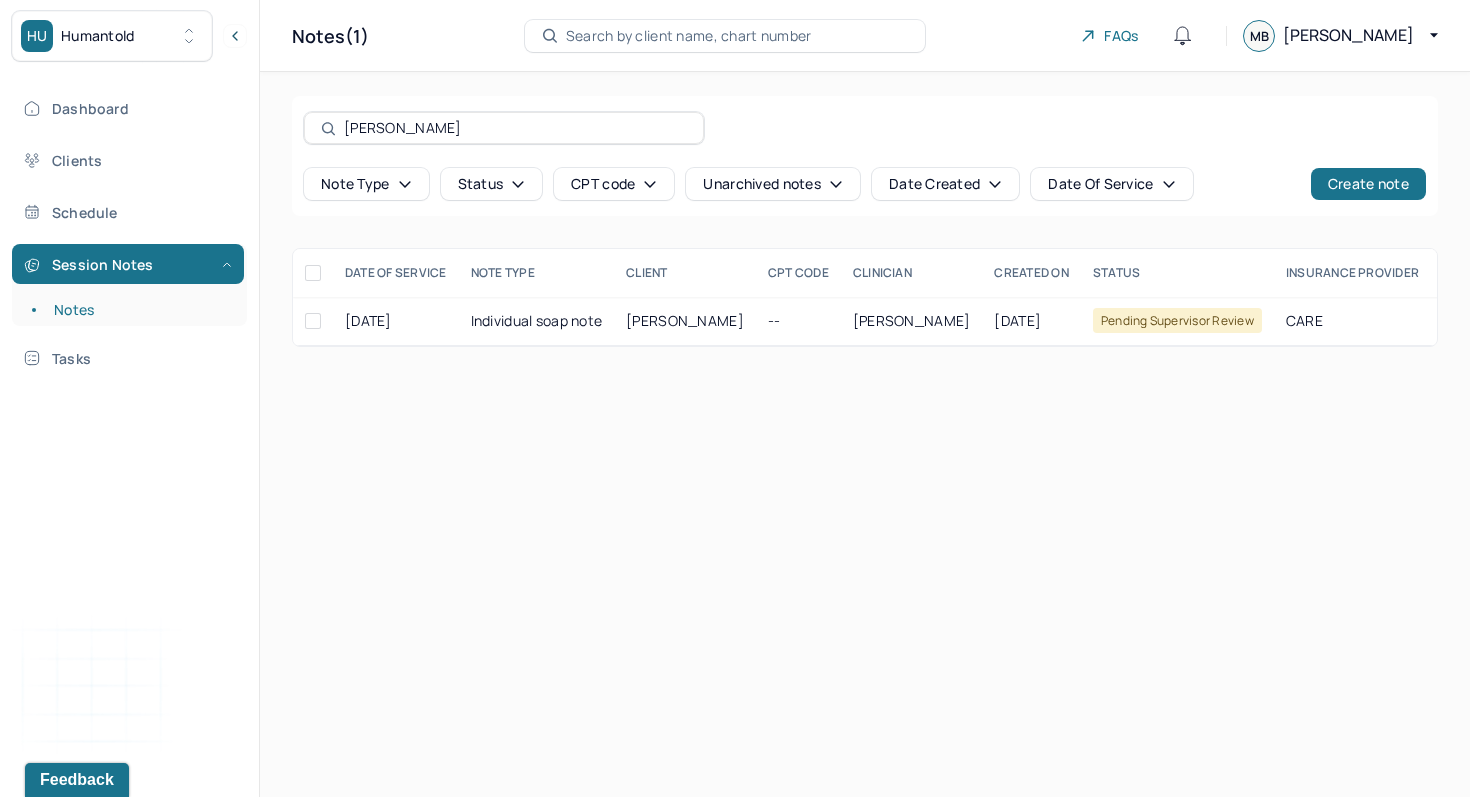 click on "[PERSON_NAME]" at bounding box center (515, 128) 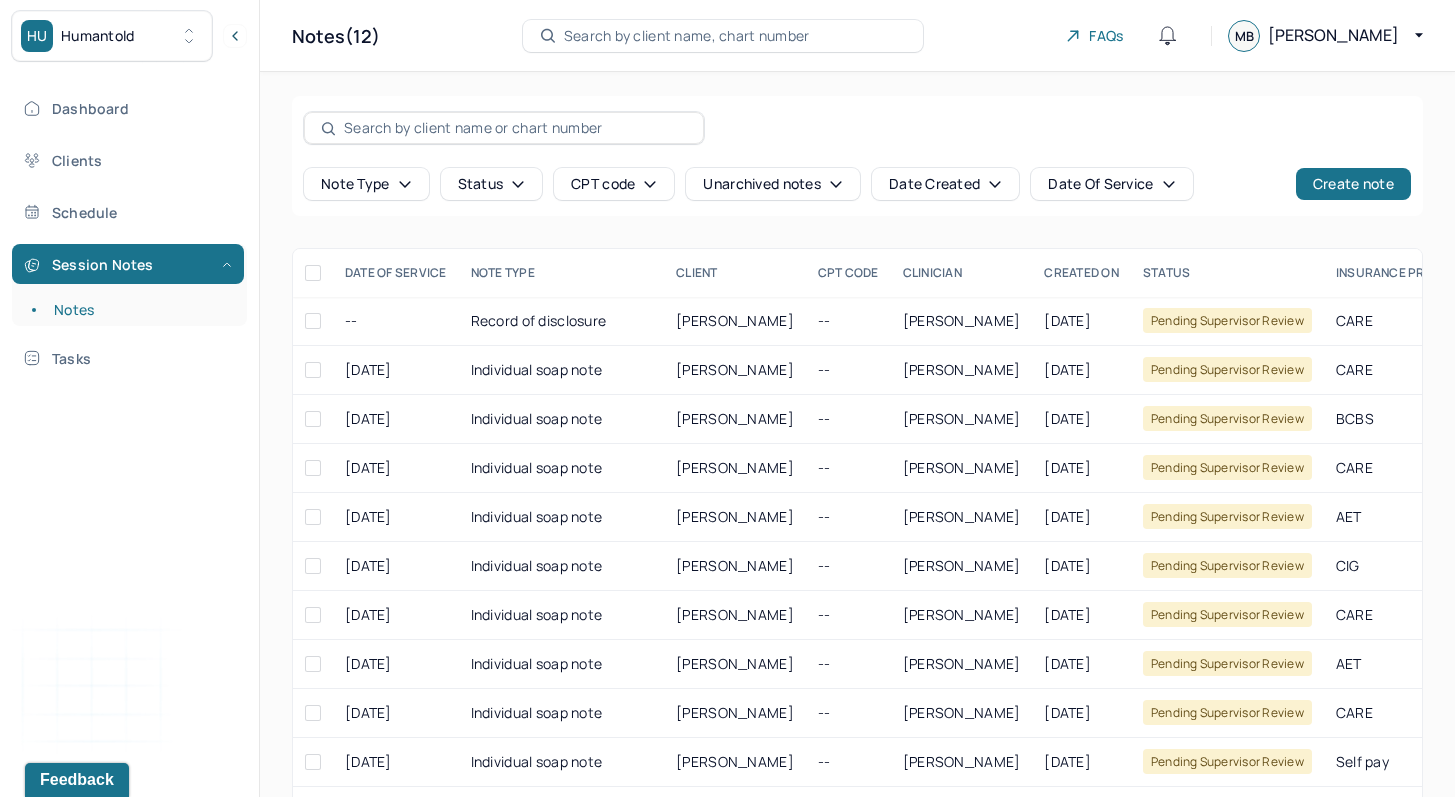 type 